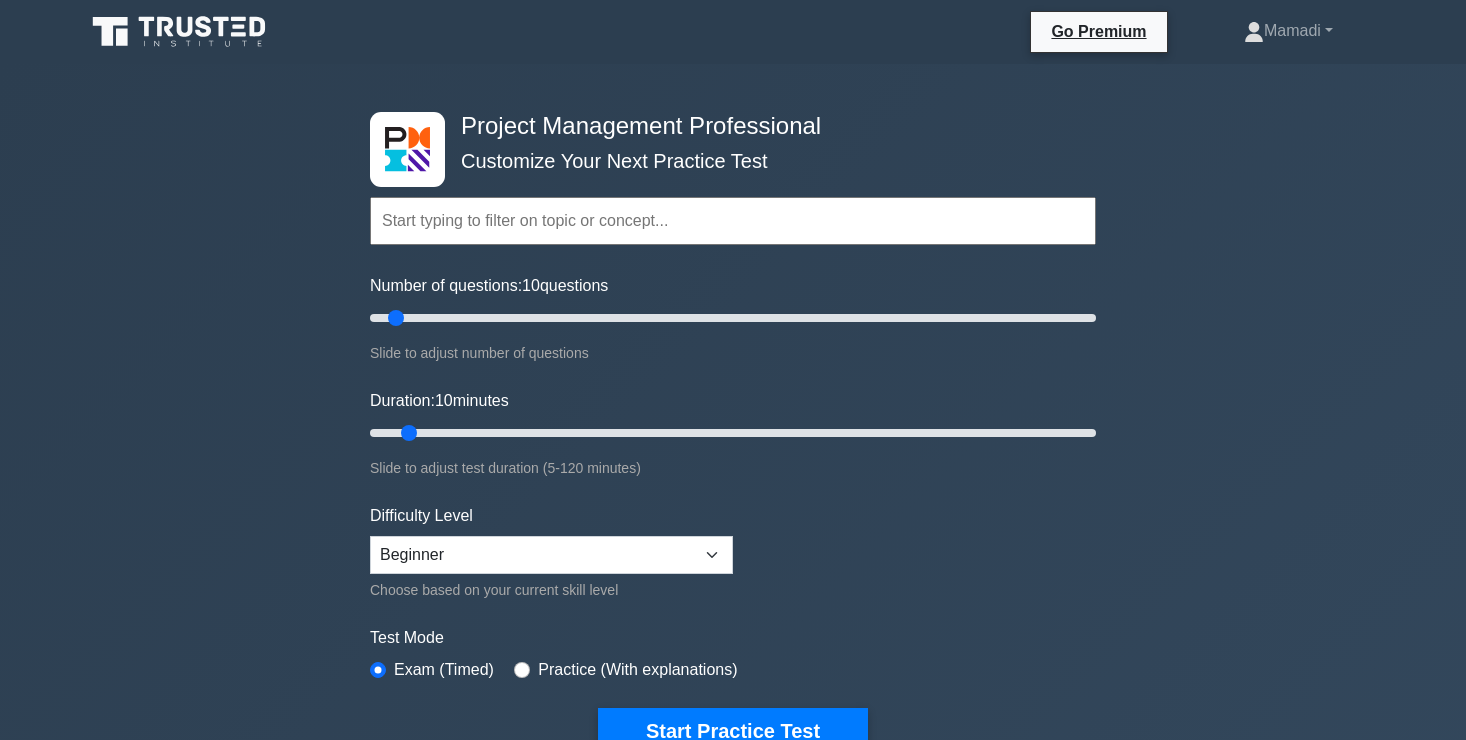 scroll, scrollTop: 391, scrollLeft: 0, axis: vertical 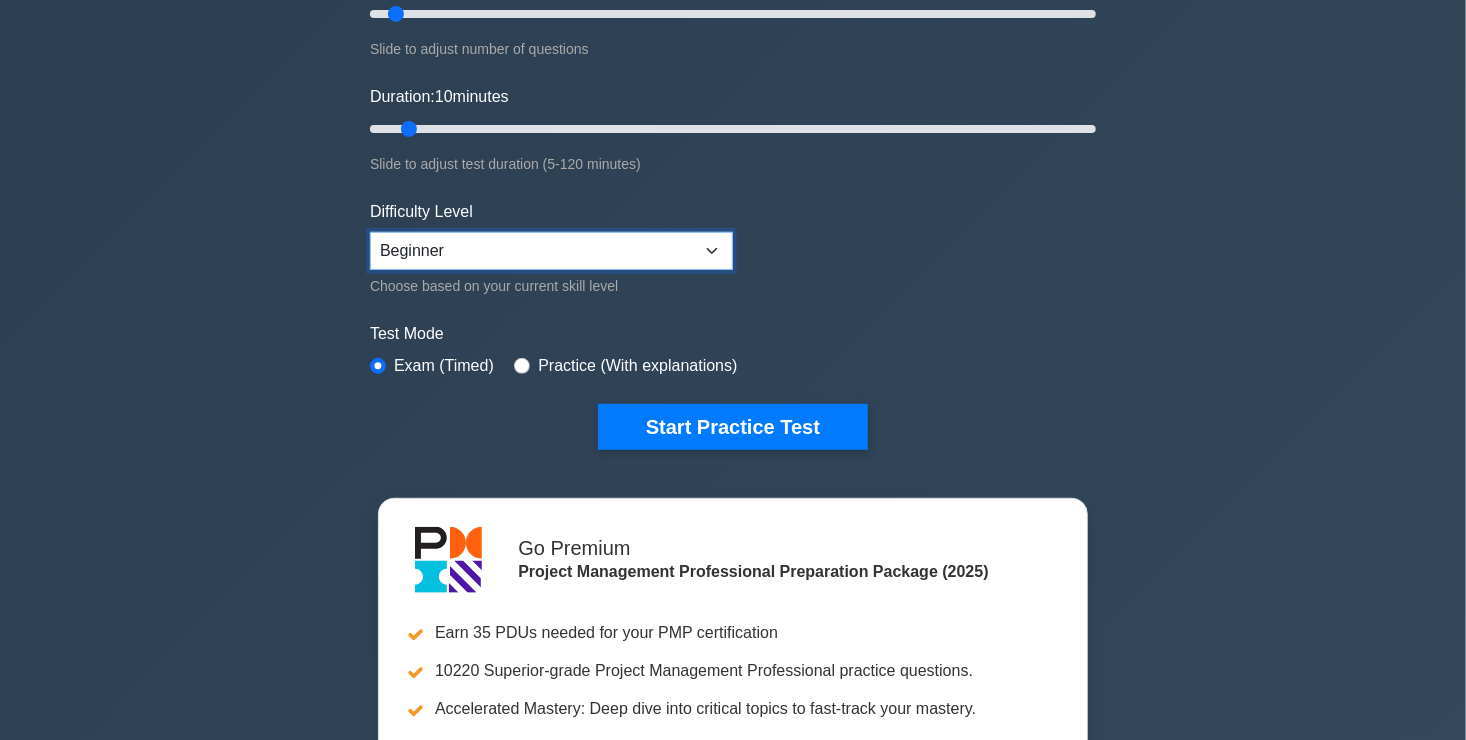 click on "Beginner
Intermediate
Expert" at bounding box center (551, 251) 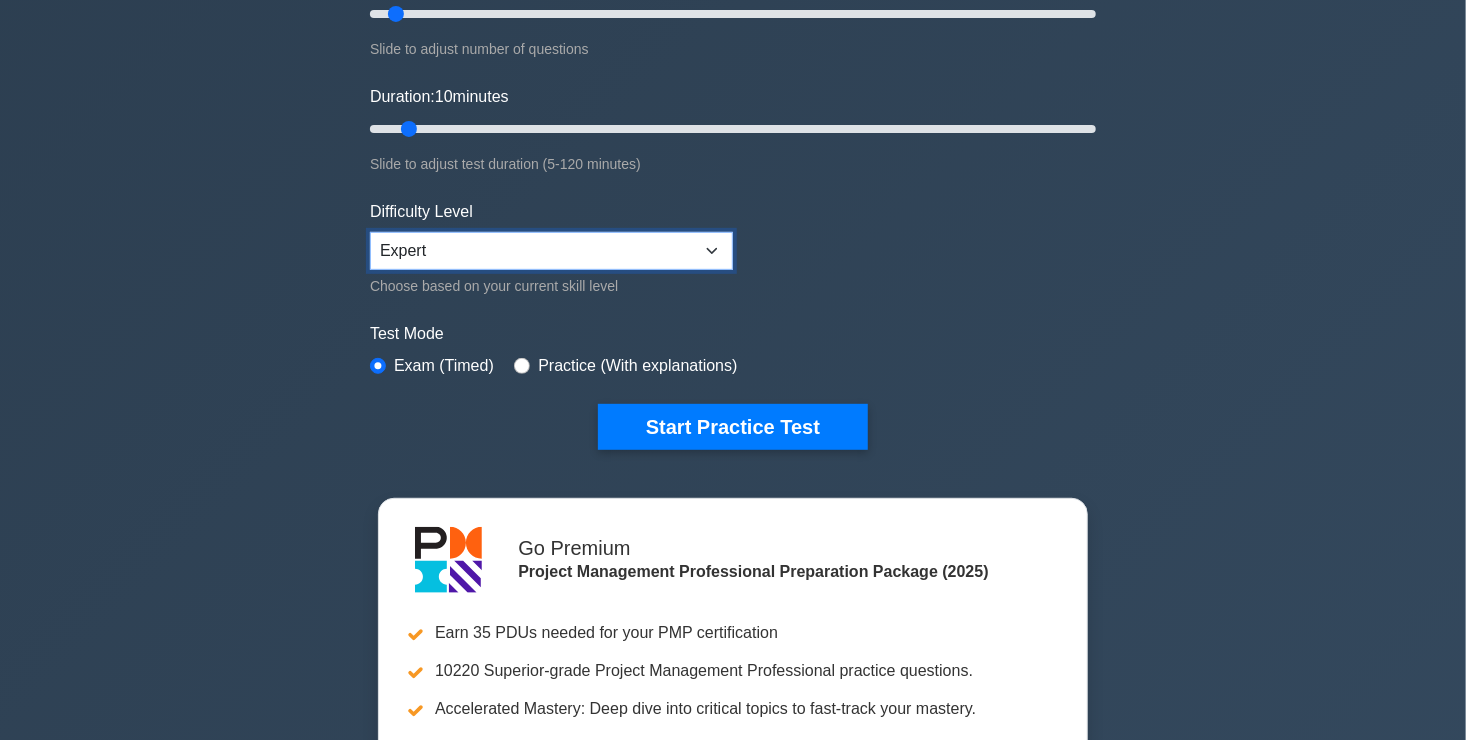 click on "Beginner
Intermediate
Expert" at bounding box center [551, 251] 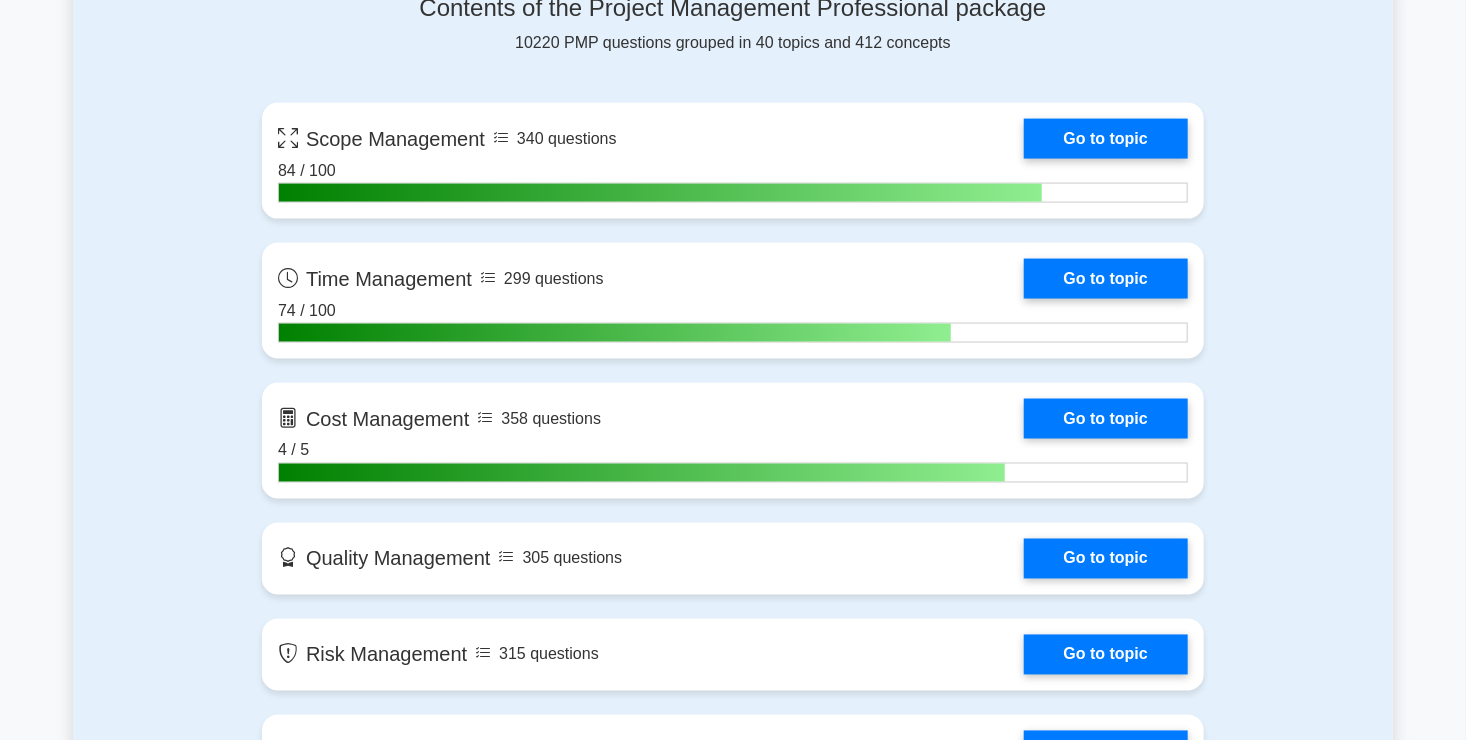 scroll, scrollTop: 1548, scrollLeft: 0, axis: vertical 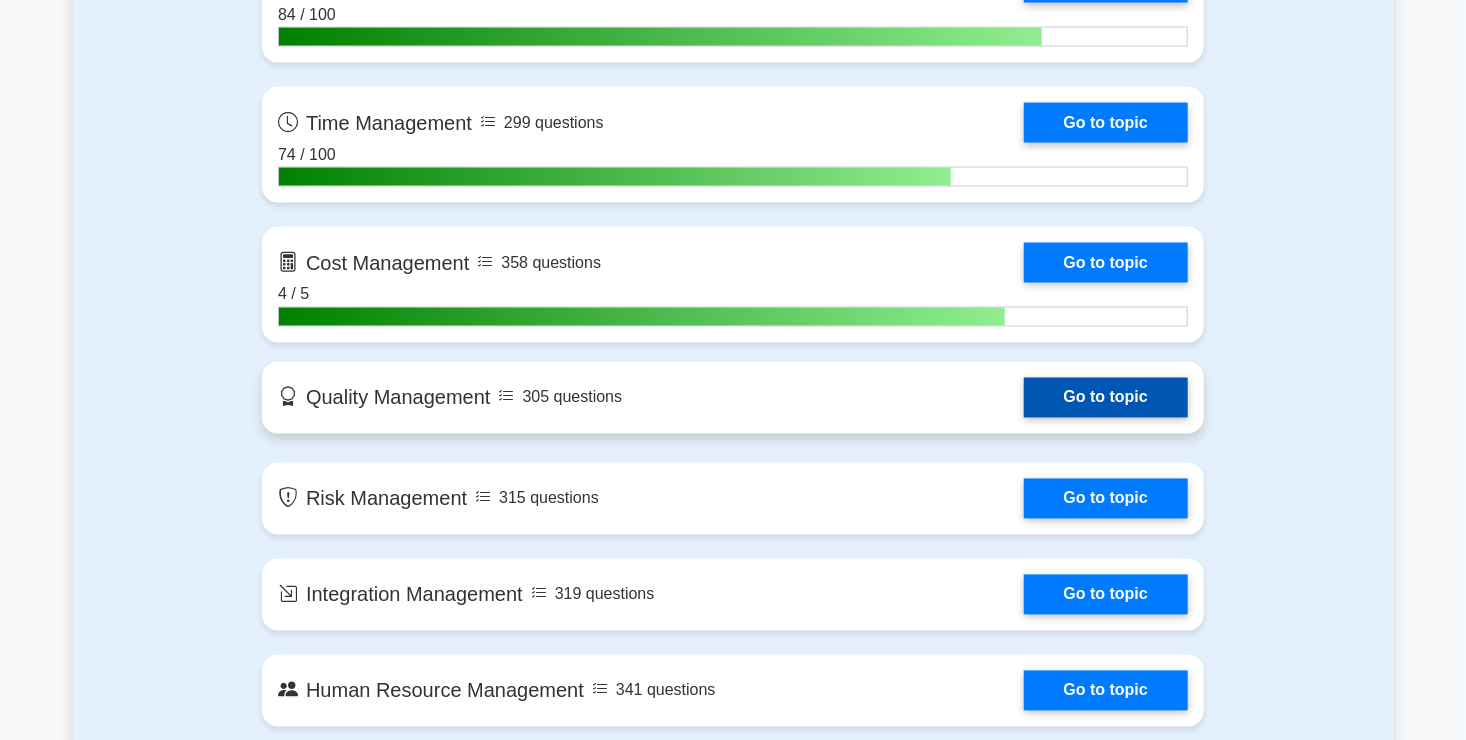 click on "Go to topic" at bounding box center [1106, 398] 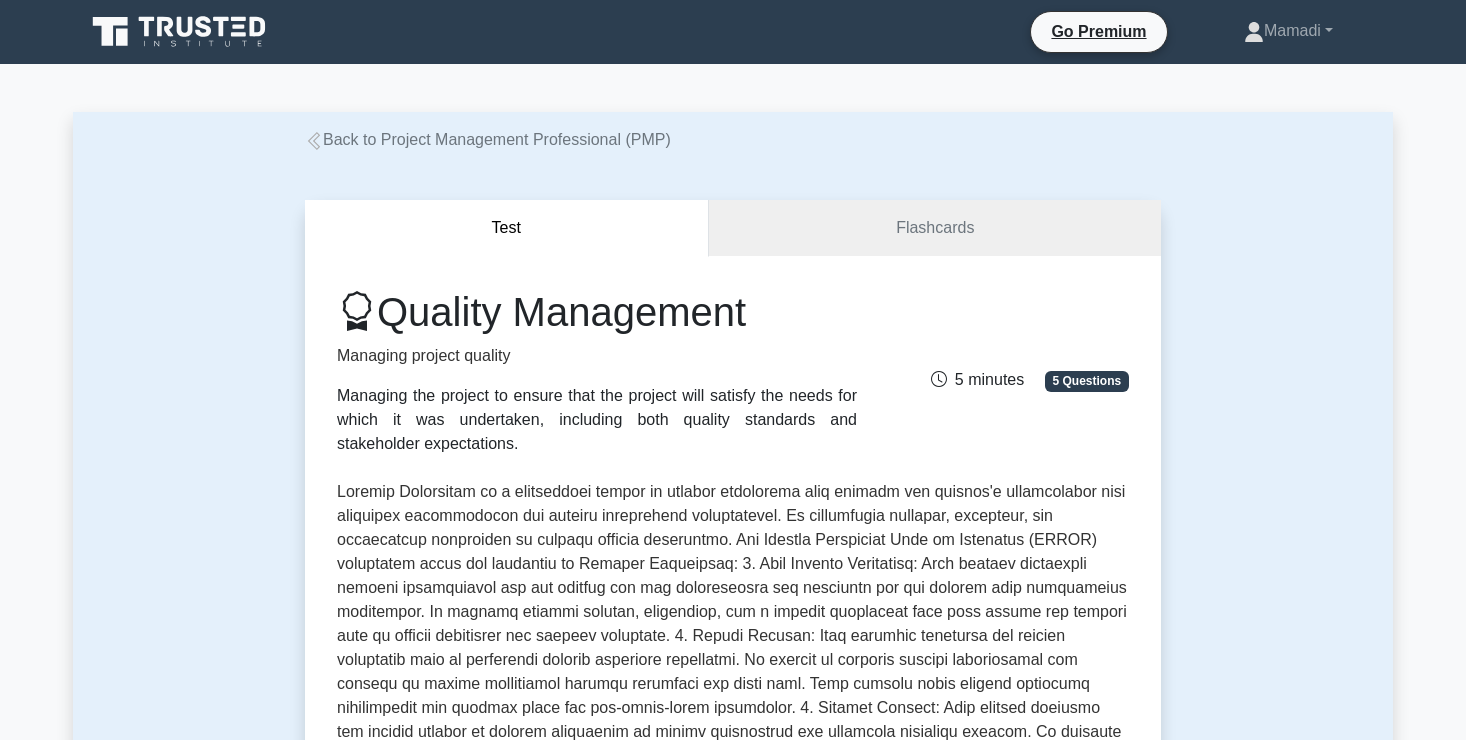 scroll, scrollTop: 0, scrollLeft: 0, axis: both 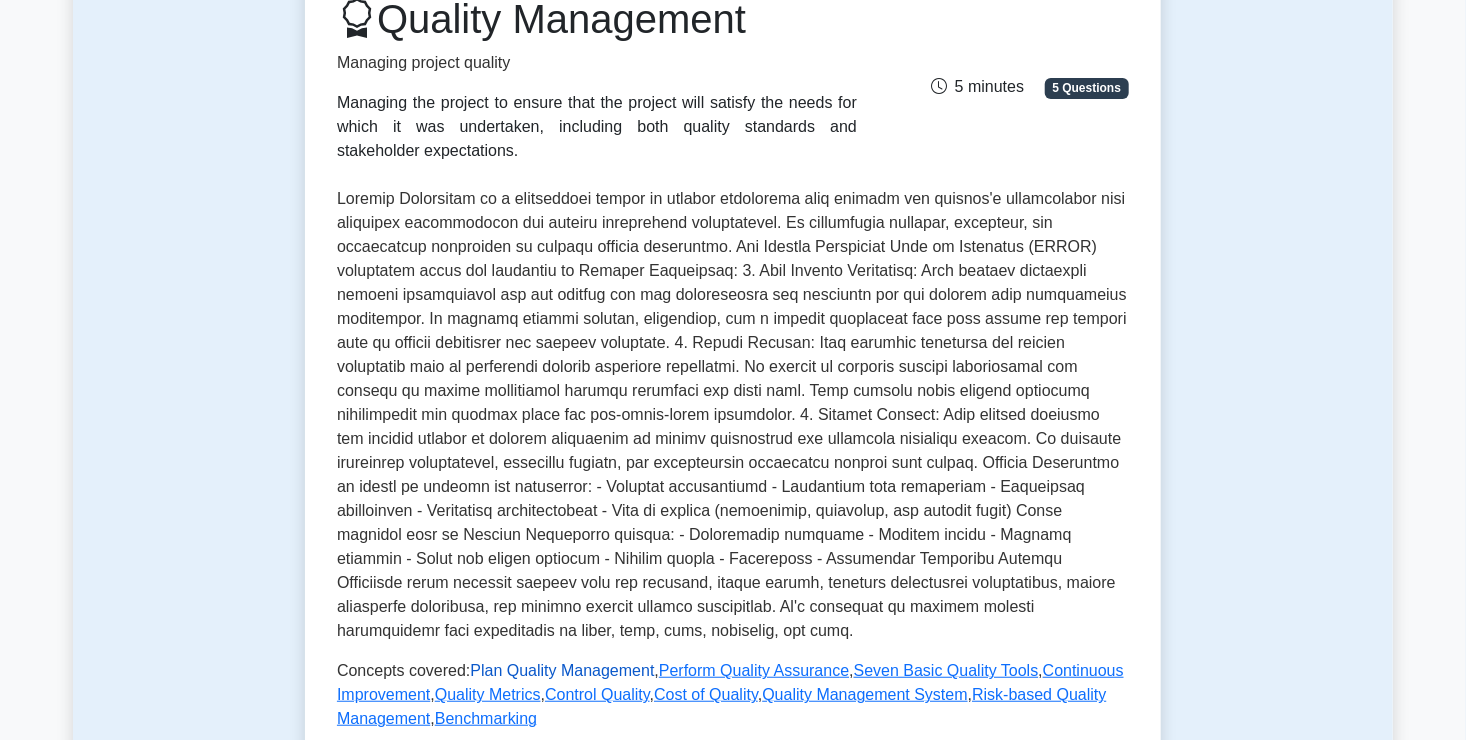 click on "Plan Quality Management" at bounding box center (562, 670) 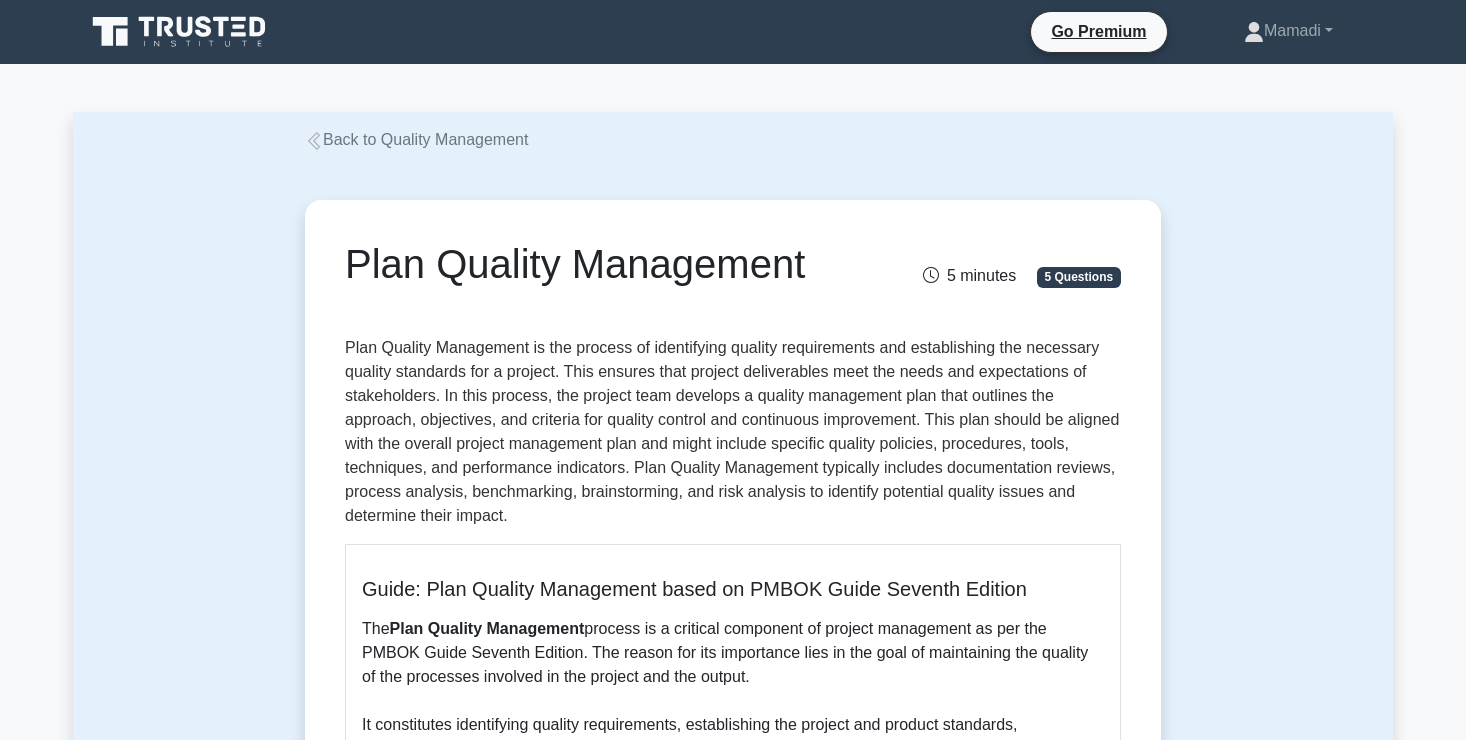 scroll, scrollTop: 0, scrollLeft: 0, axis: both 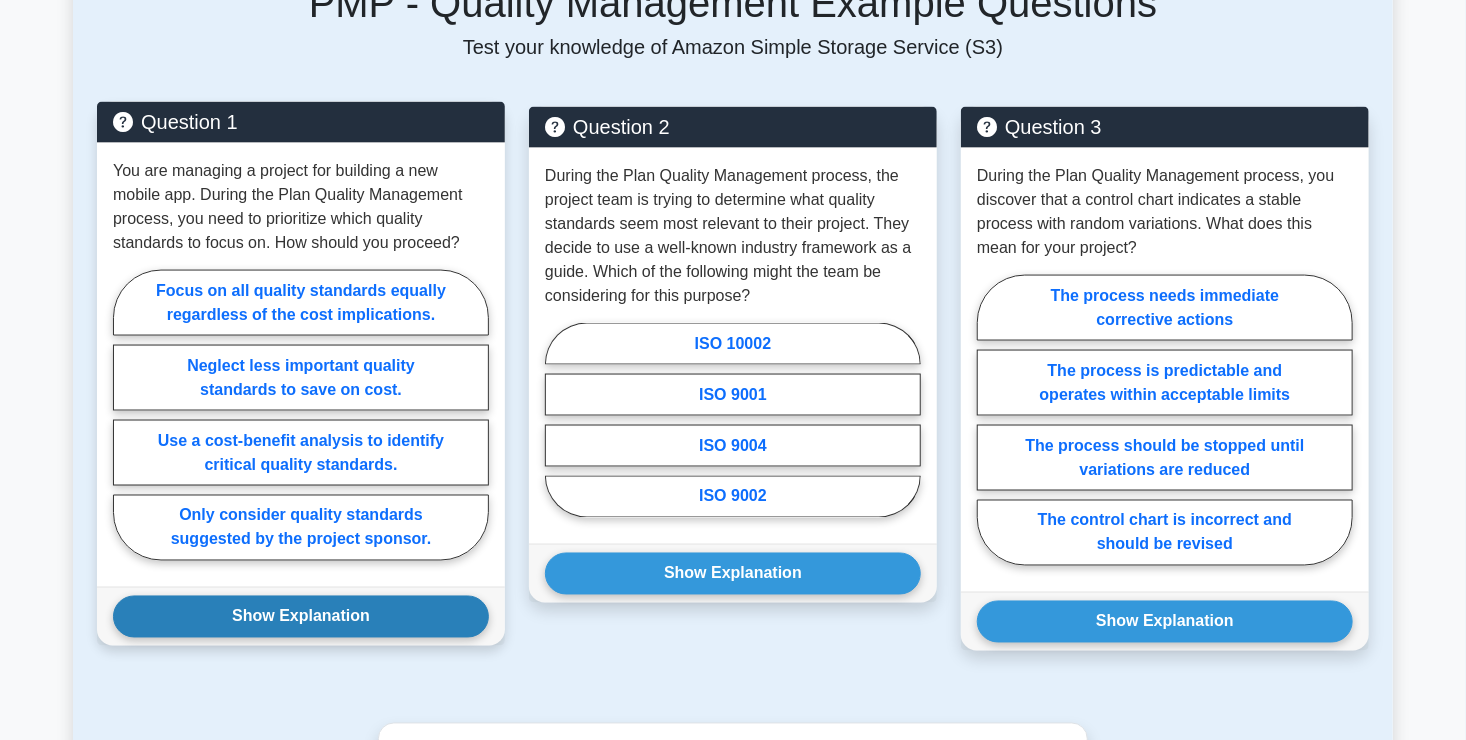 click on "Show Explanation" at bounding box center [301, 617] 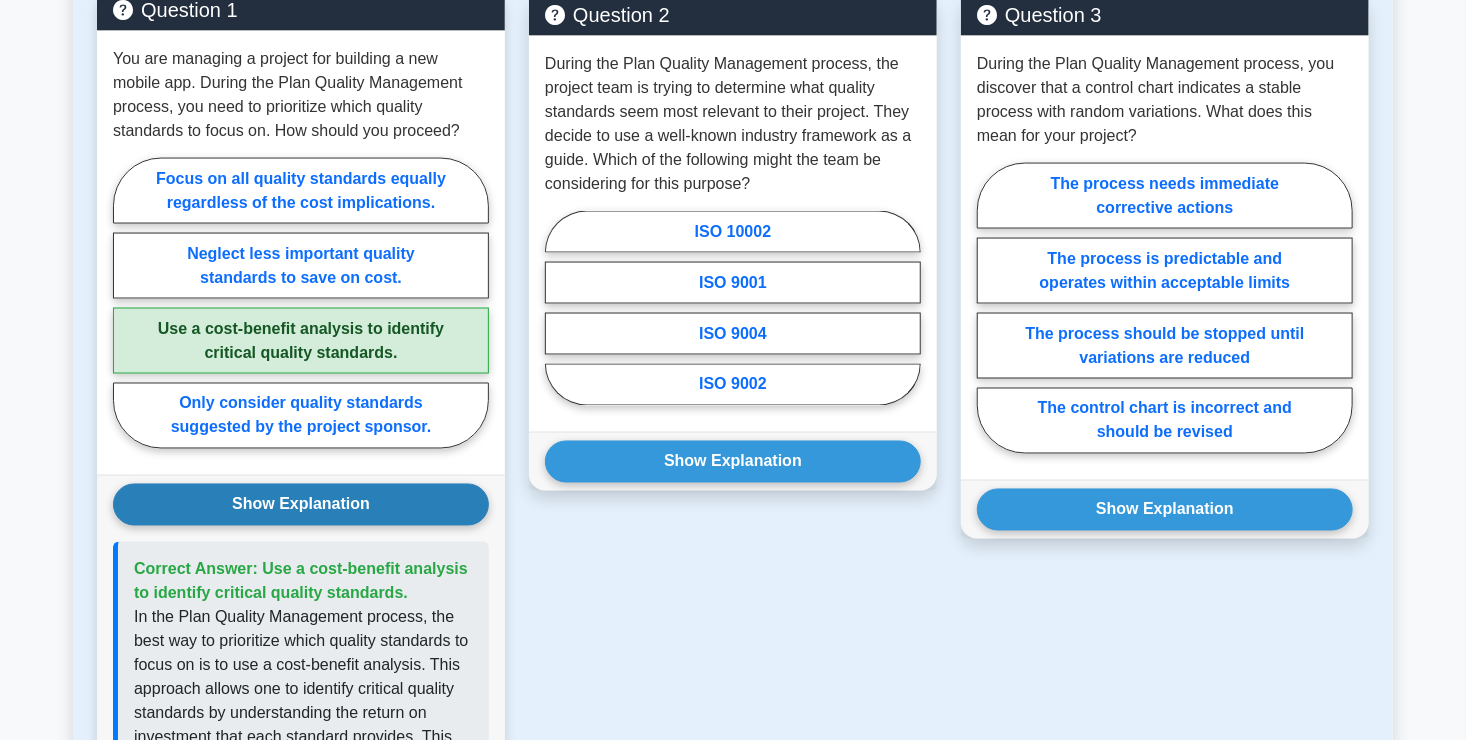 scroll, scrollTop: 1468, scrollLeft: 0, axis: vertical 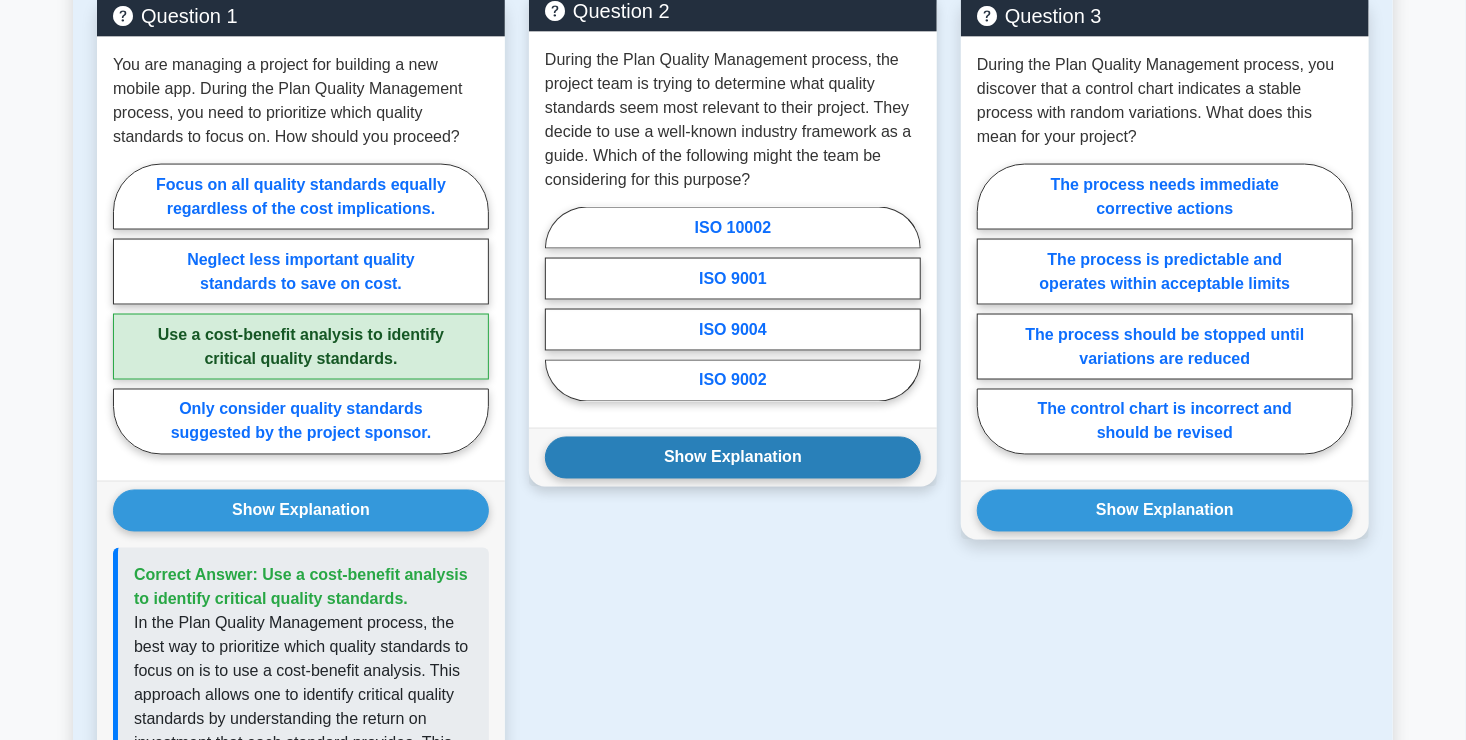 click on "Show Explanation" at bounding box center [733, 458] 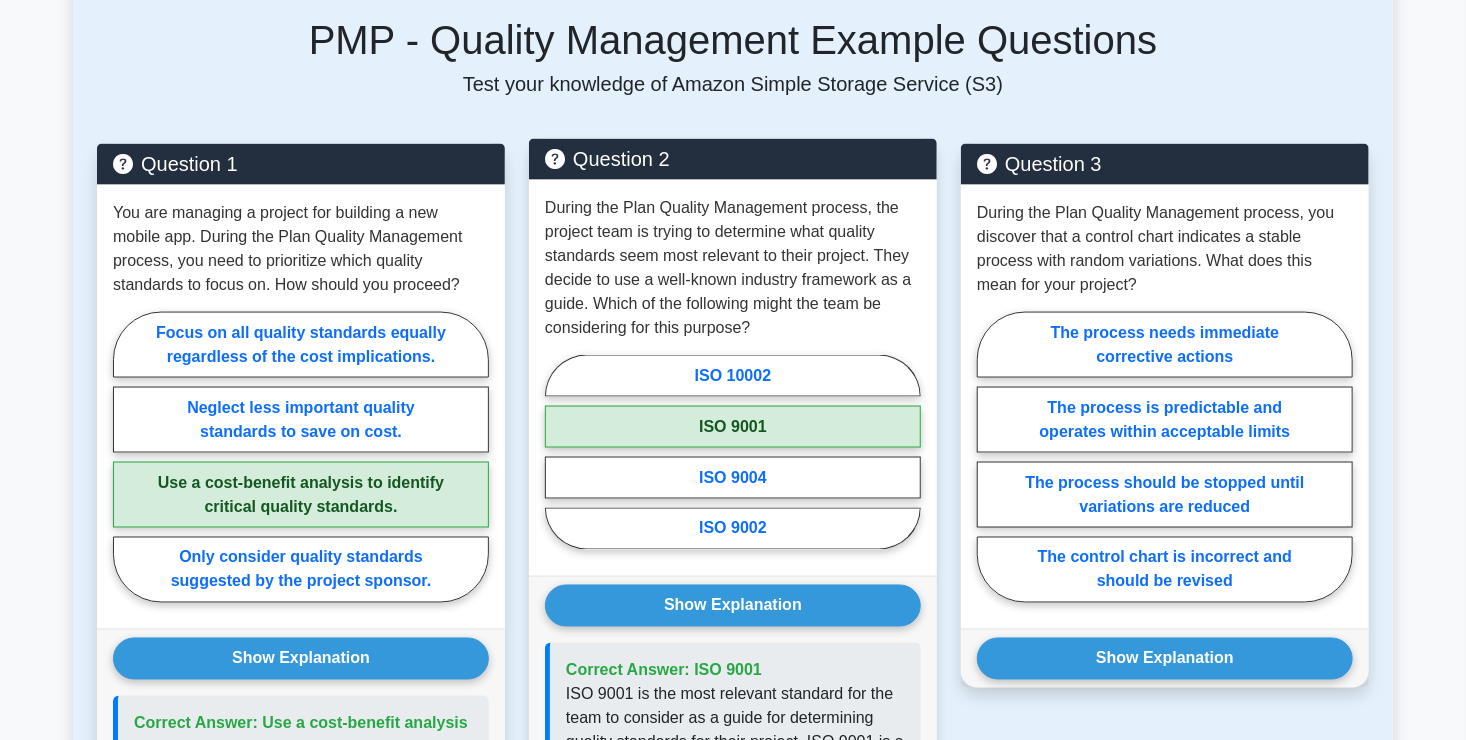 scroll, scrollTop: 1289, scrollLeft: 0, axis: vertical 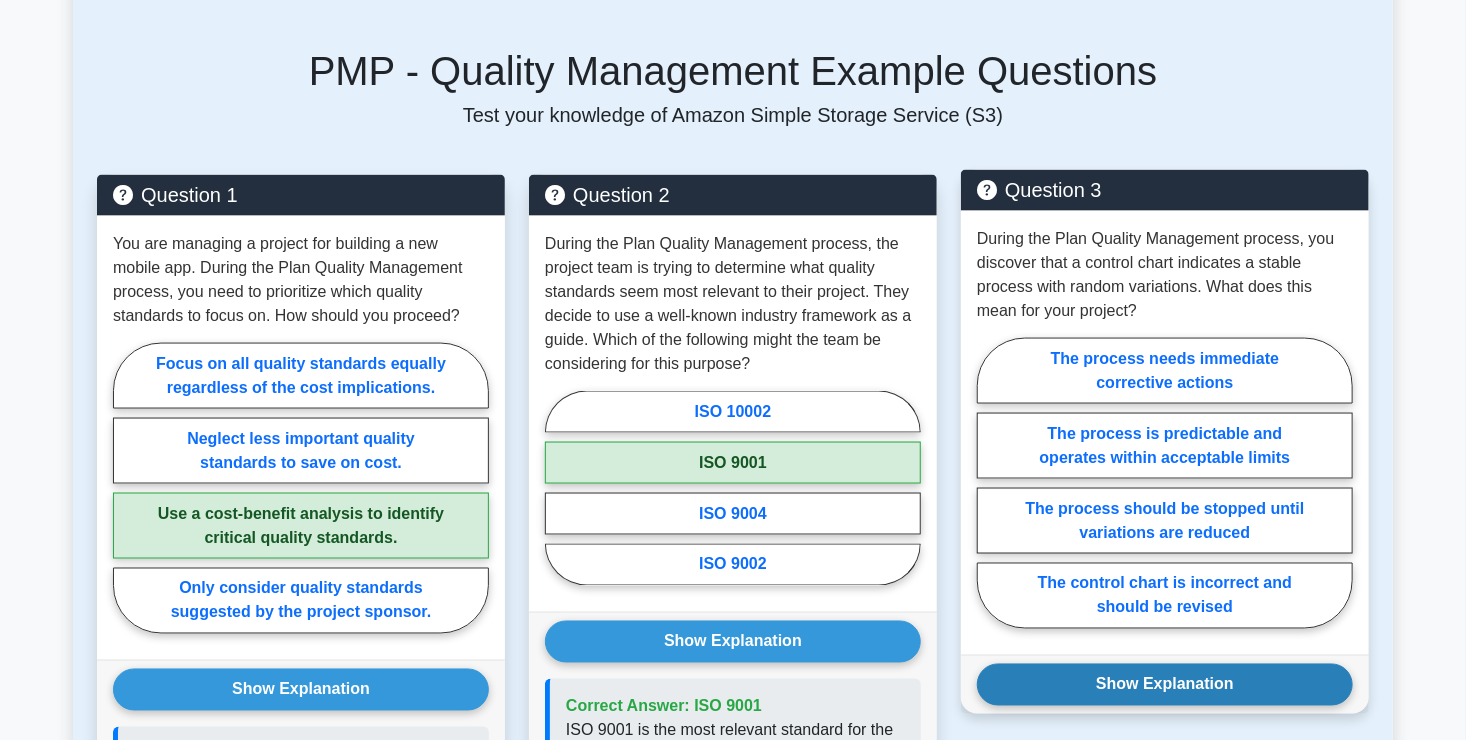 click on "Show Explanation" at bounding box center (1165, 685) 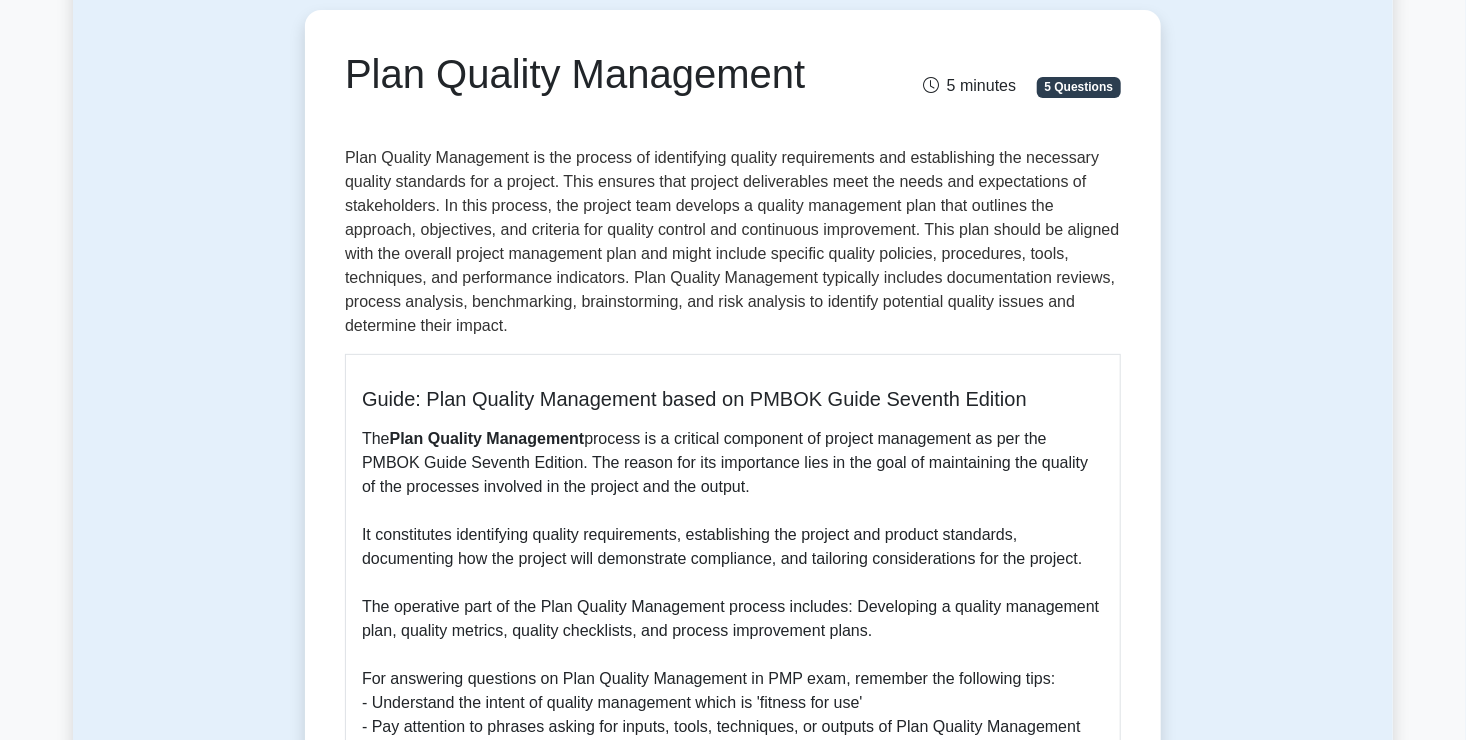 scroll, scrollTop: 0, scrollLeft: 0, axis: both 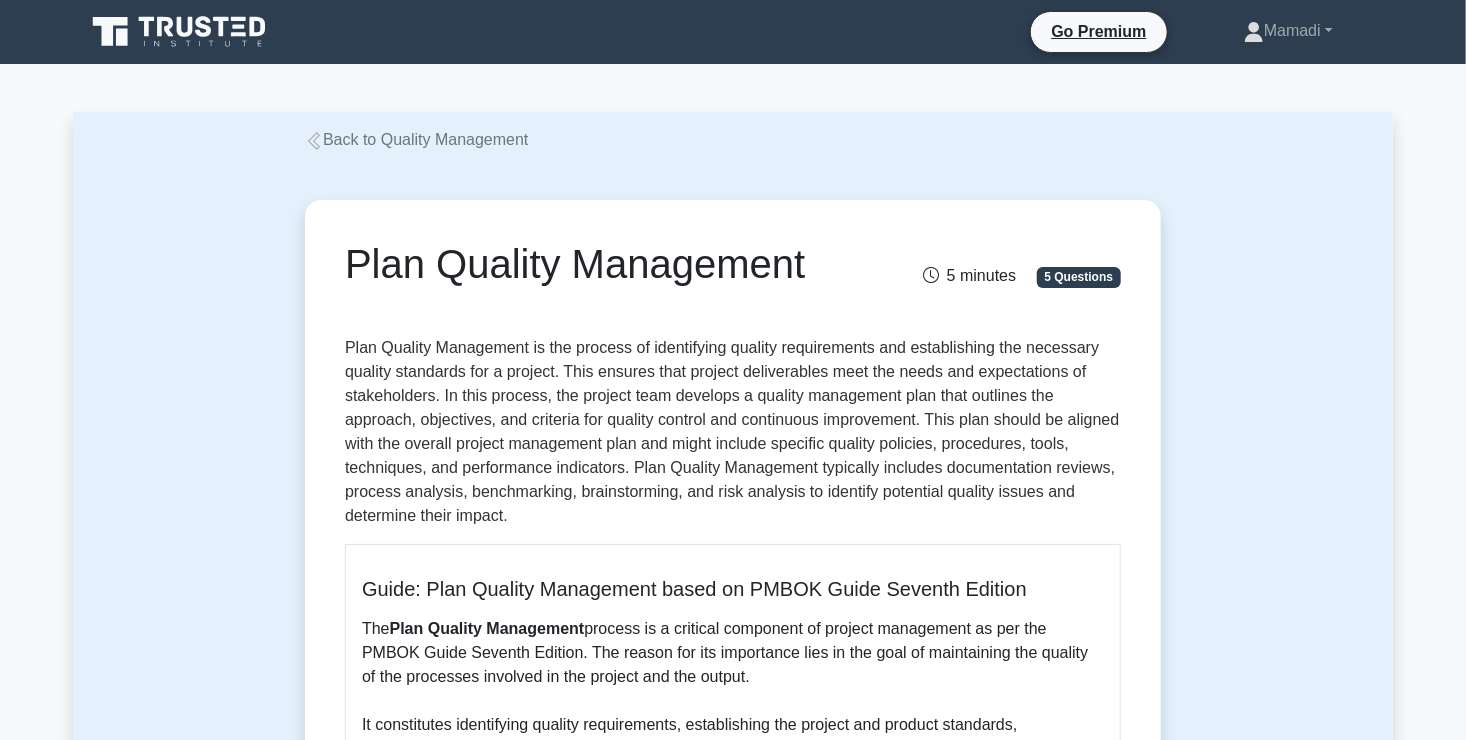 click on "Back to Quality Management" at bounding box center [416, 139] 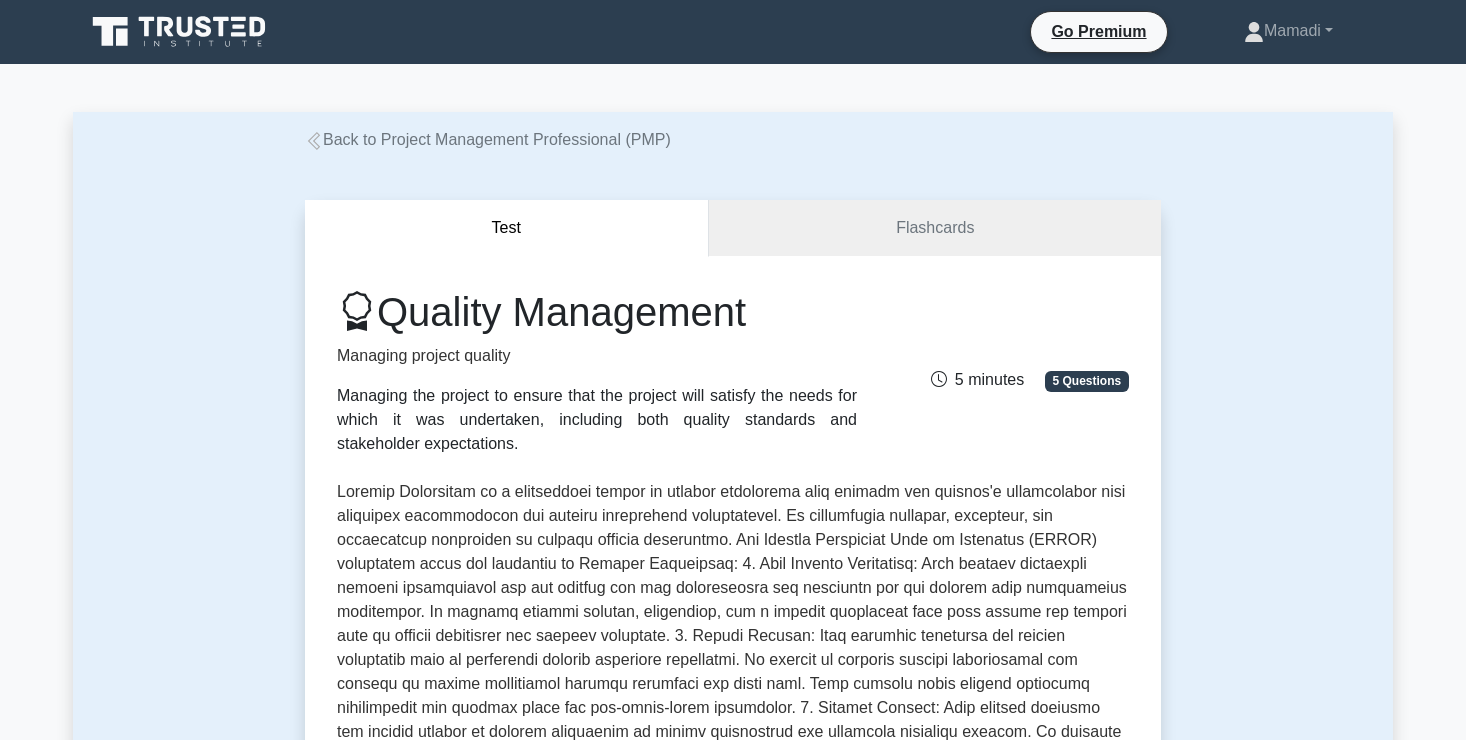scroll, scrollTop: 506, scrollLeft: 0, axis: vertical 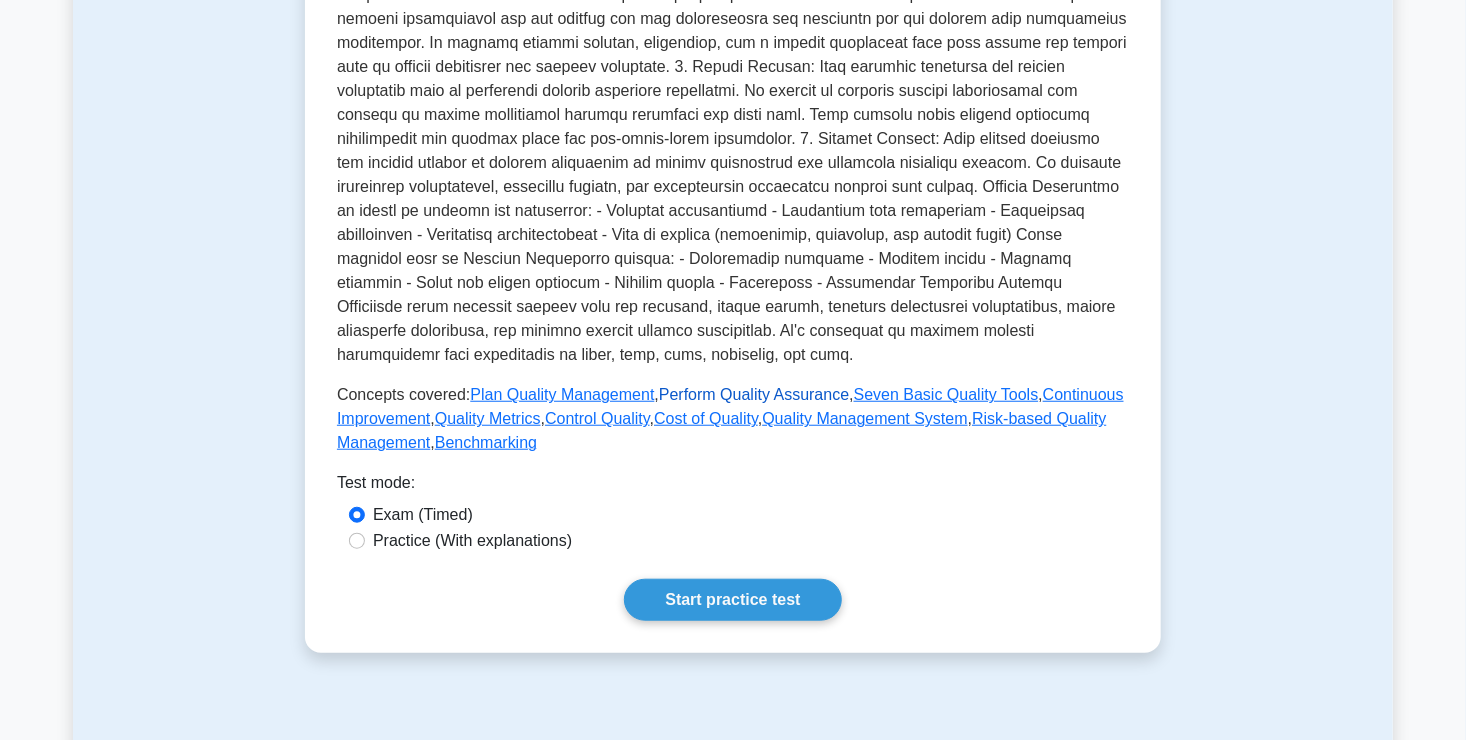 click on "Perform Quality Assurance" at bounding box center [754, 394] 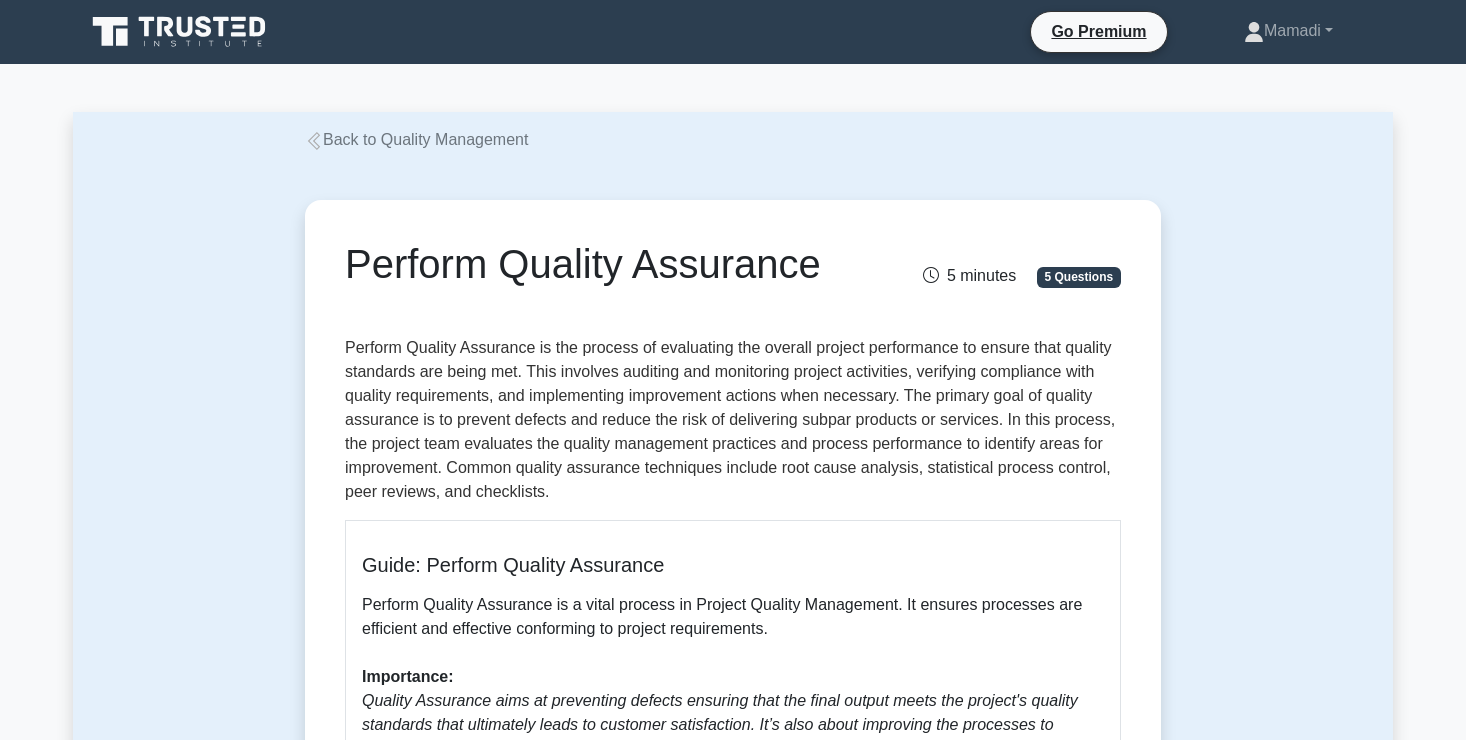 scroll, scrollTop: 0, scrollLeft: 0, axis: both 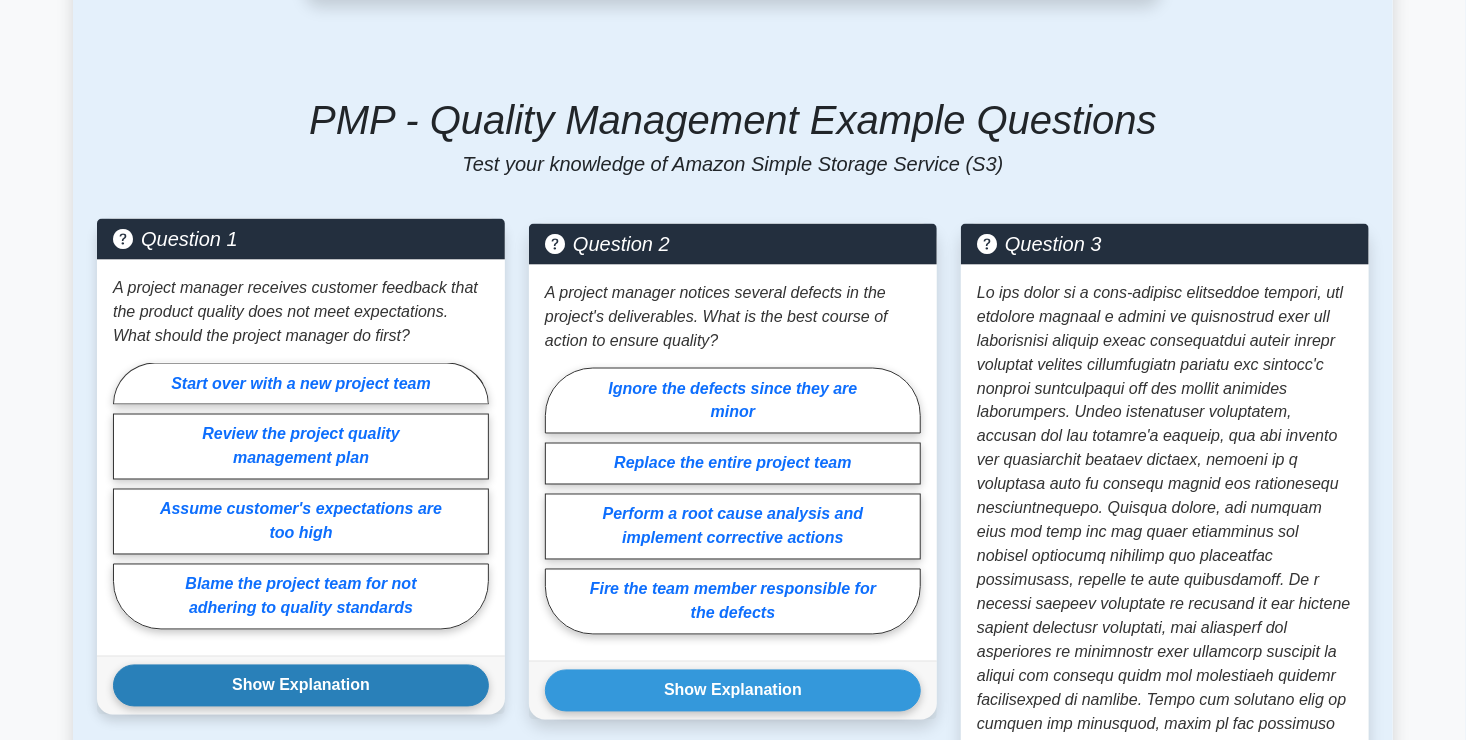 click on "Show Explanation" at bounding box center [301, 686] 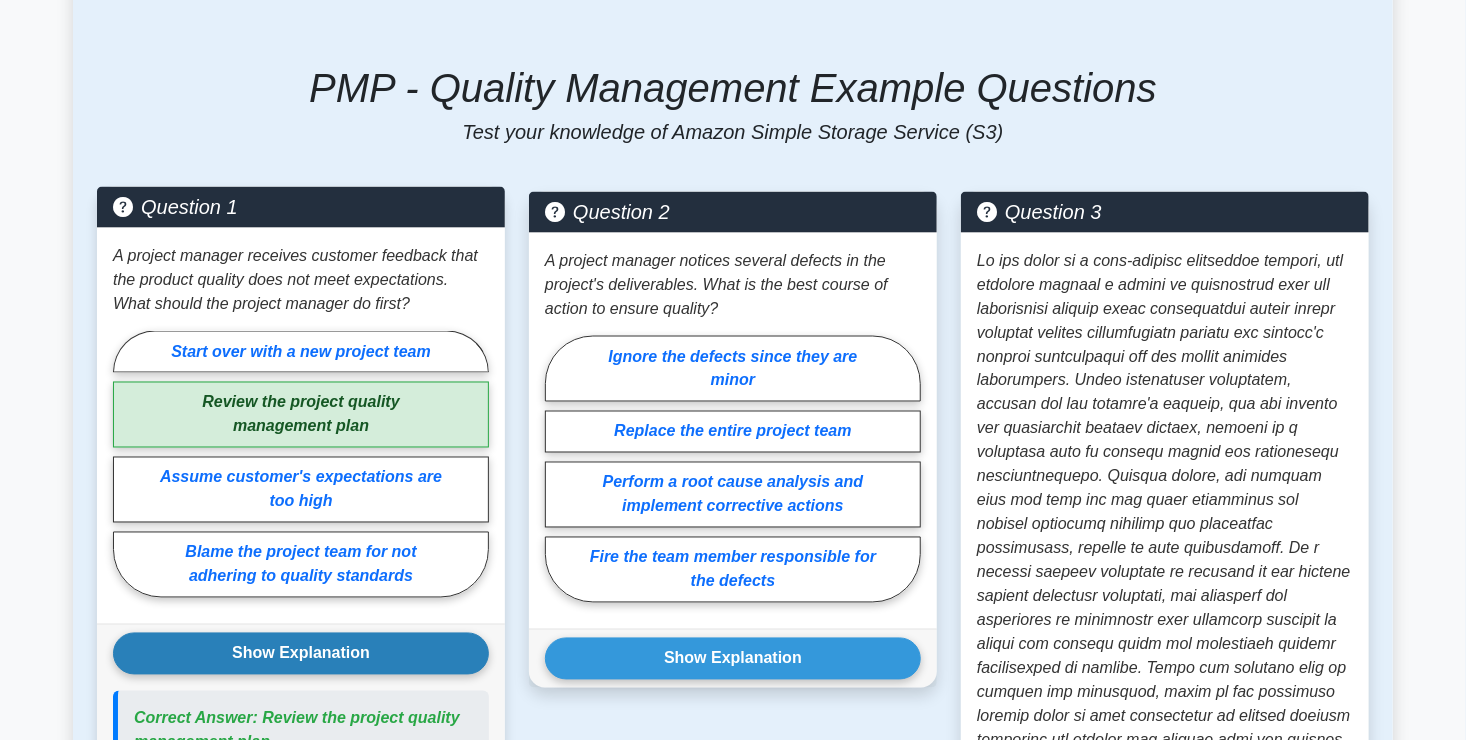 scroll, scrollTop: 1462, scrollLeft: 0, axis: vertical 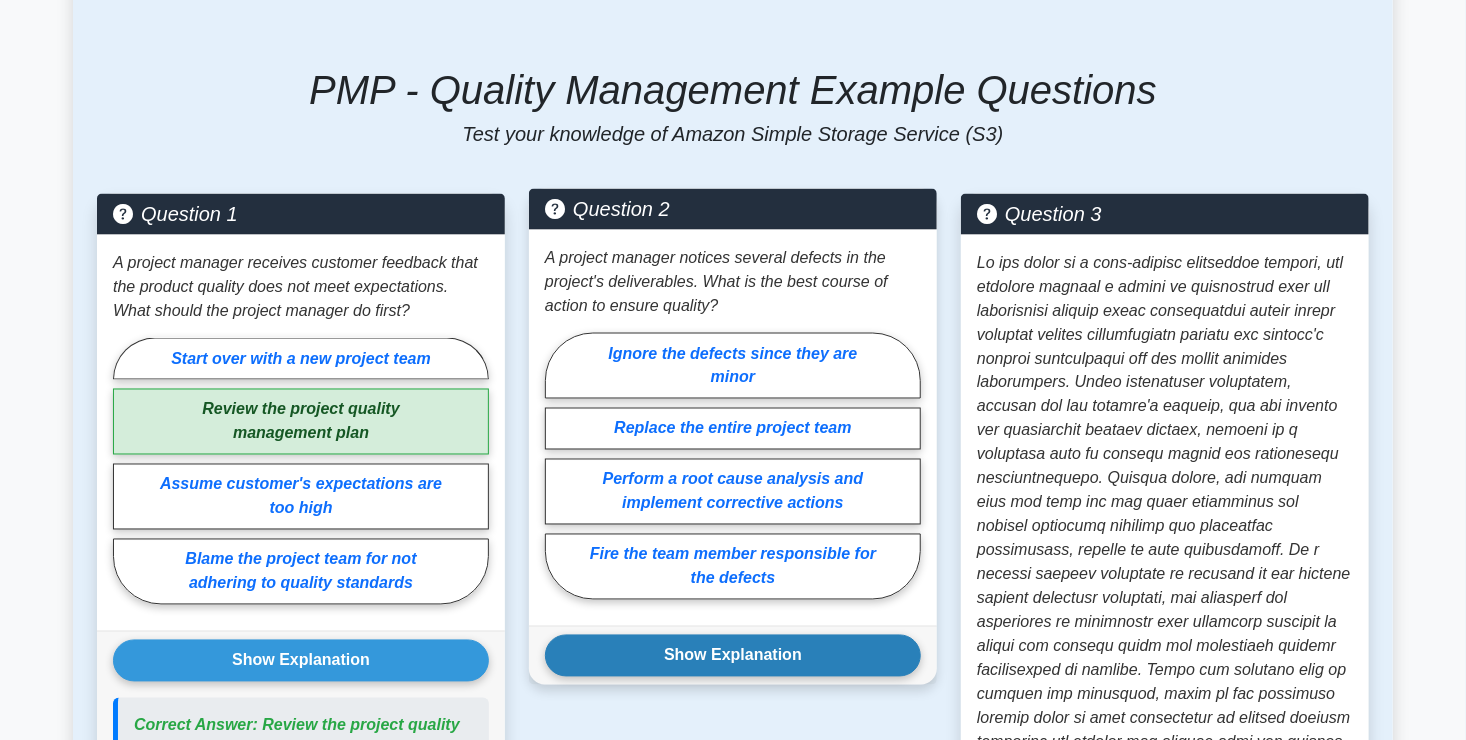 click on "Show Explanation" at bounding box center [733, 656] 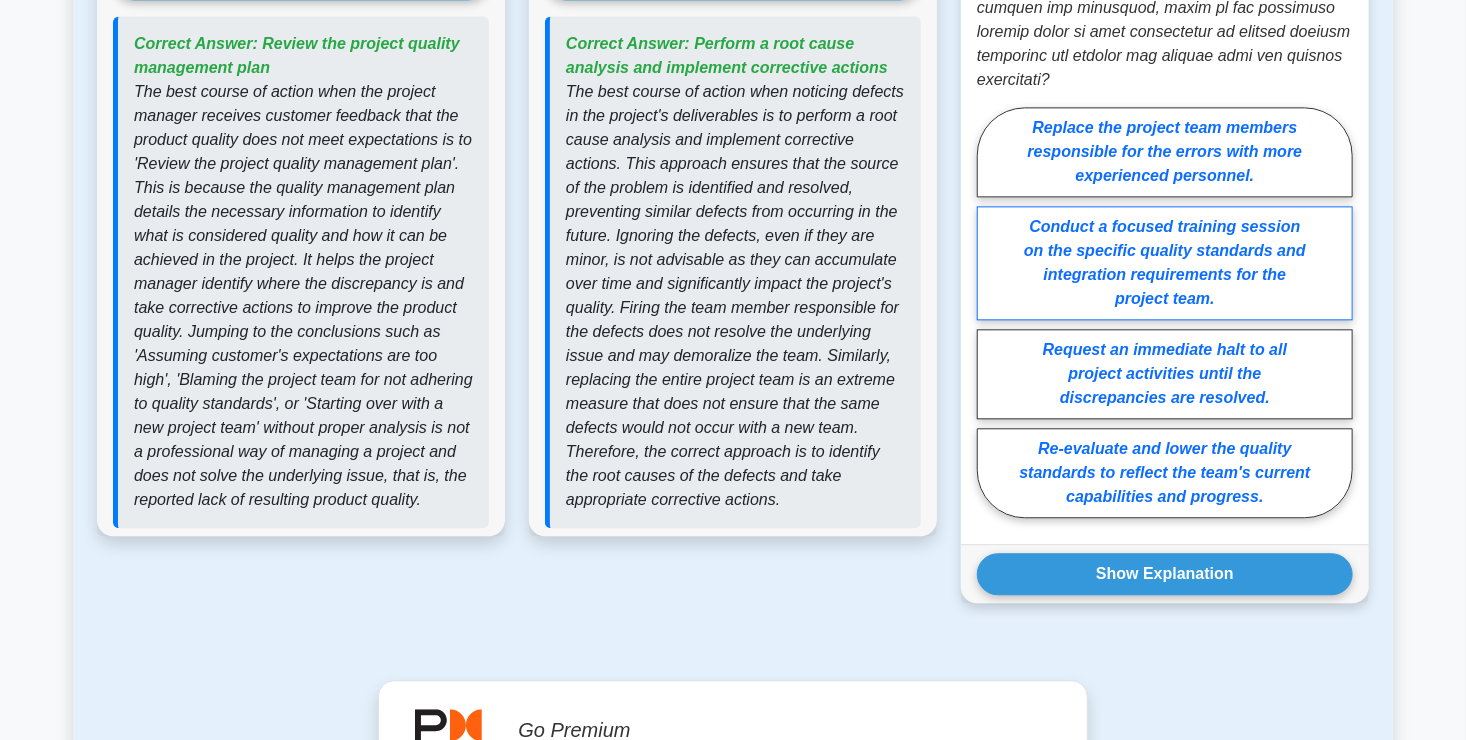 scroll, scrollTop: 2146, scrollLeft: 0, axis: vertical 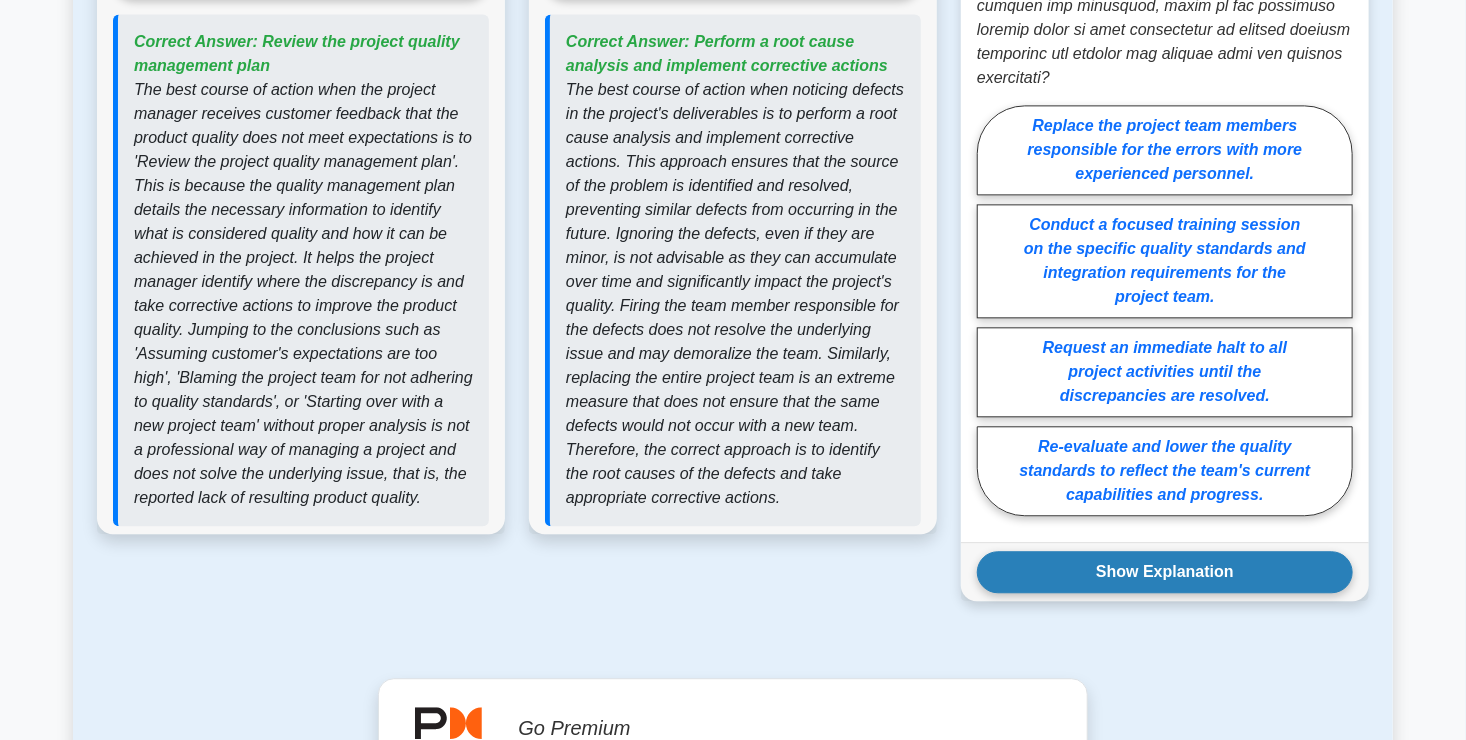 click on "Show Explanation" at bounding box center [1165, 572] 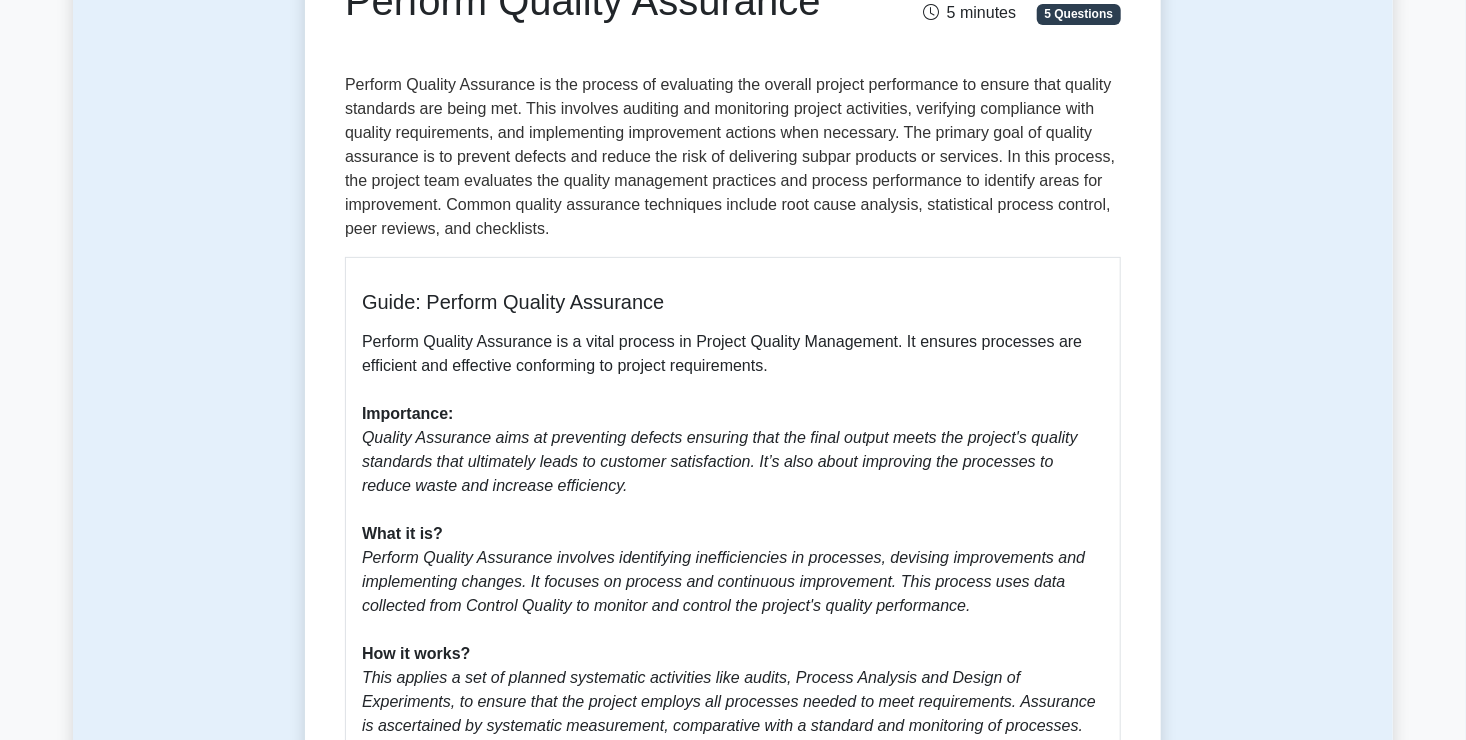 scroll, scrollTop: 0, scrollLeft: 0, axis: both 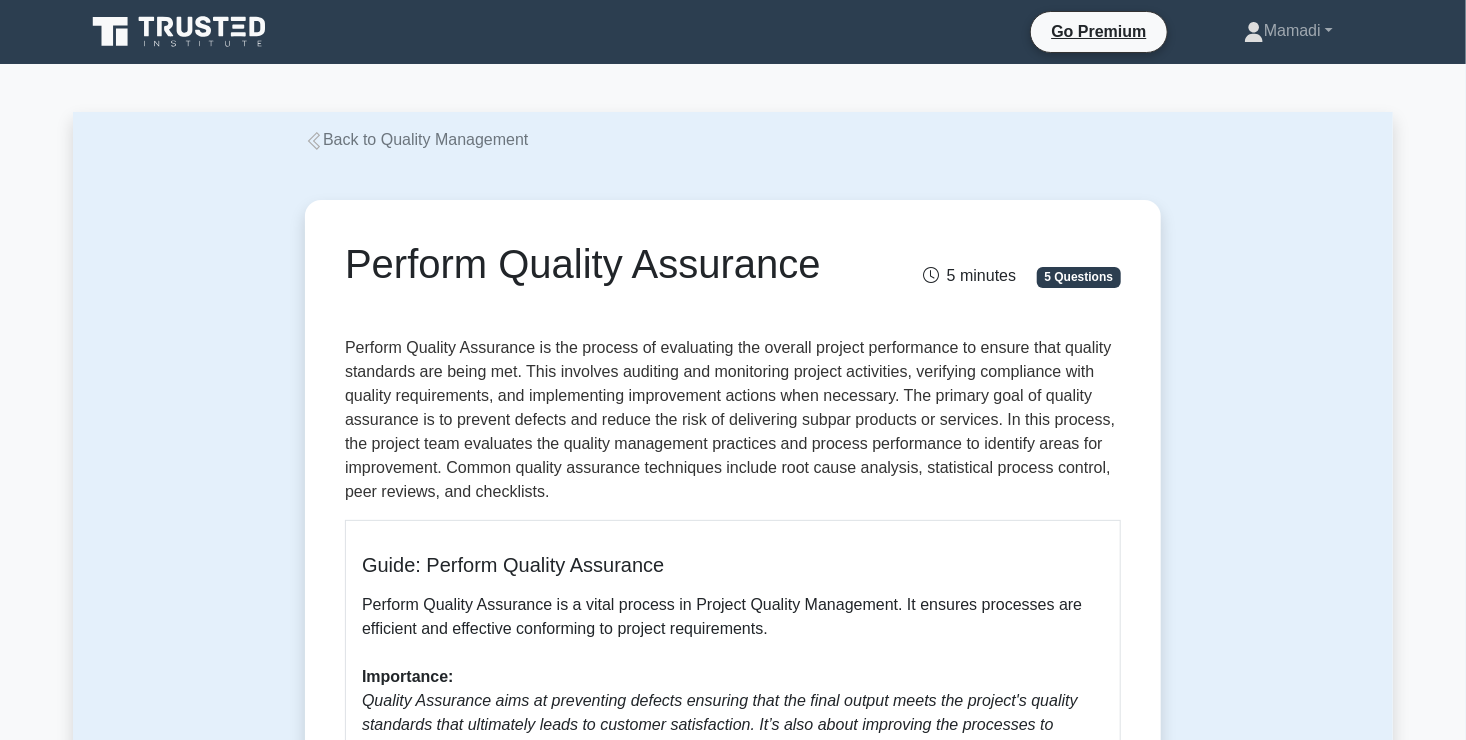 click on "Back to Quality Management" at bounding box center (416, 139) 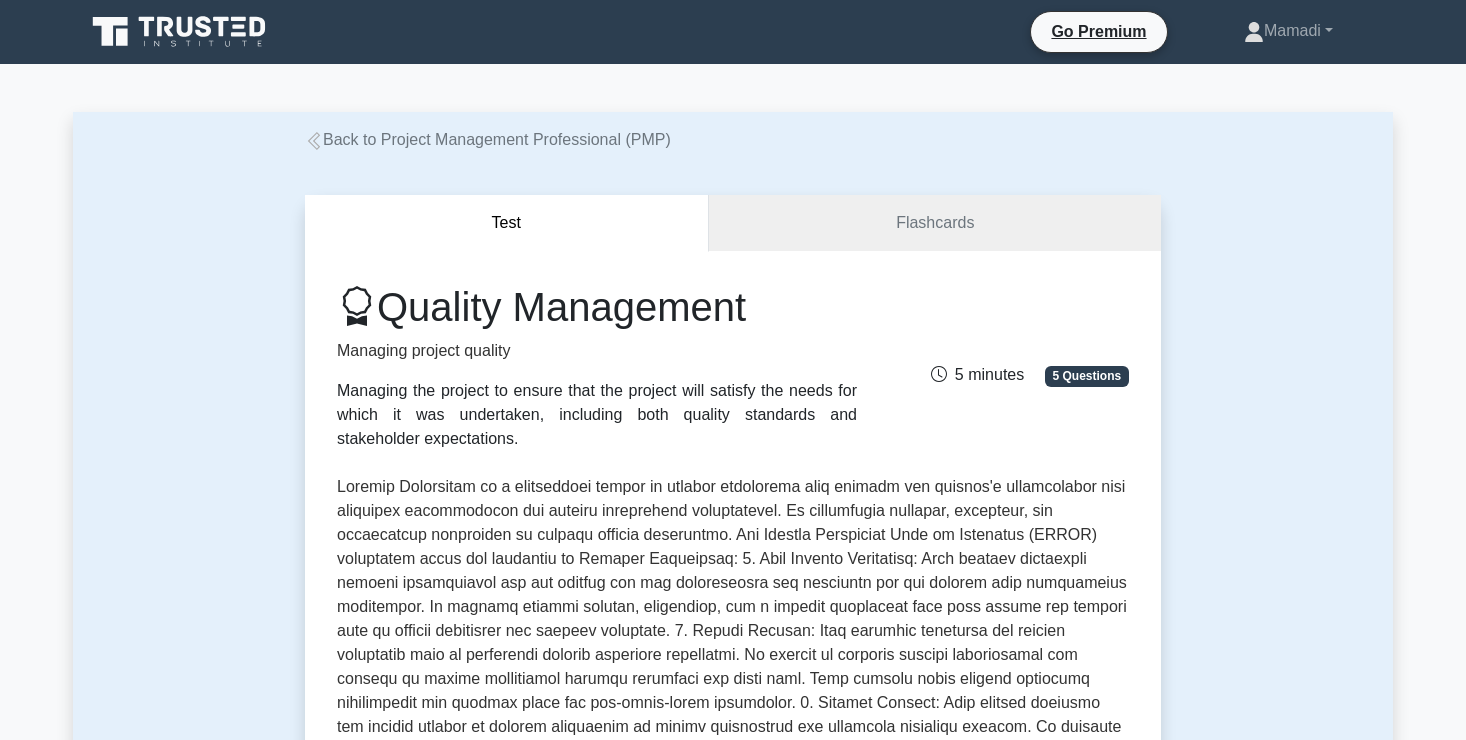 scroll, scrollTop: 0, scrollLeft: 0, axis: both 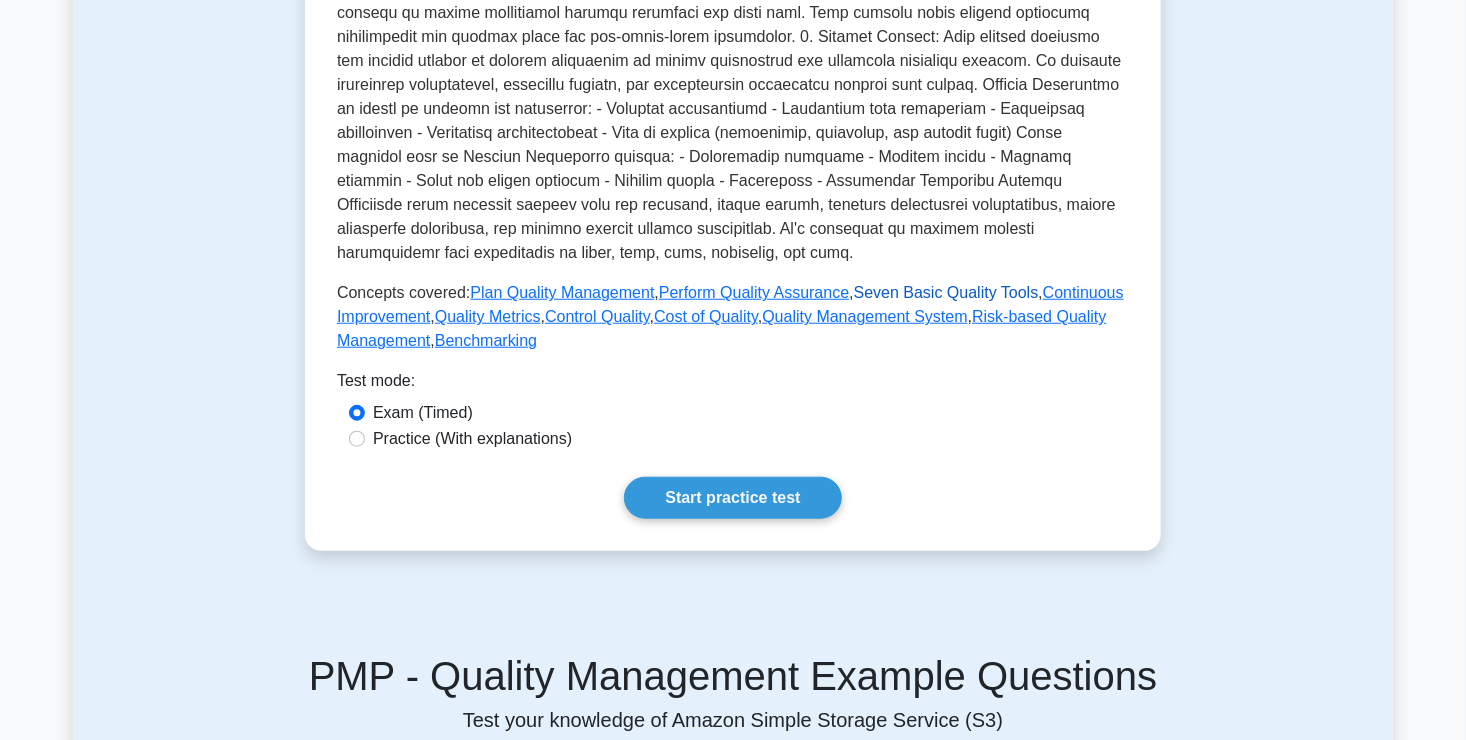 click on "Seven Basic Quality Tools" at bounding box center [946, 292] 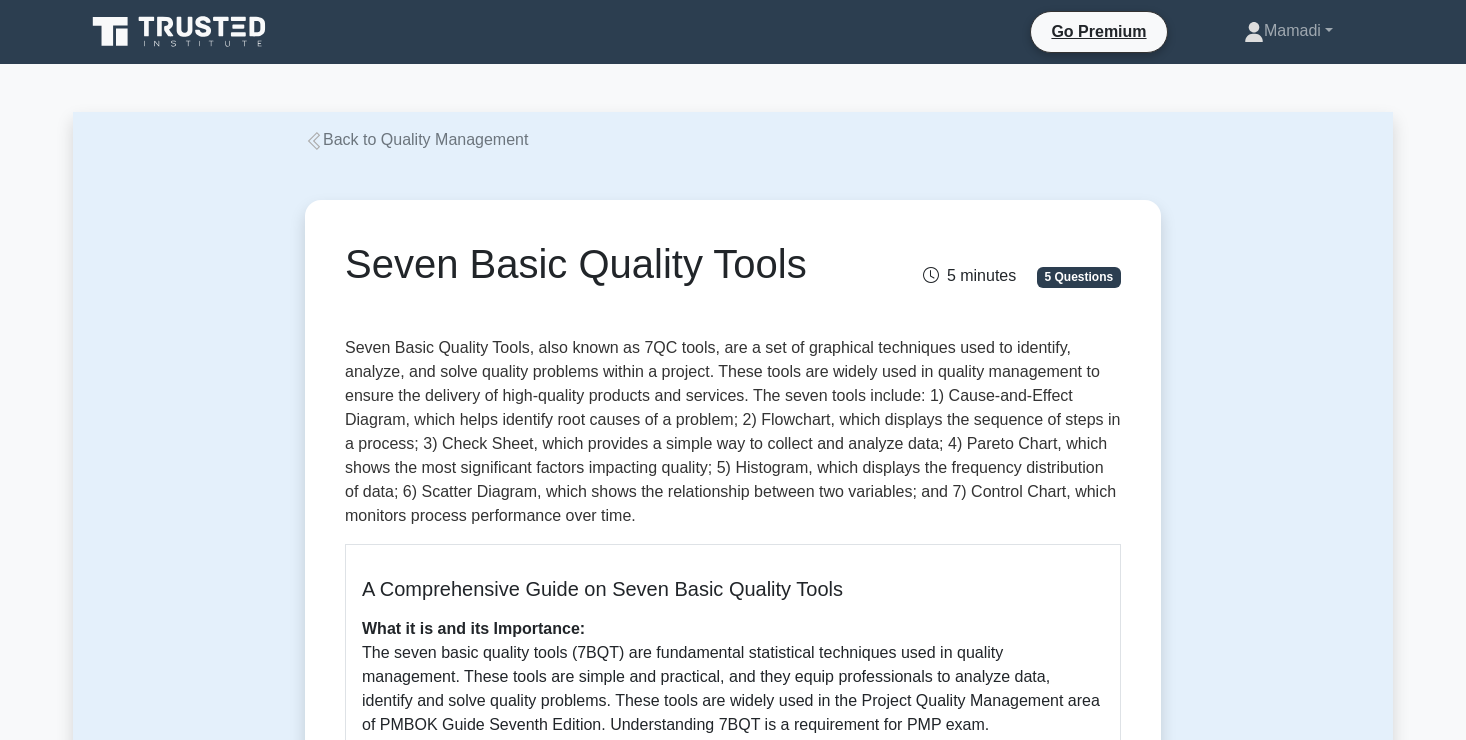 scroll, scrollTop: 0, scrollLeft: 0, axis: both 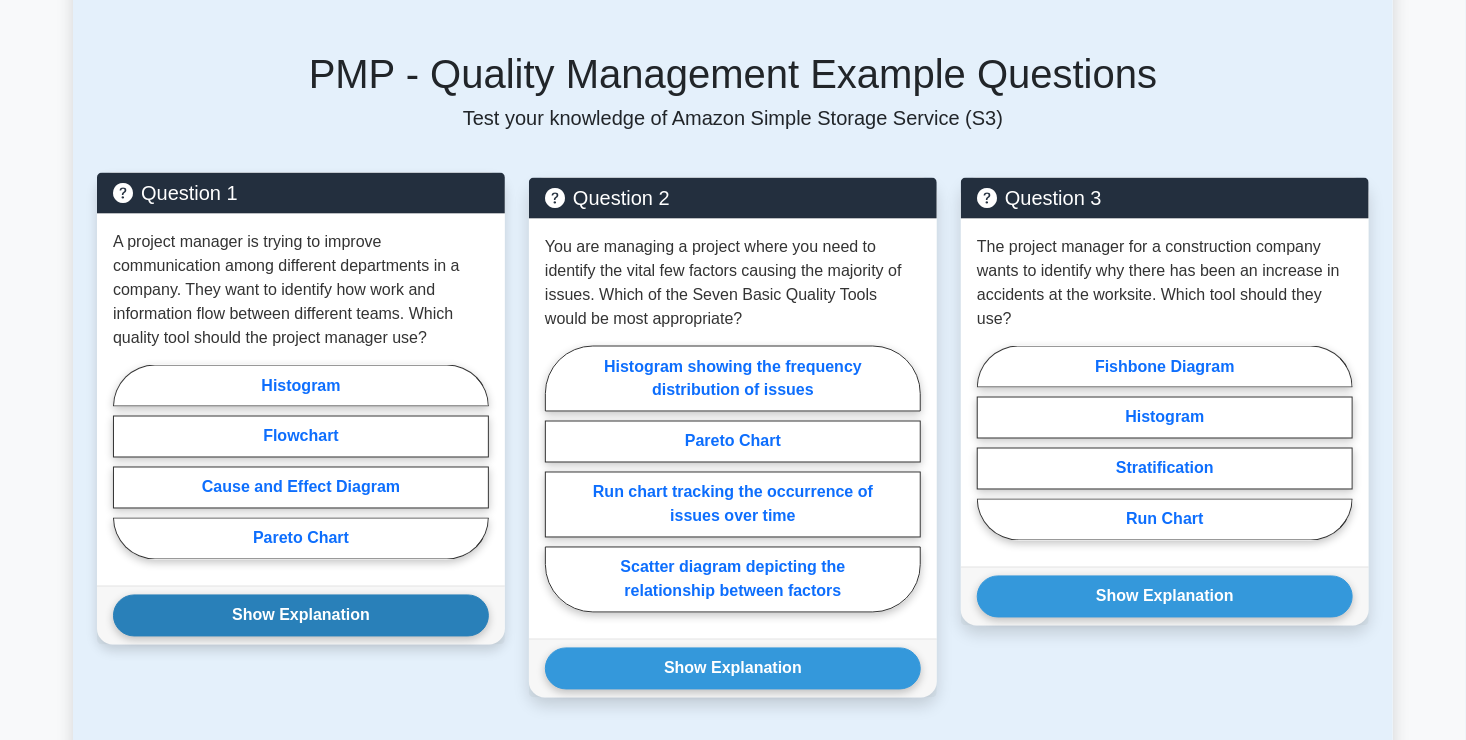 click on "Show Explanation" at bounding box center [301, 616] 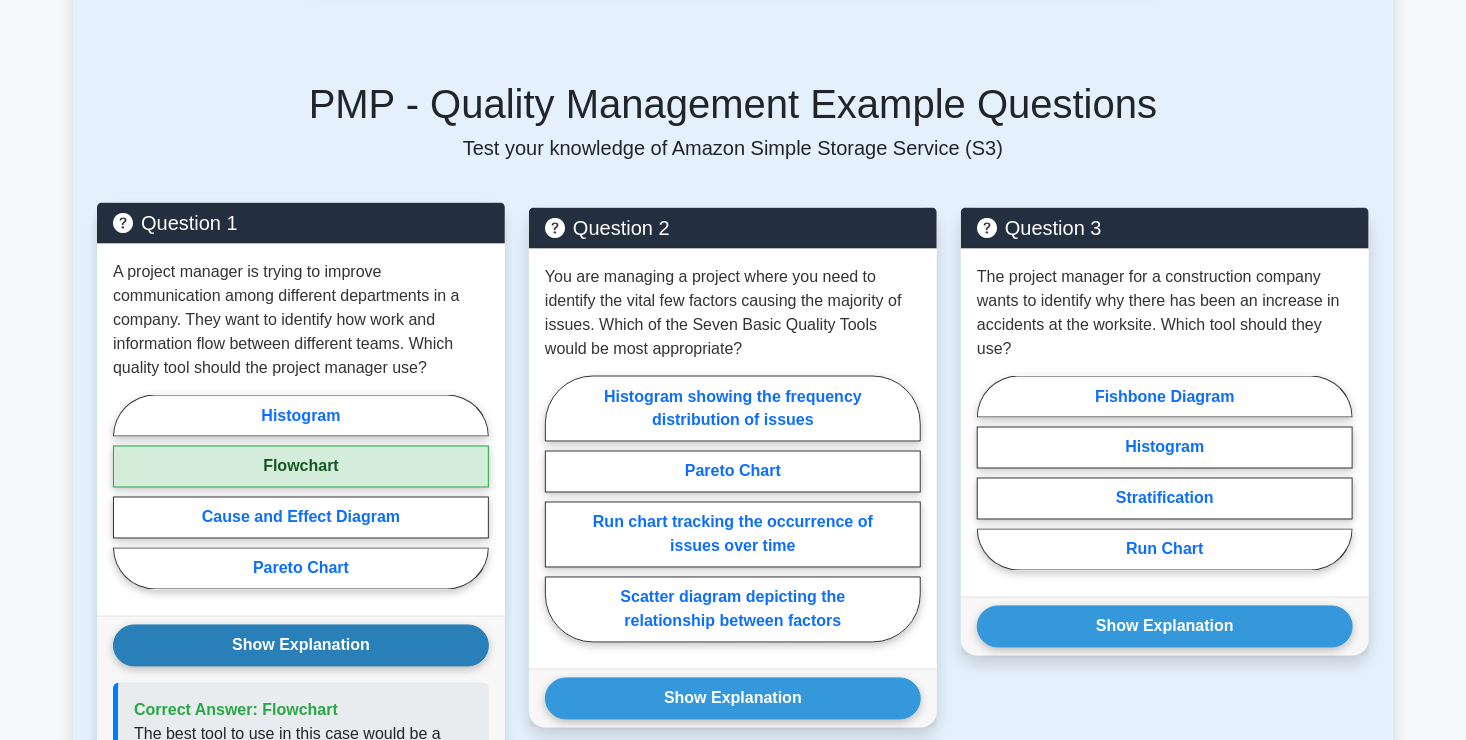 scroll, scrollTop: 1418, scrollLeft: 0, axis: vertical 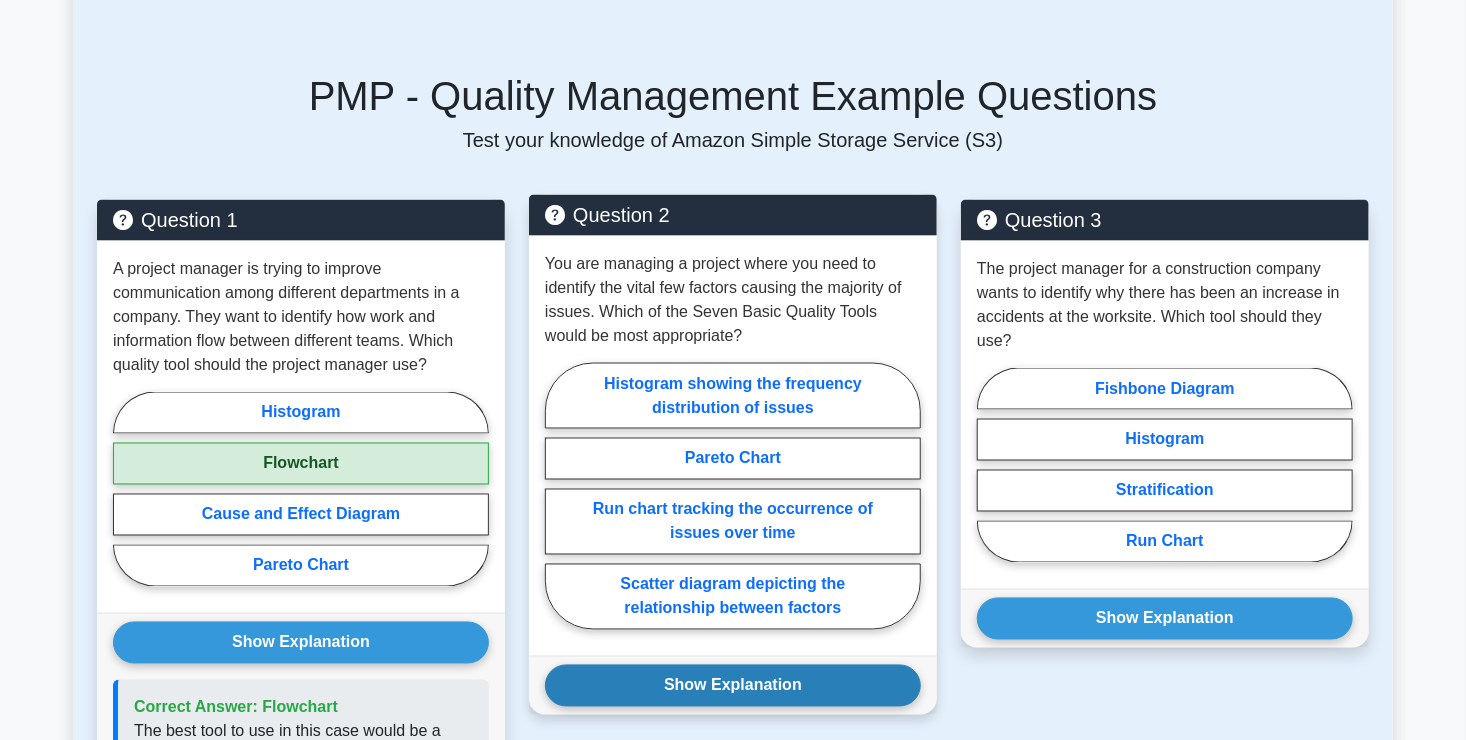 click on "Show Explanation" at bounding box center (733, 686) 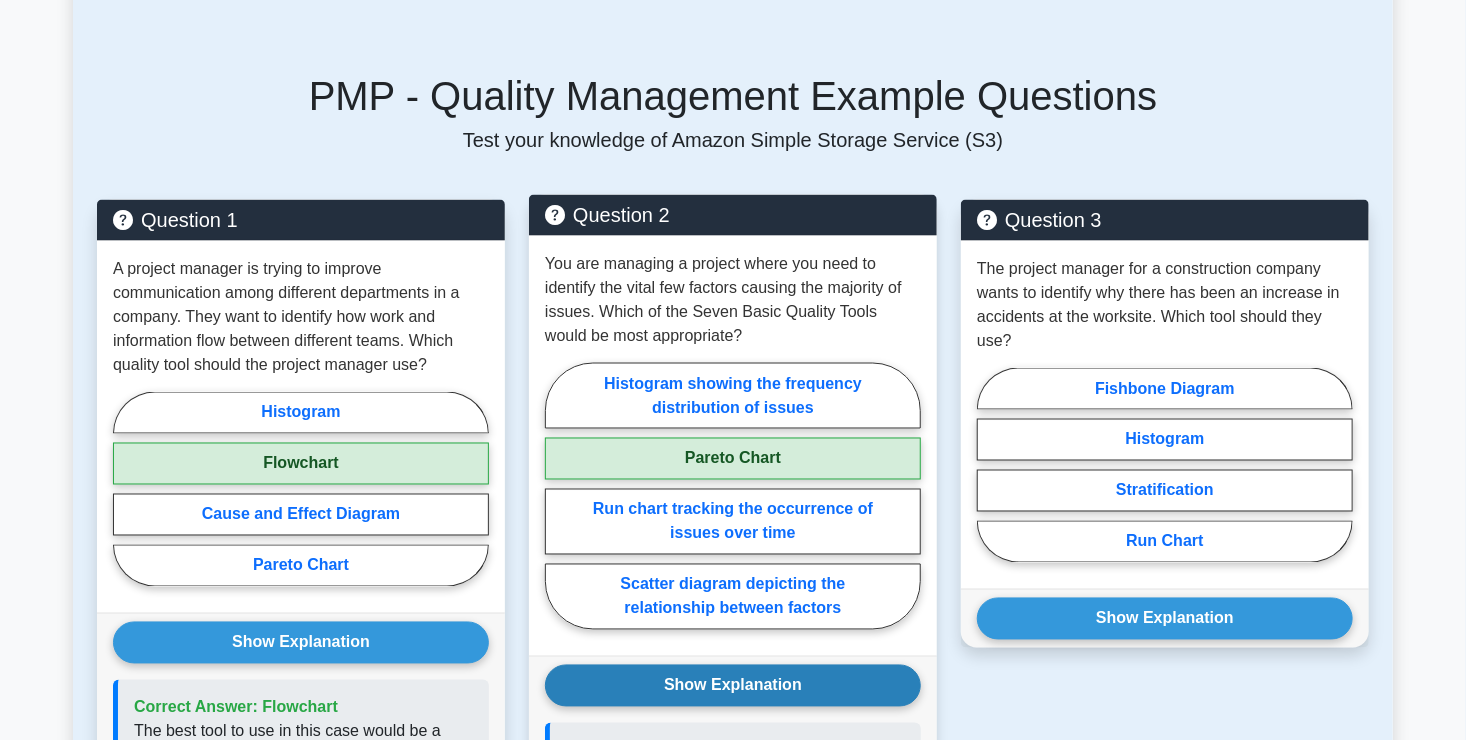 click on "Show Explanation" at bounding box center (733, 686) 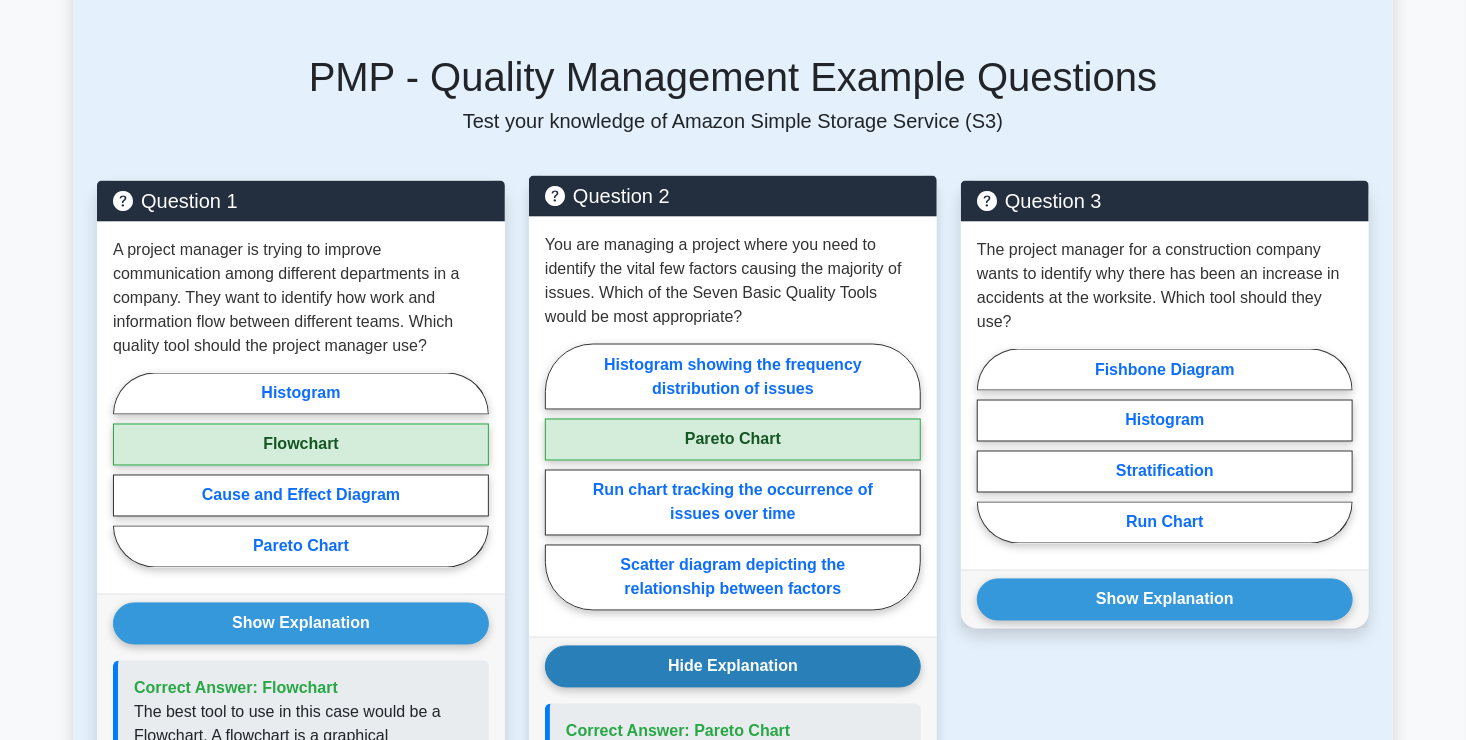 scroll, scrollTop: 1436, scrollLeft: 0, axis: vertical 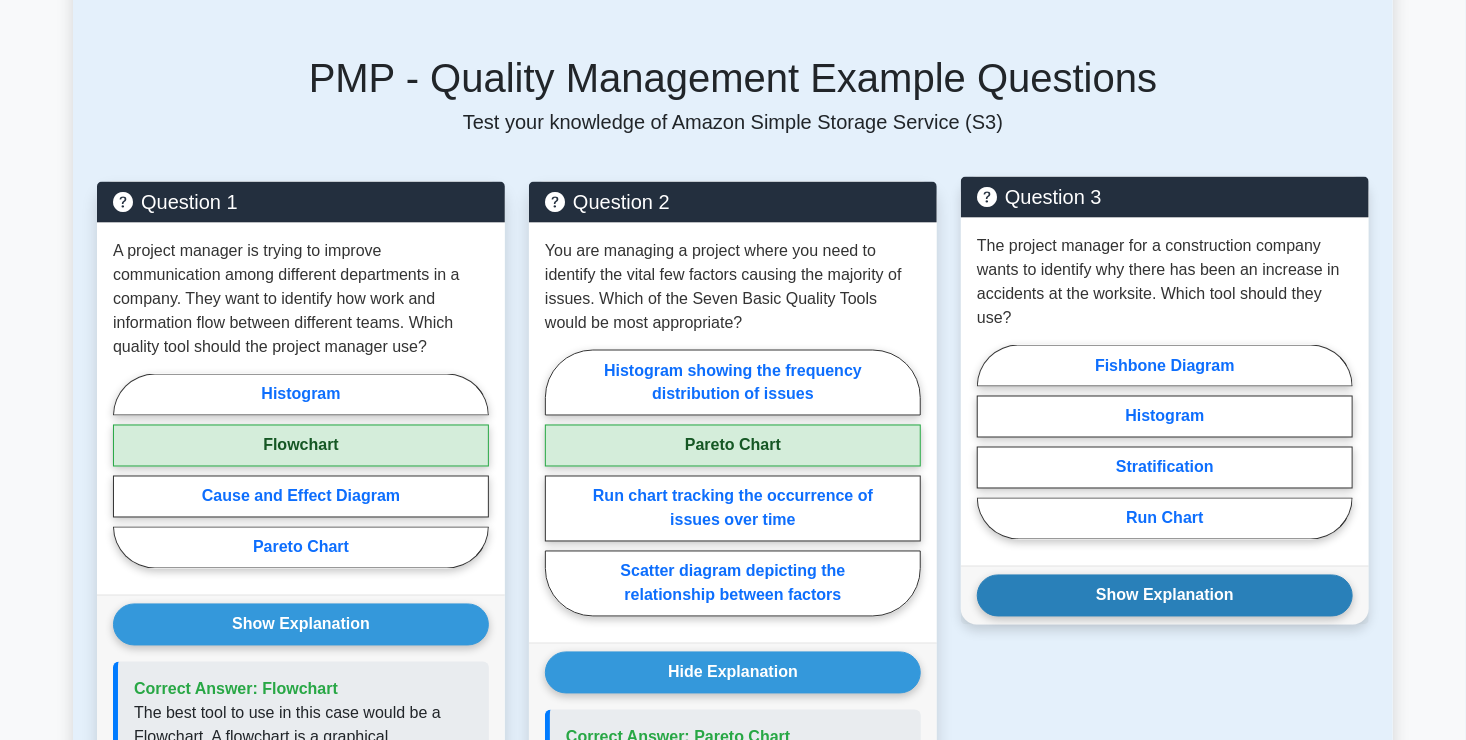 click on "Show Explanation" at bounding box center (1165, 596) 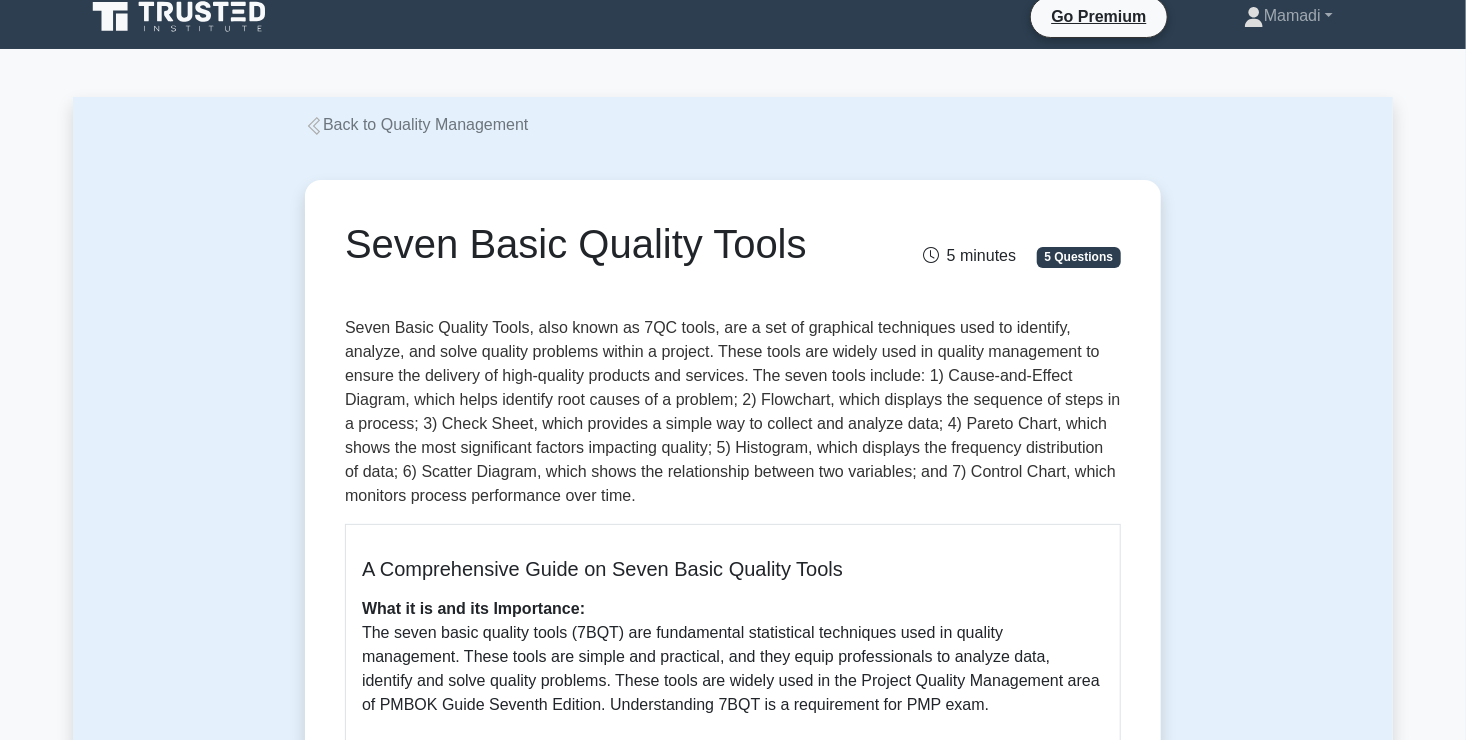 scroll, scrollTop: 14, scrollLeft: 0, axis: vertical 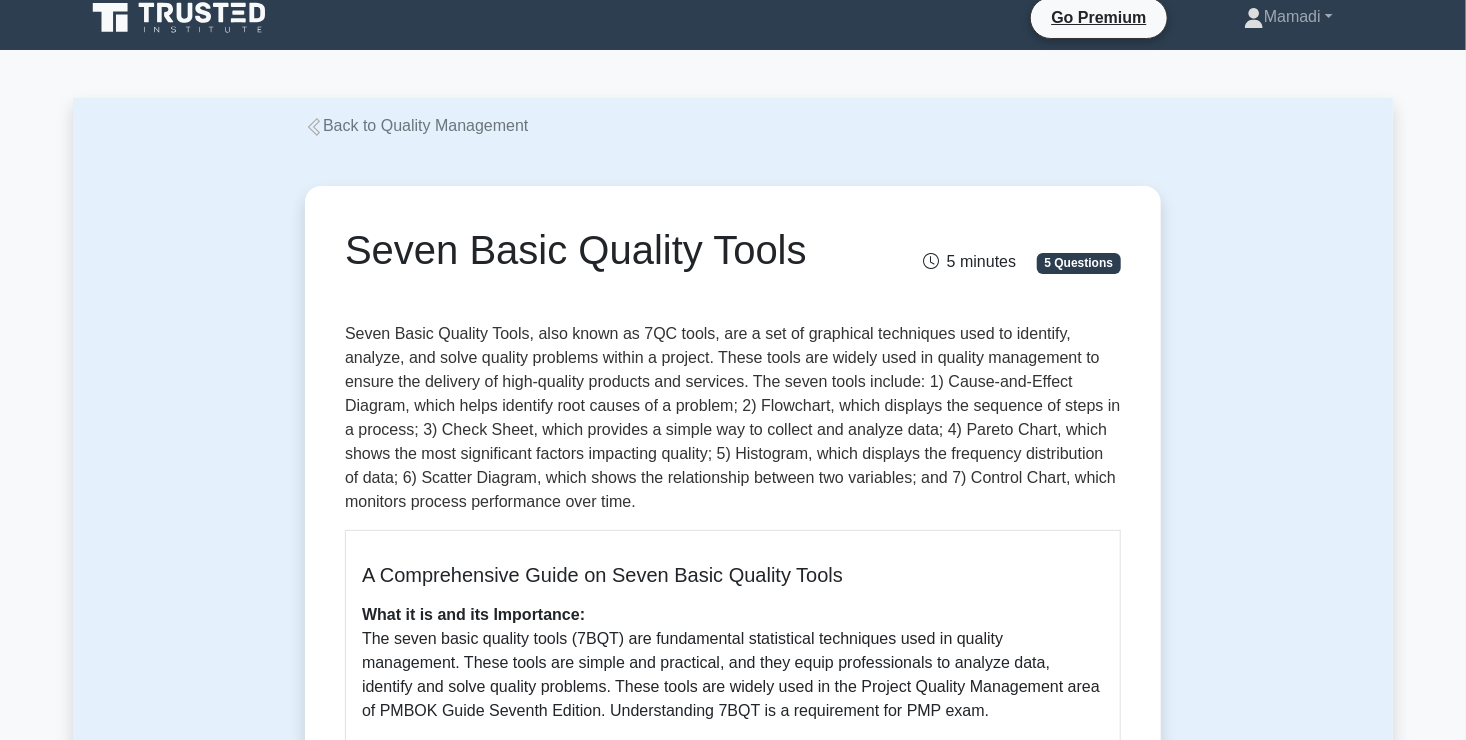 click on "Back to Quality Management" at bounding box center (416, 125) 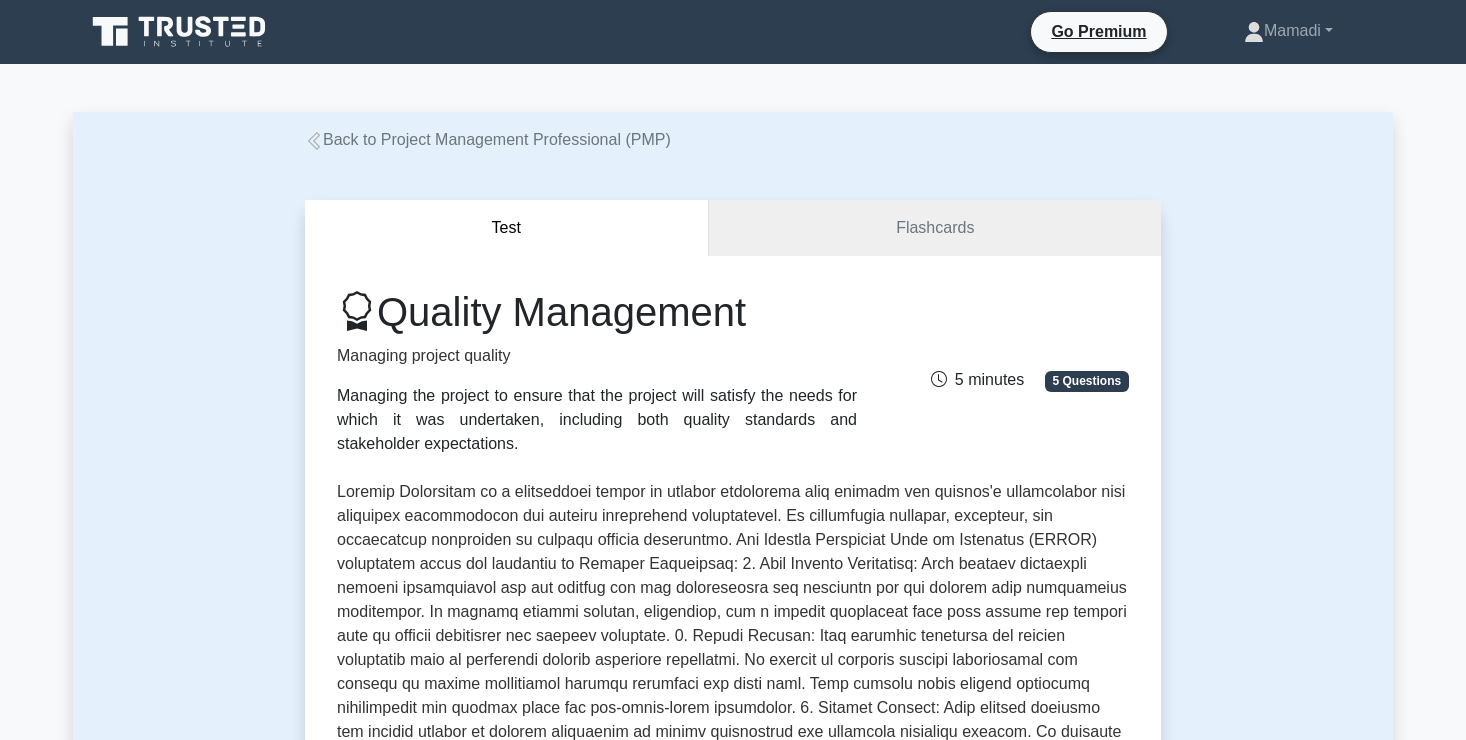 scroll, scrollTop: 355, scrollLeft: 0, axis: vertical 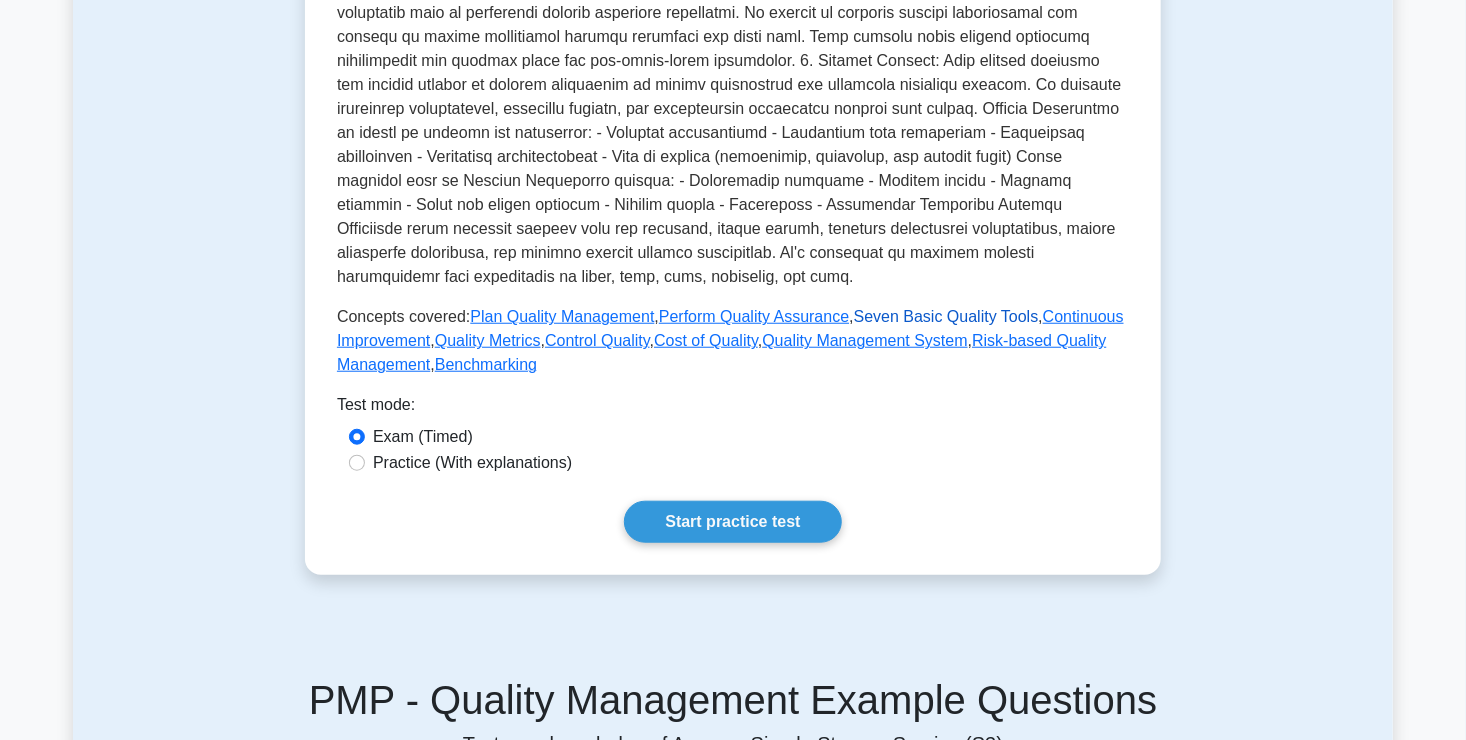 click on "Seven Basic Quality Tools" at bounding box center (946, 316) 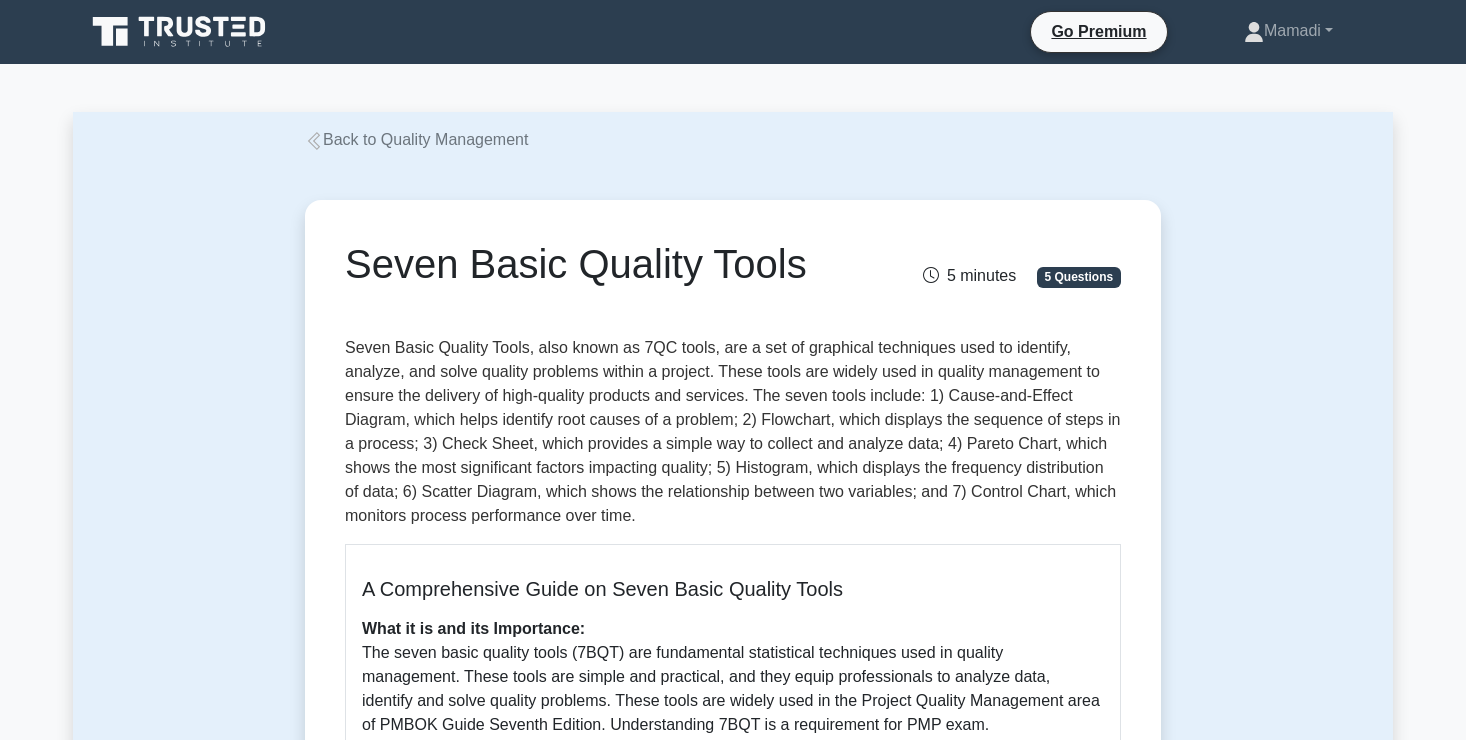 scroll, scrollTop: 0, scrollLeft: 0, axis: both 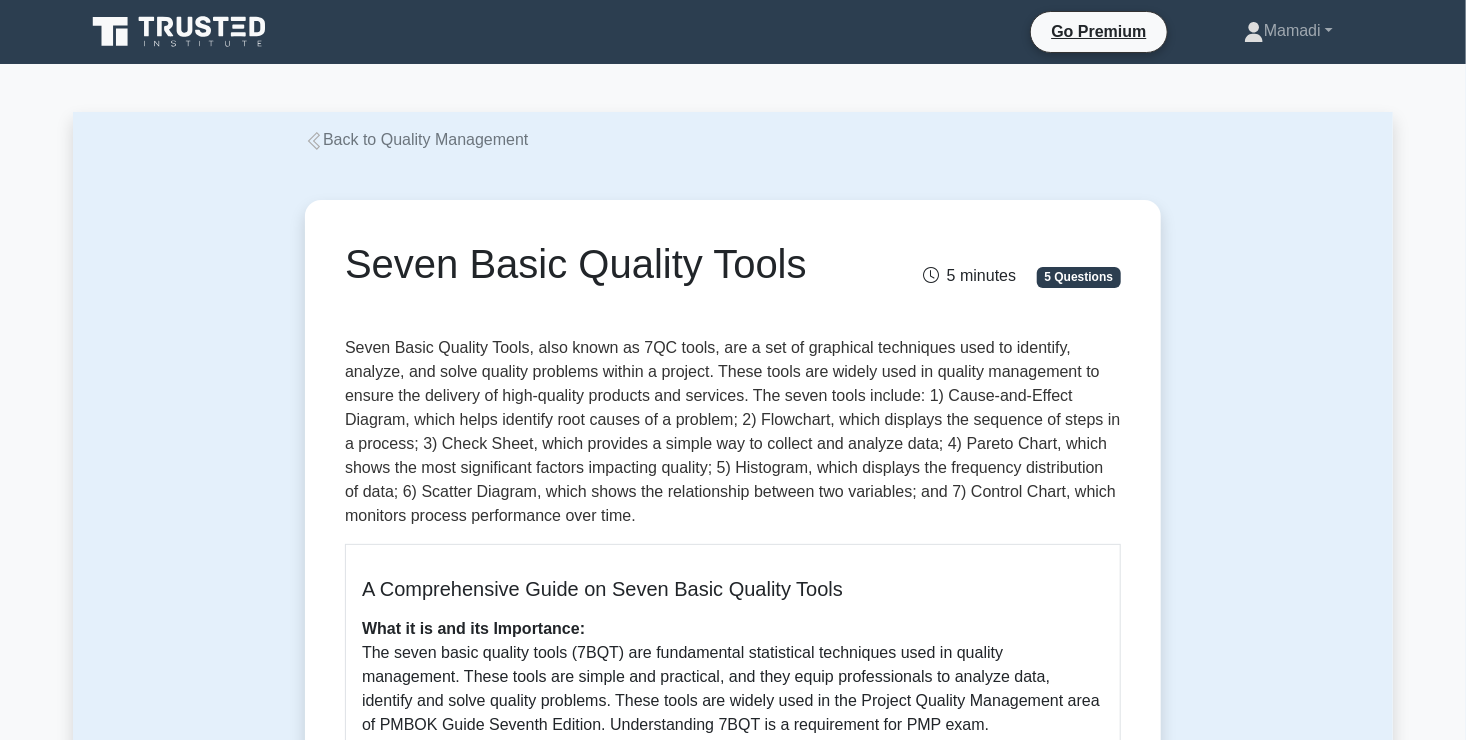 click on "Back to Quality Management" at bounding box center [416, 139] 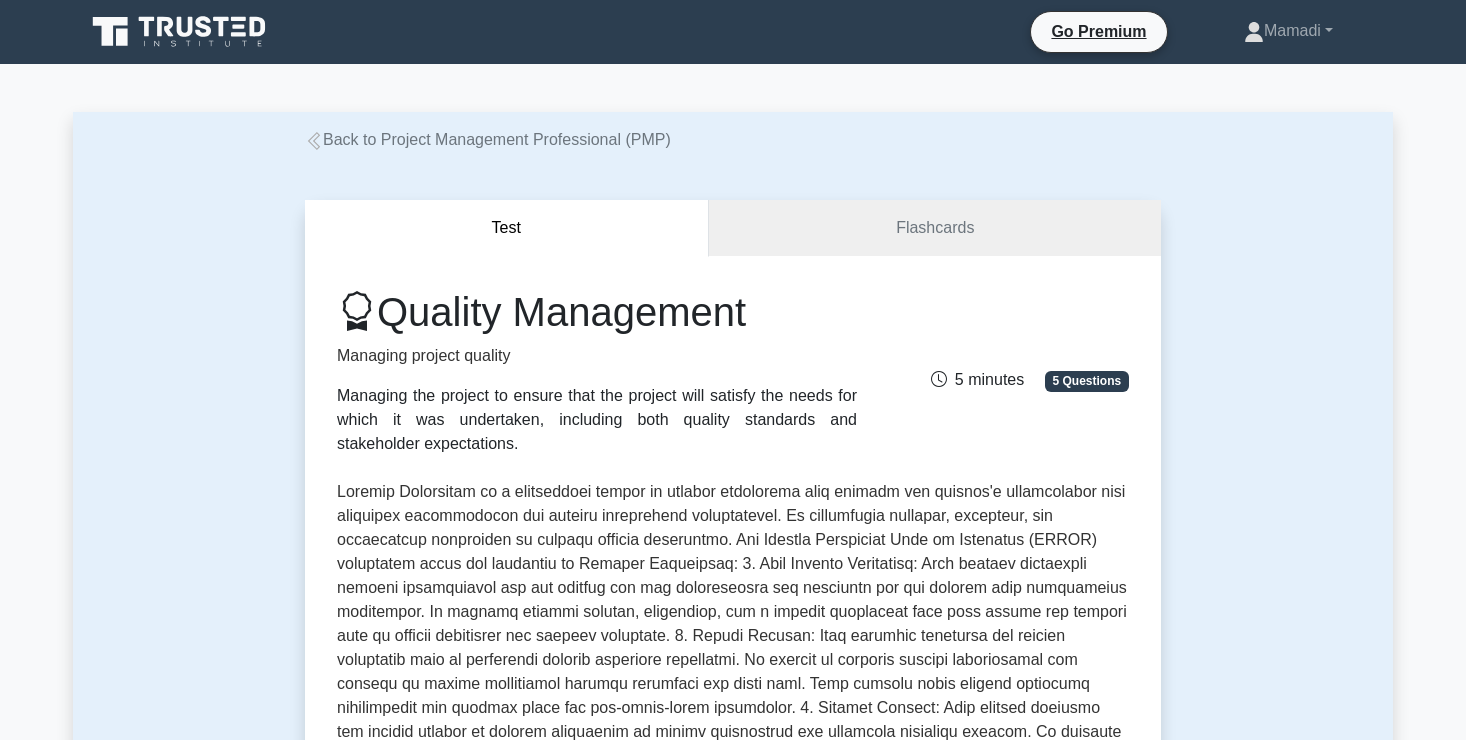 scroll, scrollTop: 0, scrollLeft: 0, axis: both 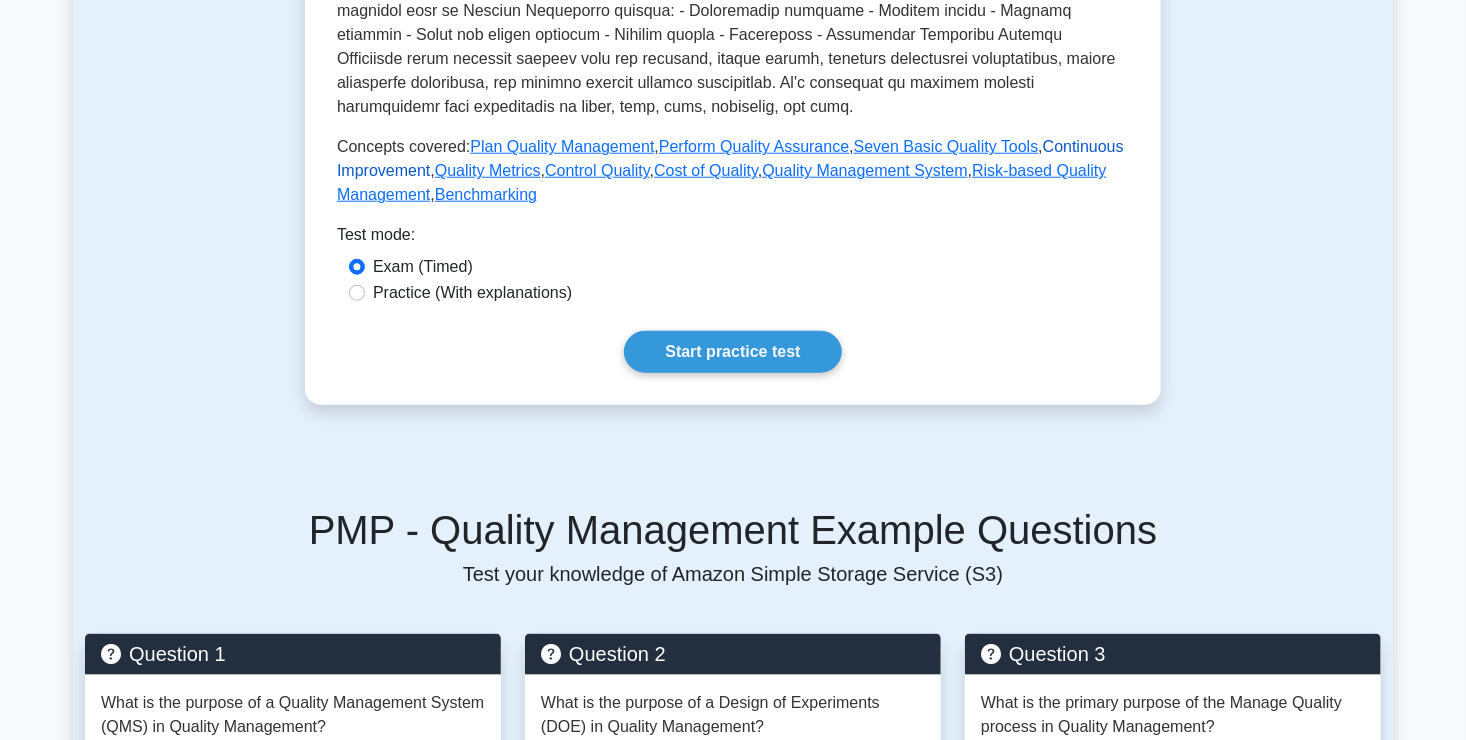 click on "Continuous Improvement" at bounding box center (730, 158) 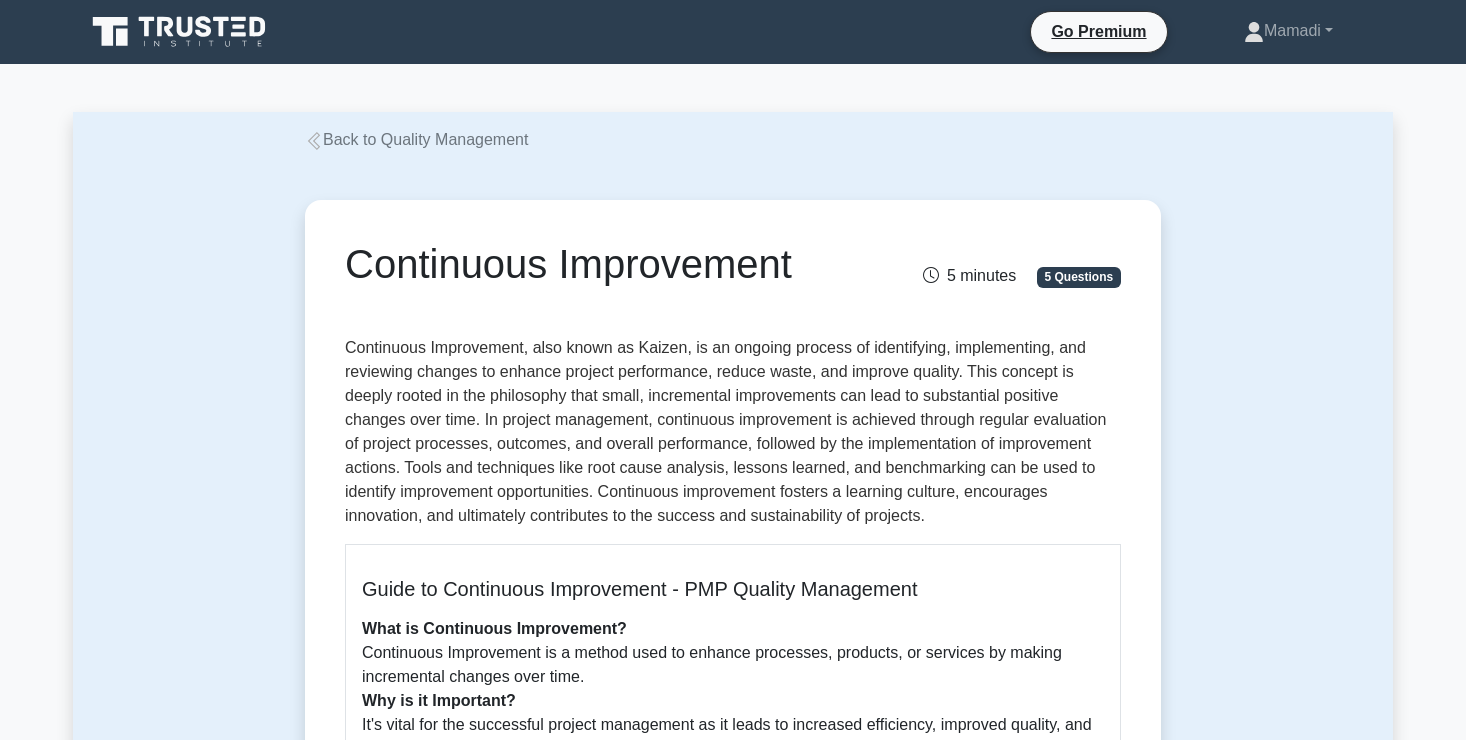 scroll, scrollTop: 0, scrollLeft: 0, axis: both 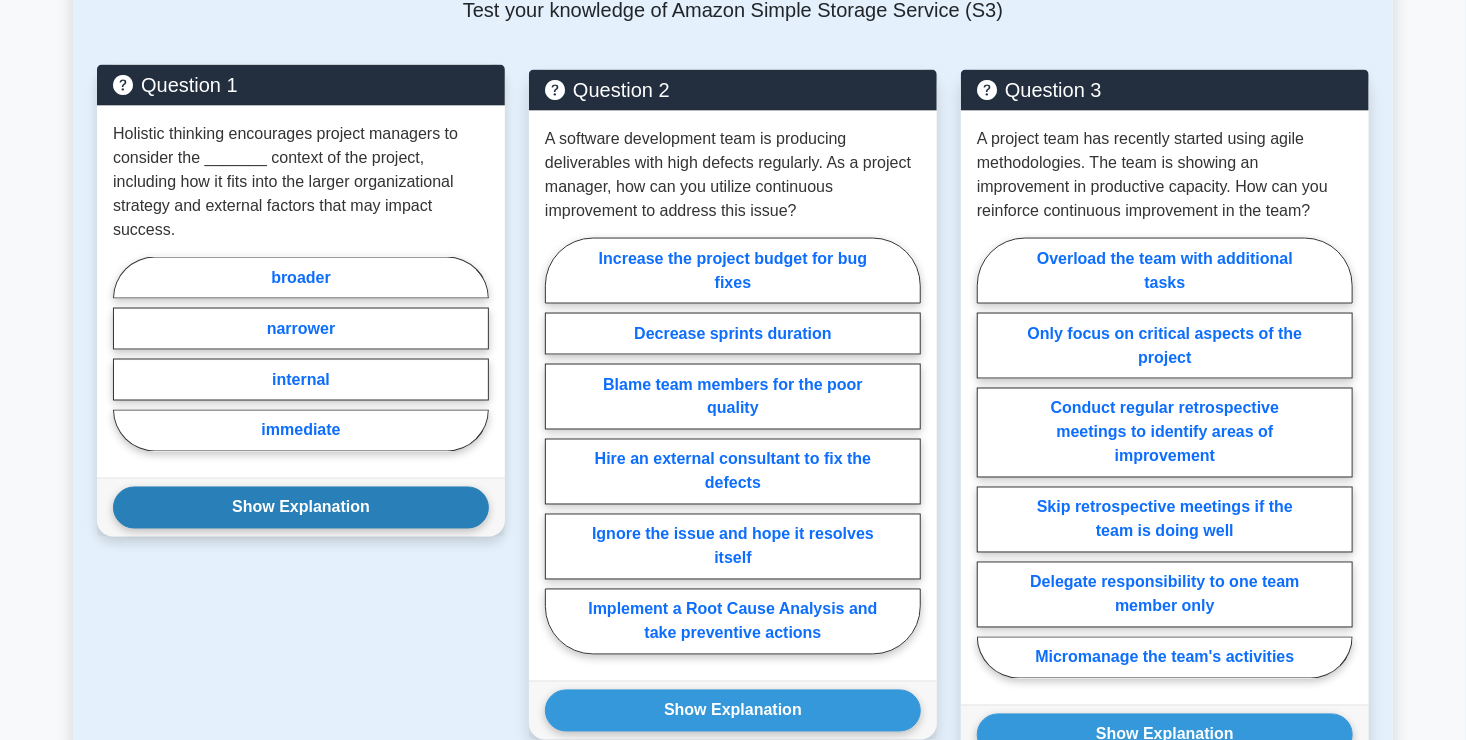 click on "Show Explanation" at bounding box center (301, 508) 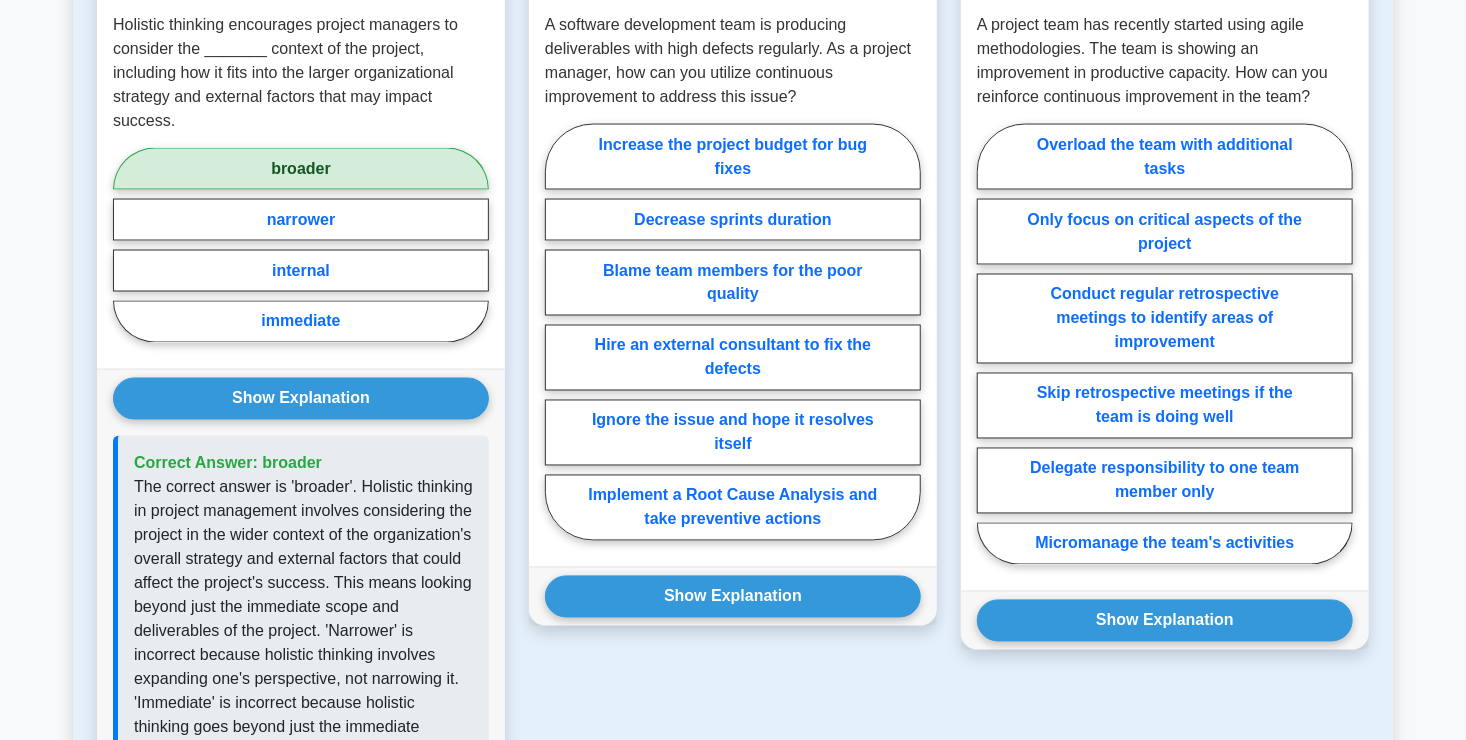 scroll, scrollTop: 1564, scrollLeft: 0, axis: vertical 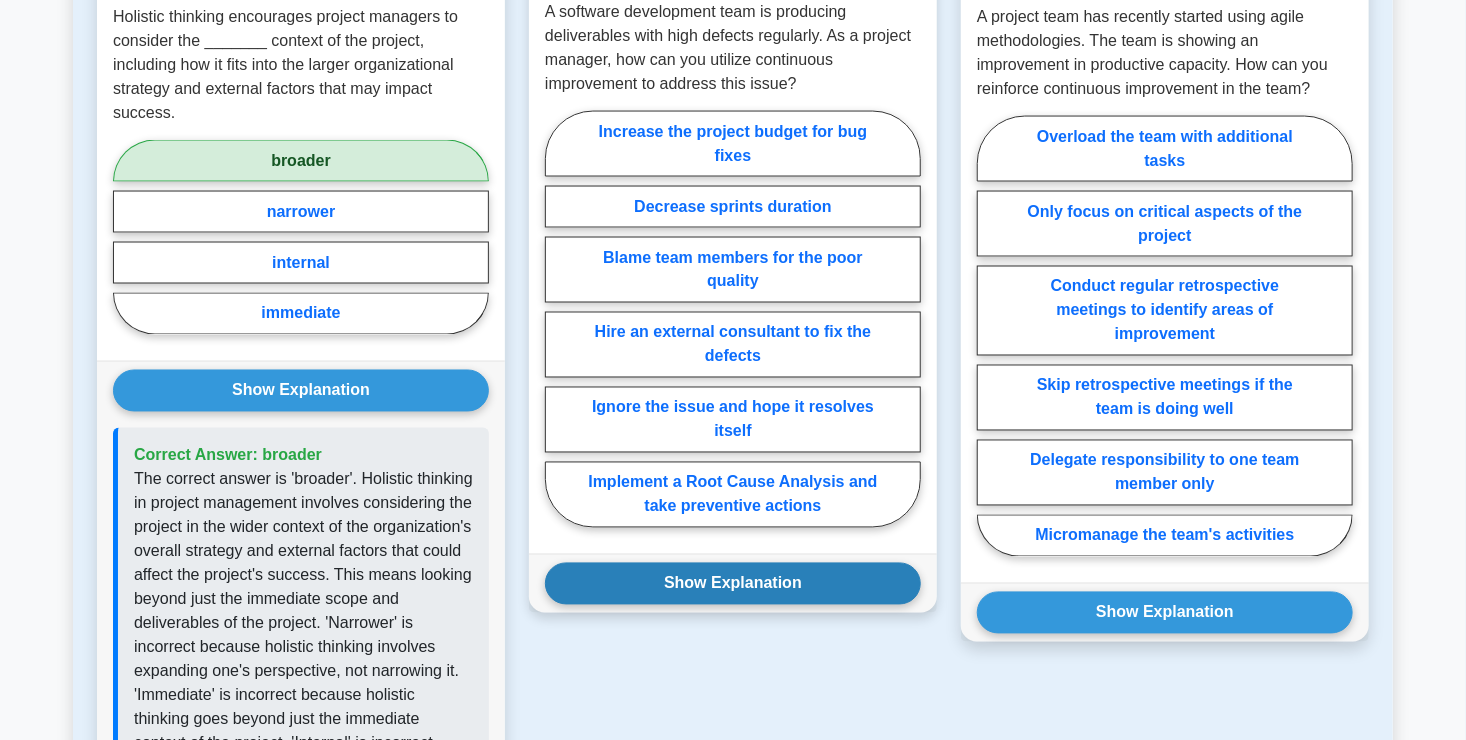 click on "Show Explanation" at bounding box center (733, 584) 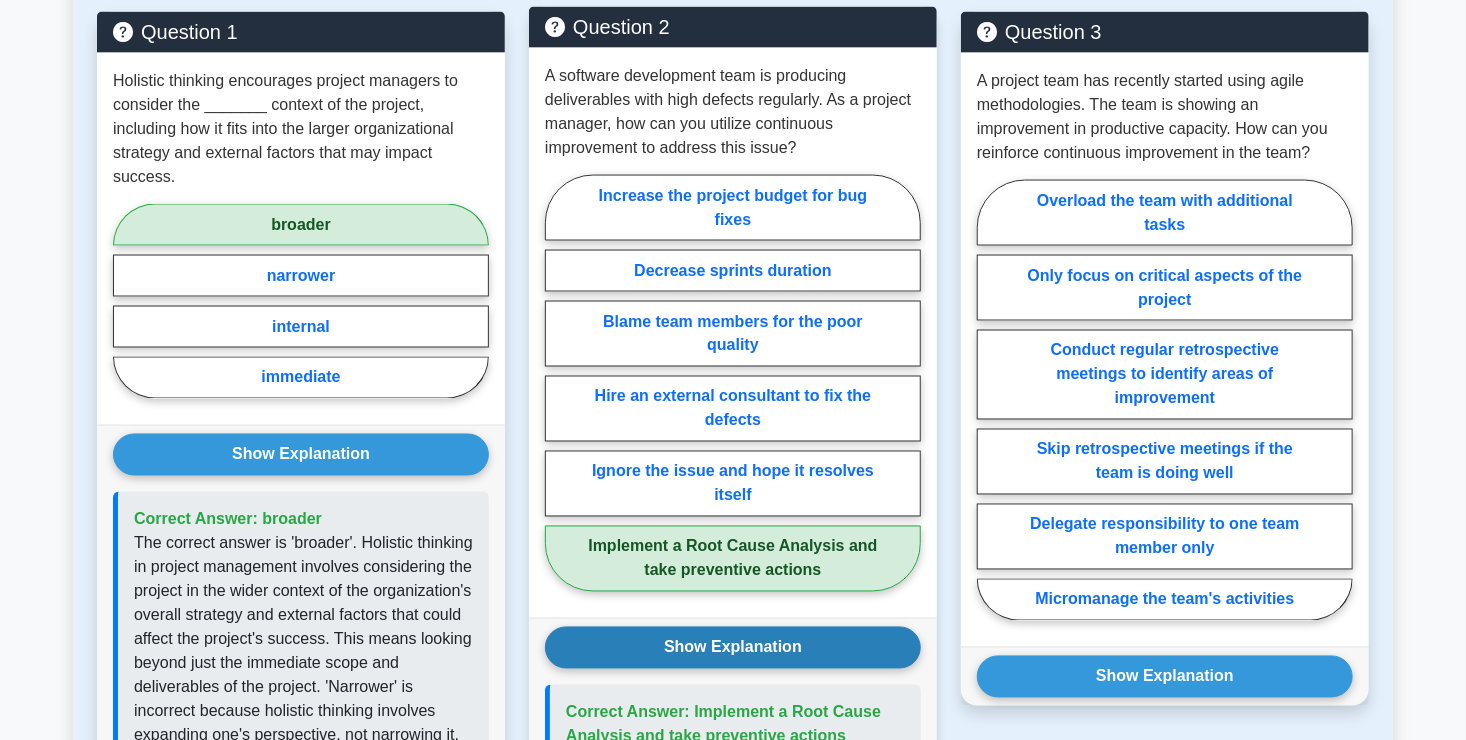 scroll, scrollTop: 1500, scrollLeft: 0, axis: vertical 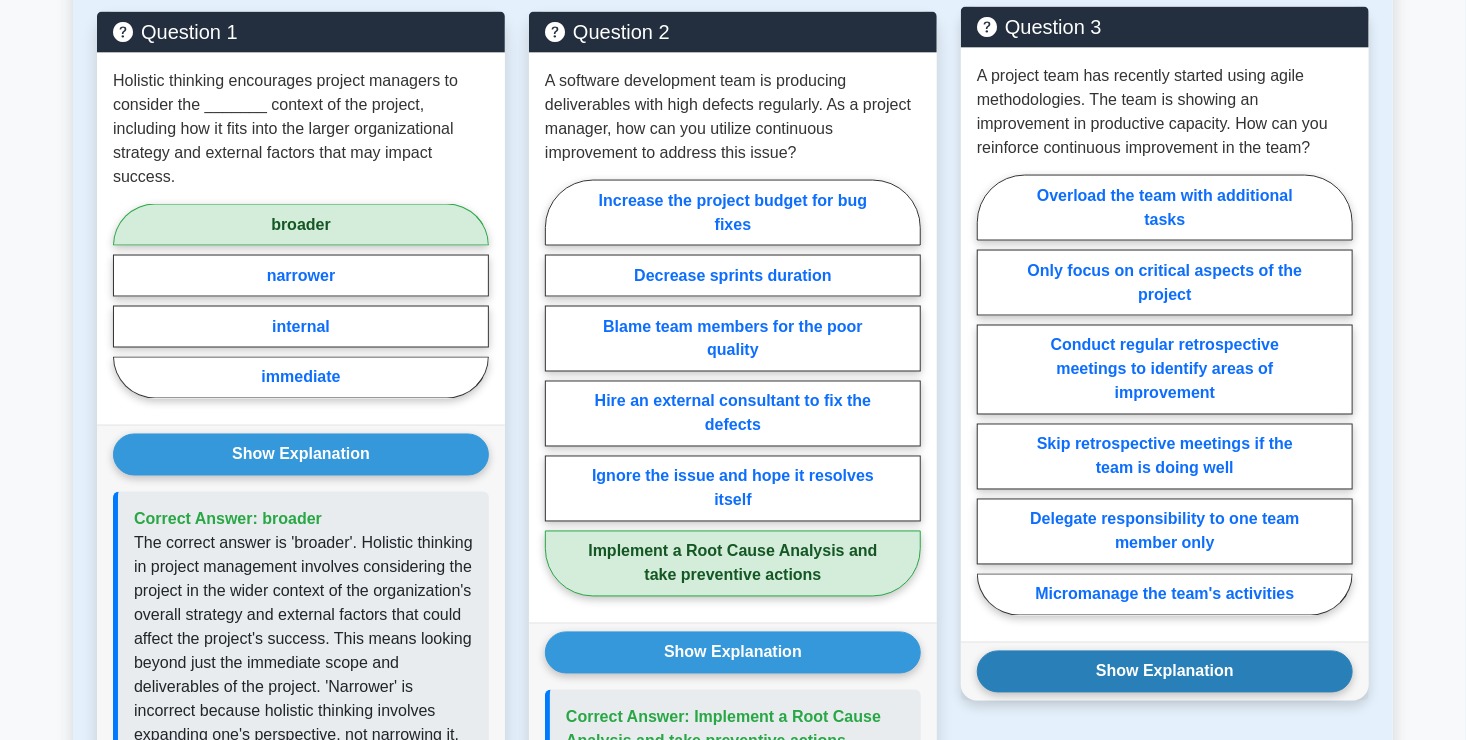 click on "Show Explanation" at bounding box center [1165, 672] 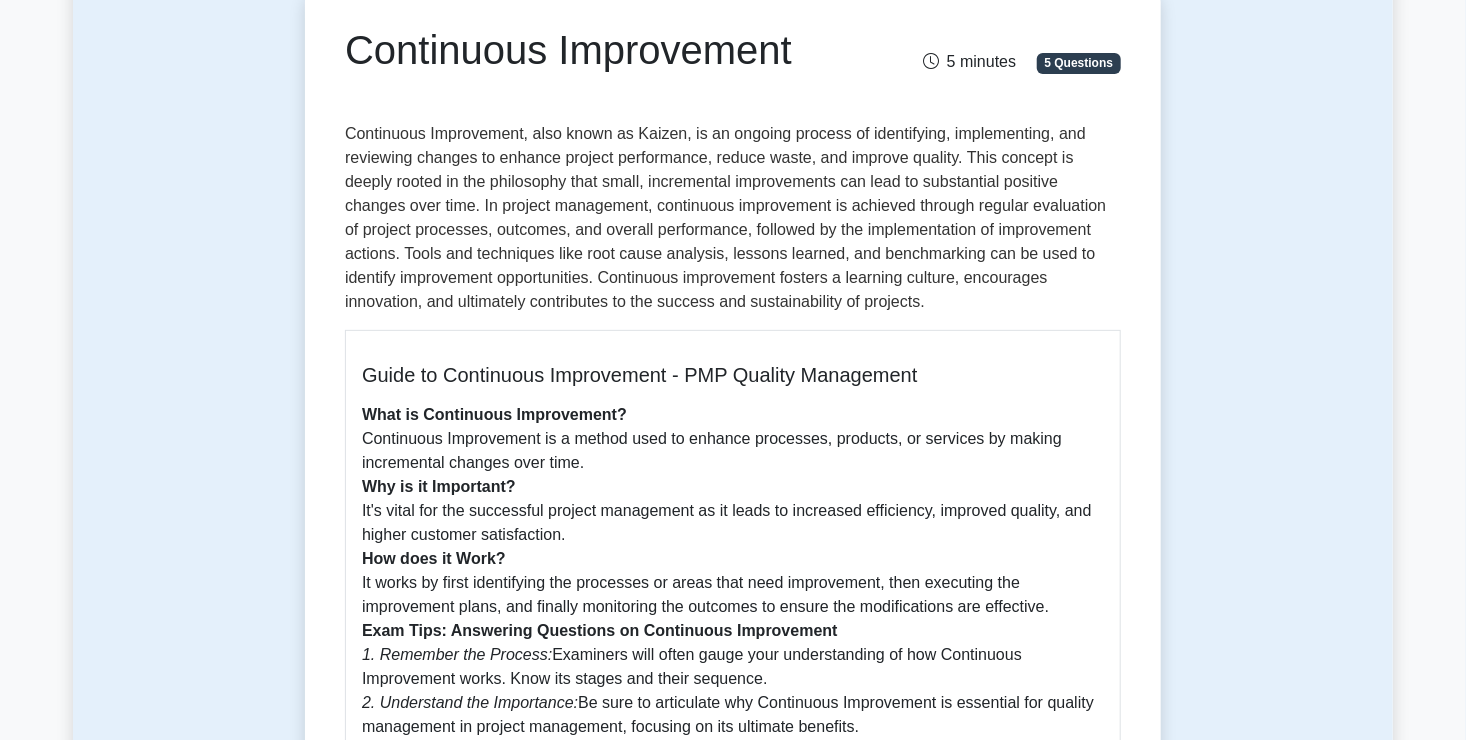scroll, scrollTop: 0, scrollLeft: 0, axis: both 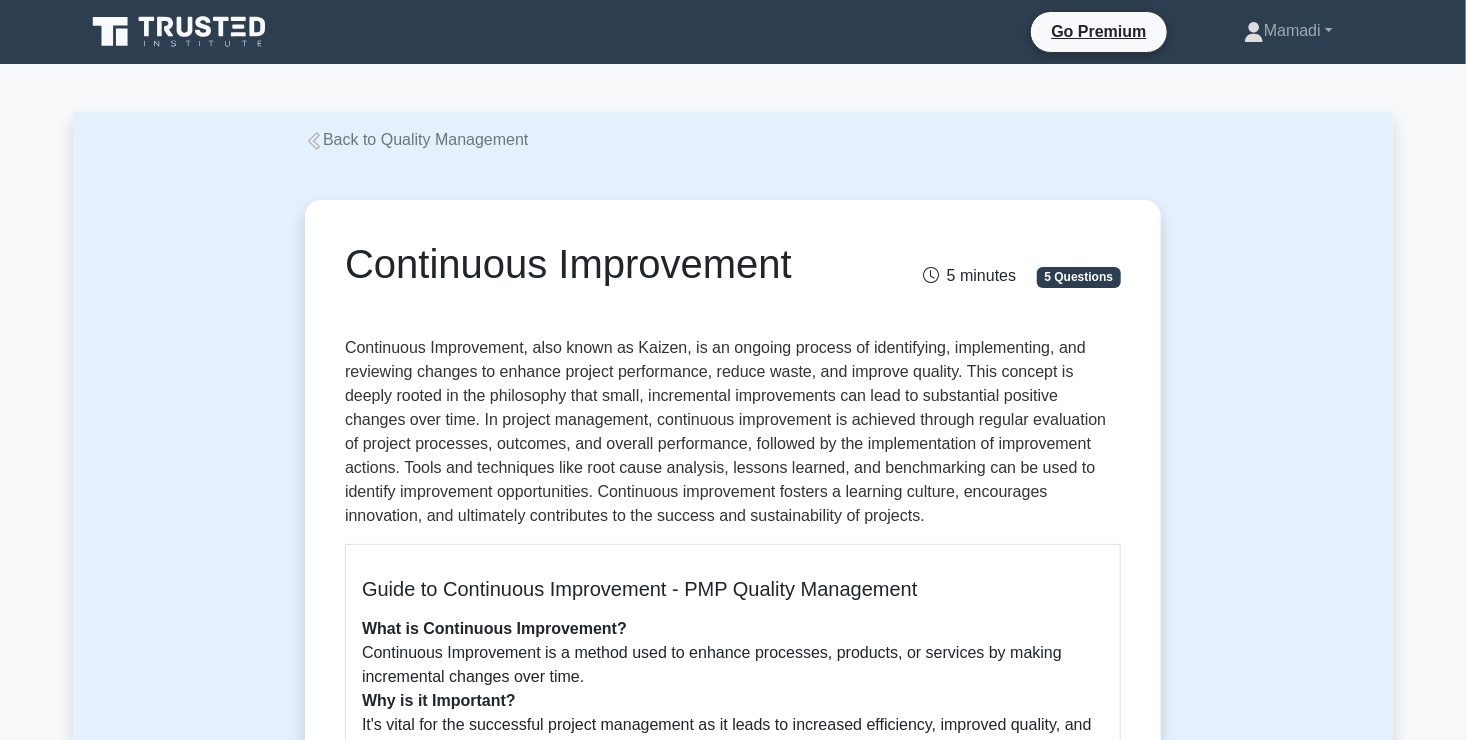 click on "Back to Quality Management" at bounding box center [416, 139] 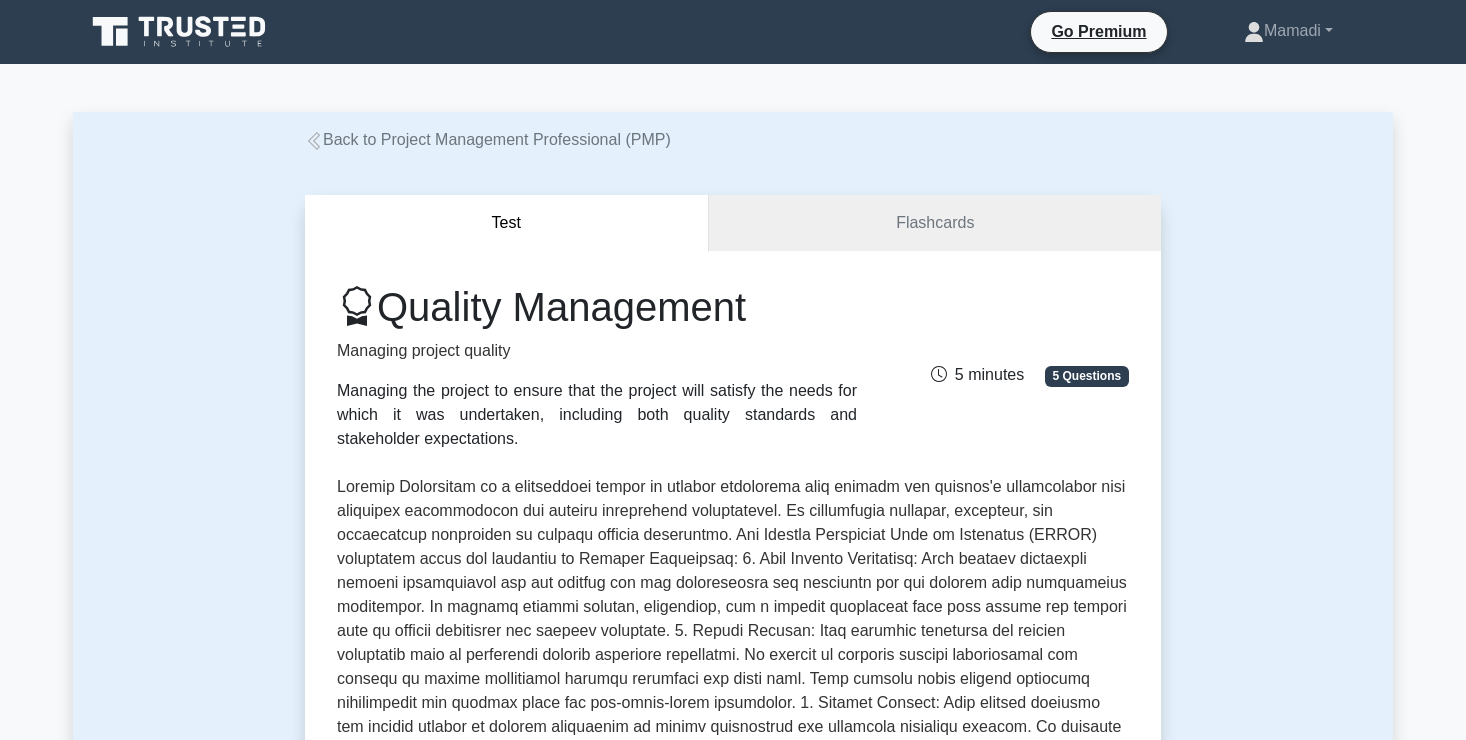scroll, scrollTop: 0, scrollLeft: 0, axis: both 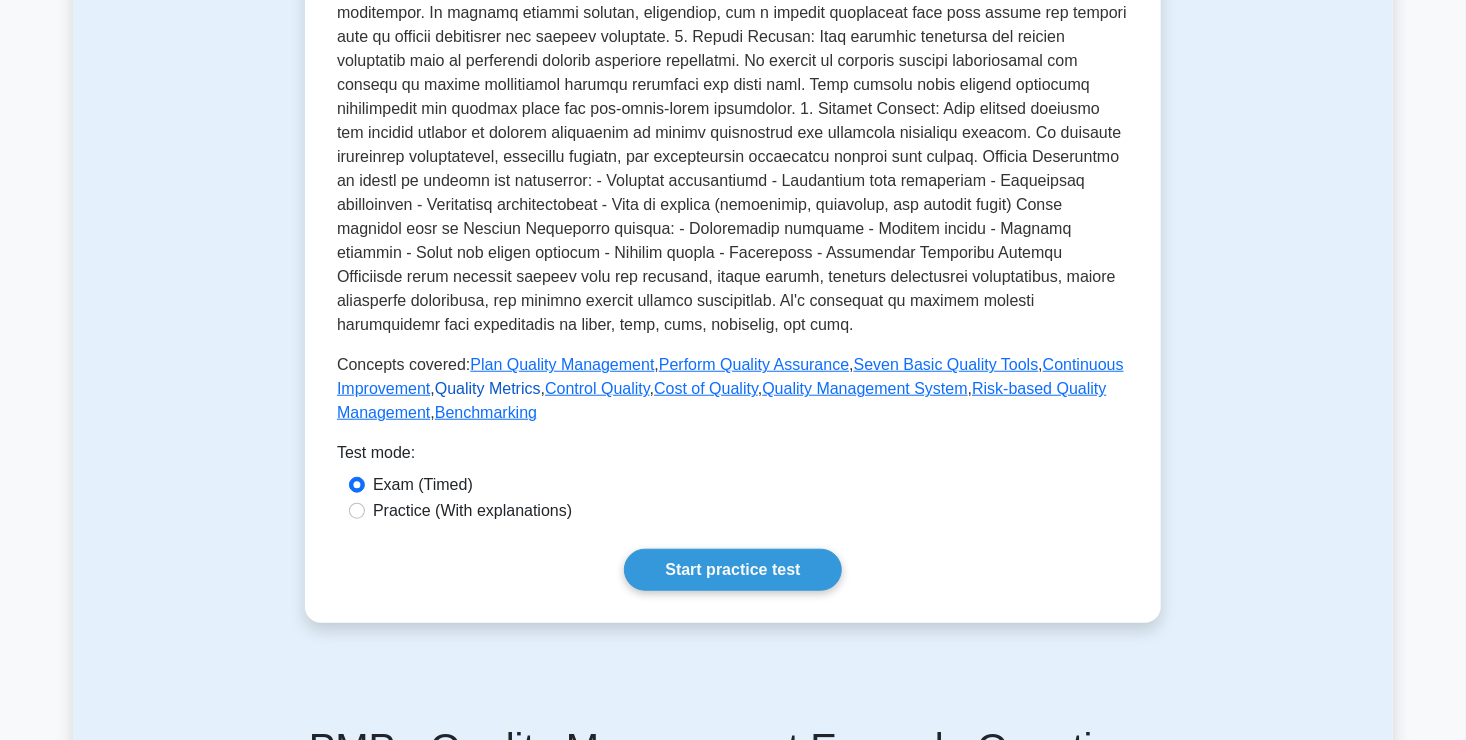 click on "Quality Metrics" at bounding box center (488, 388) 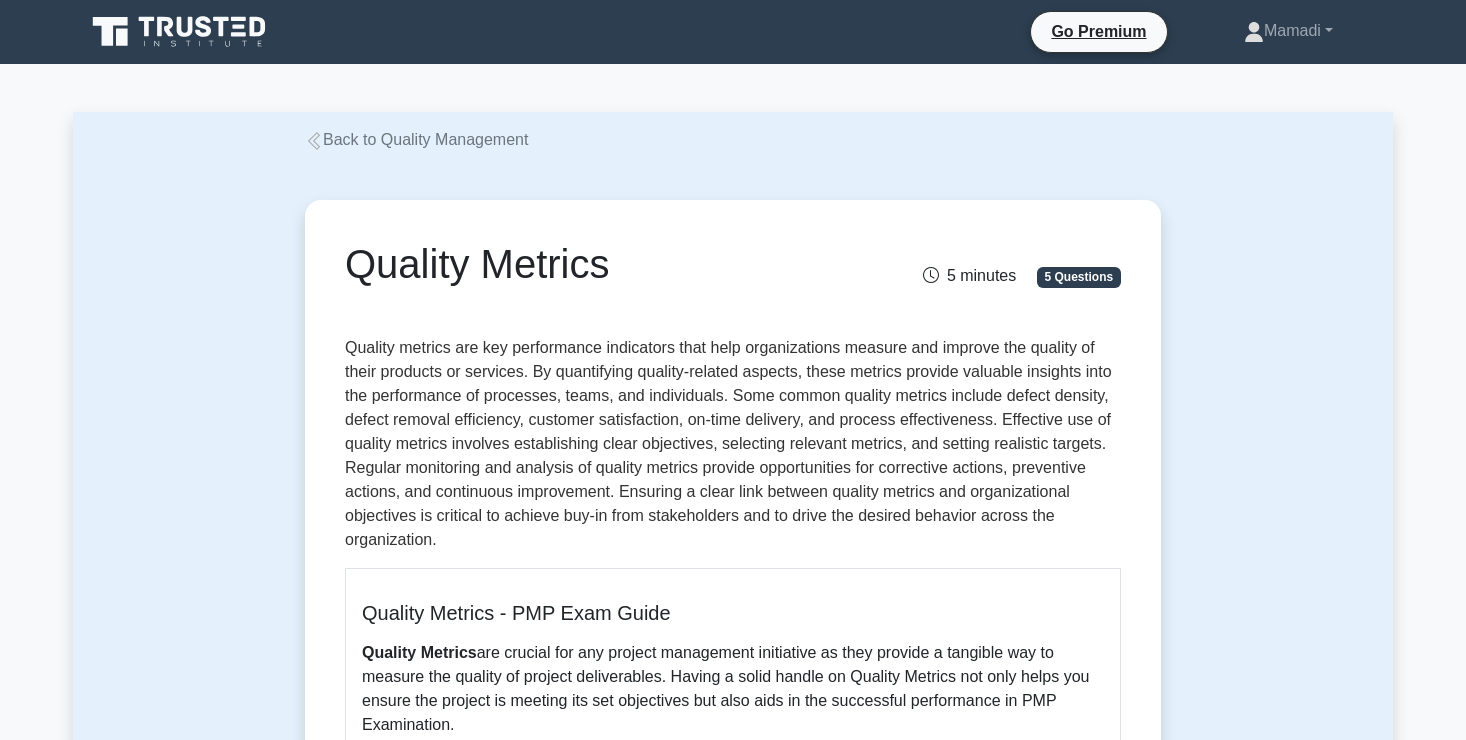 scroll, scrollTop: 0, scrollLeft: 0, axis: both 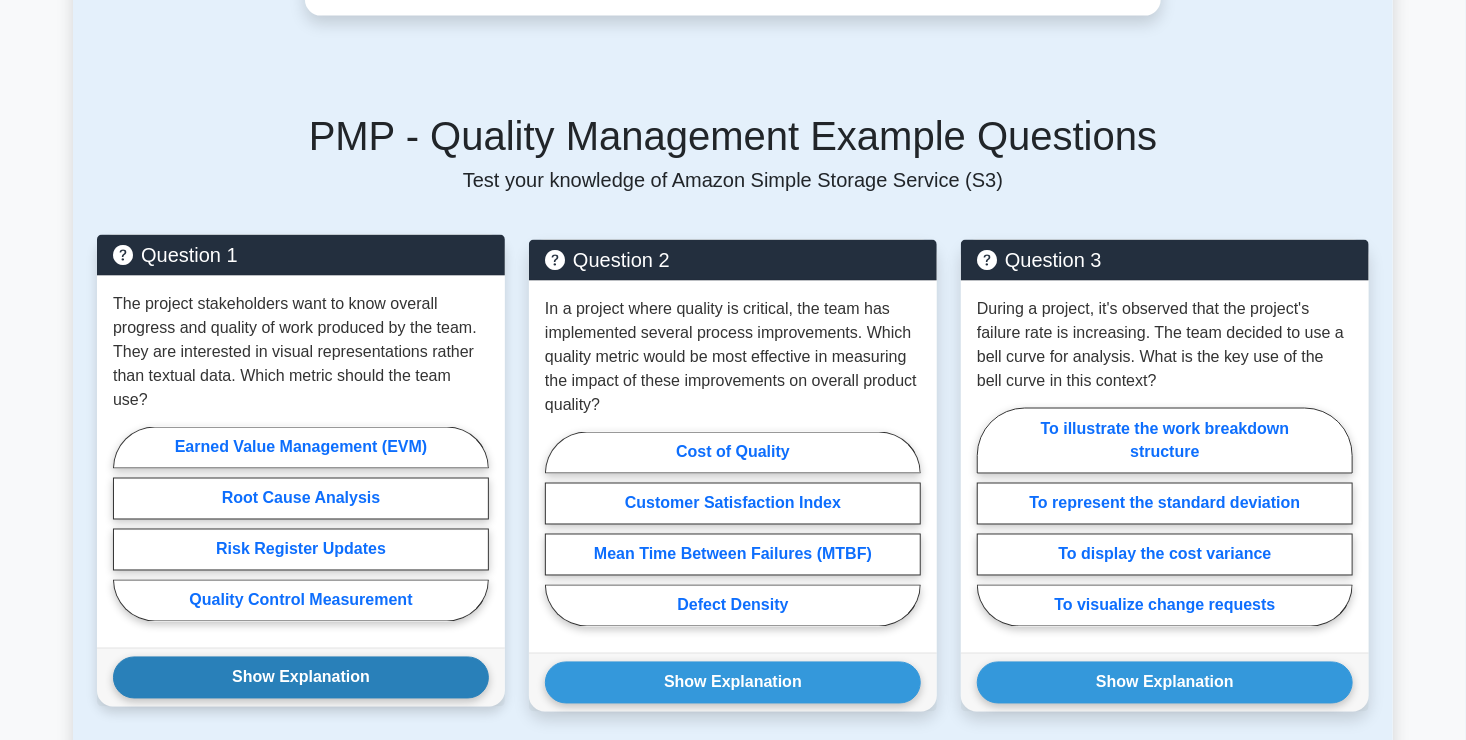 click on "Show Explanation" at bounding box center (301, 678) 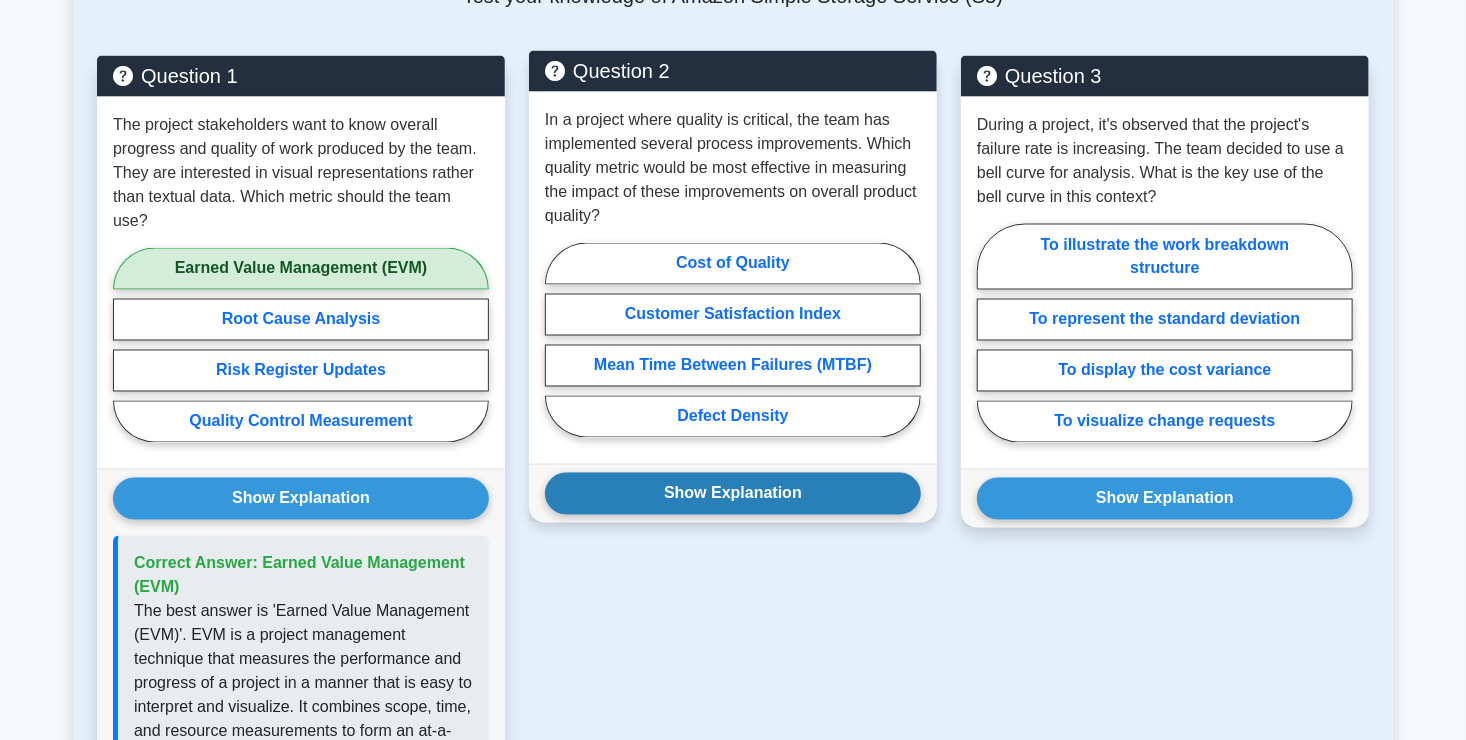 click on "Show Explanation" at bounding box center (733, 494) 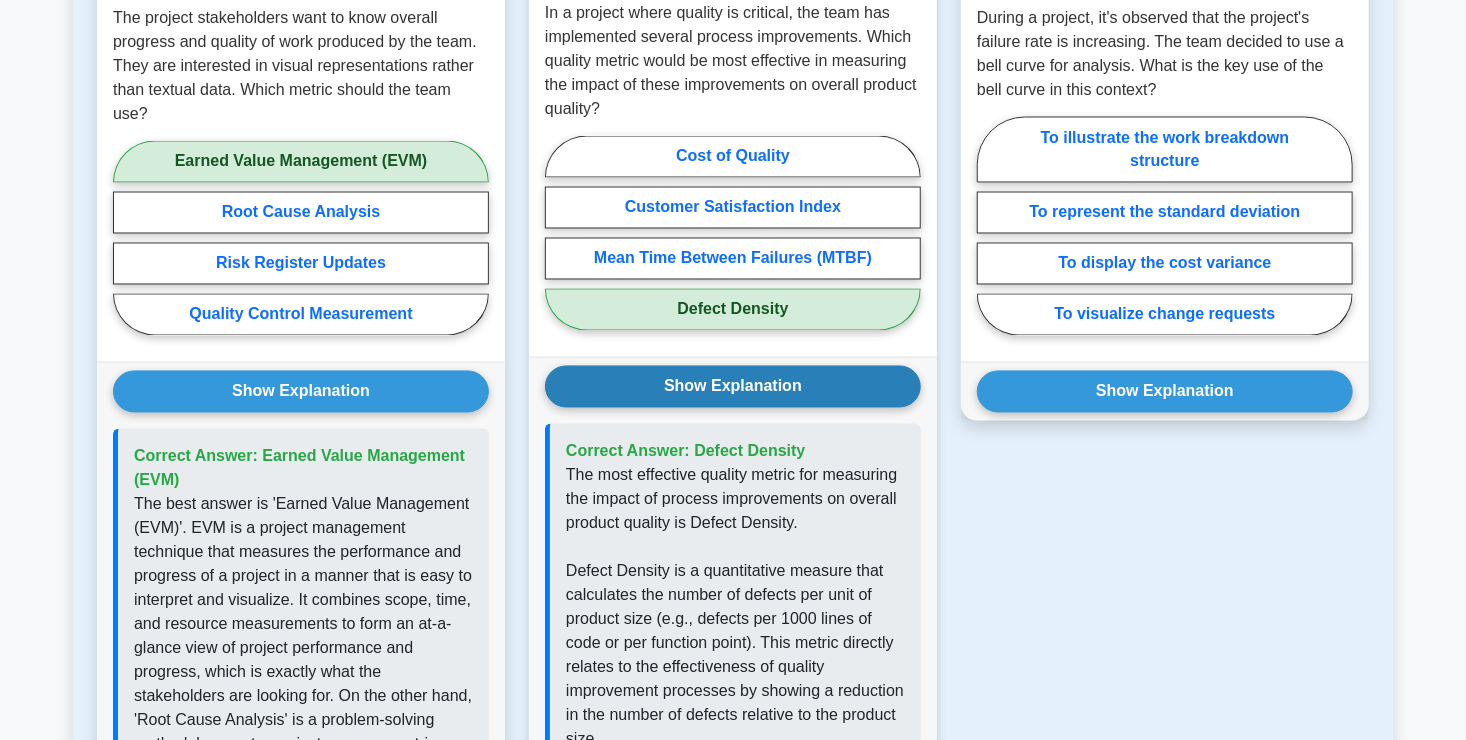 scroll, scrollTop: 1526, scrollLeft: 0, axis: vertical 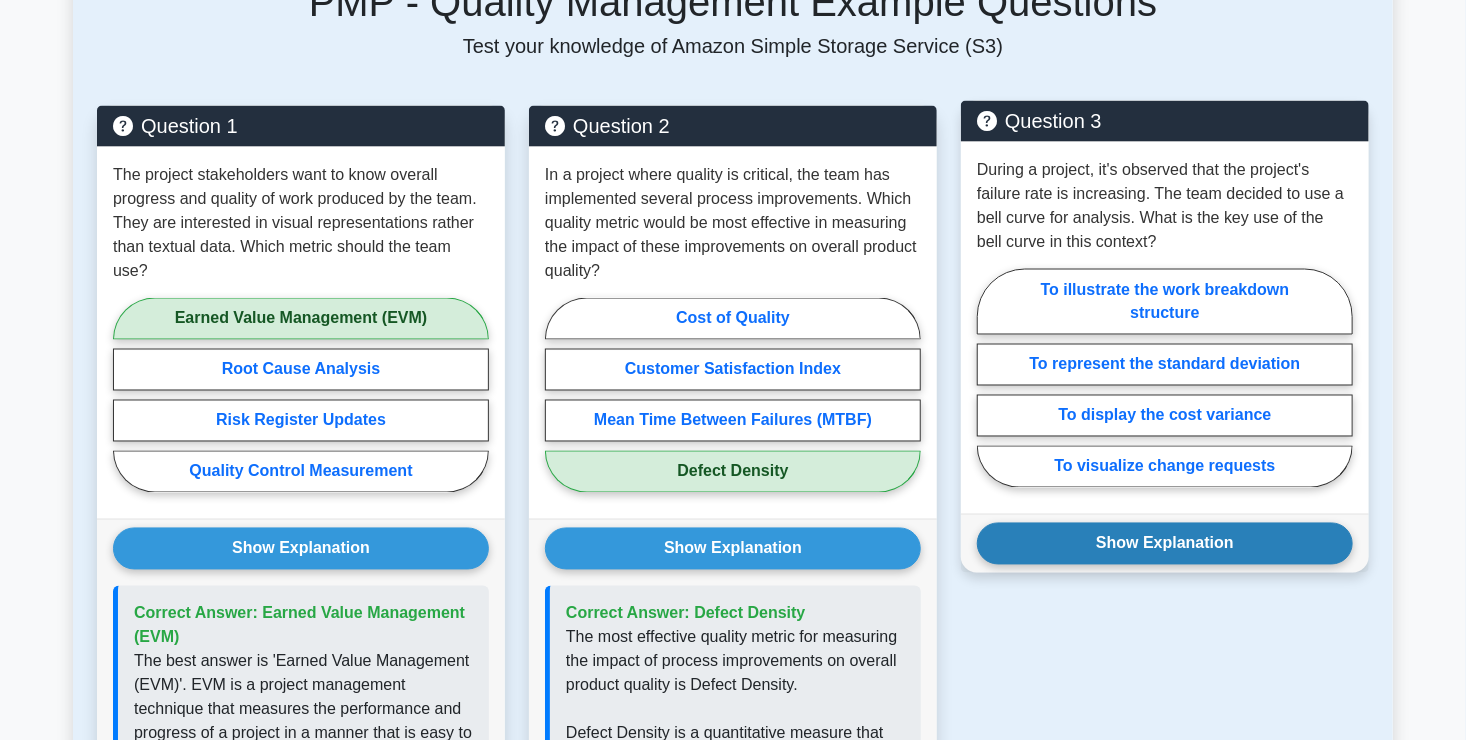 click on "Show Explanation" at bounding box center [1165, 544] 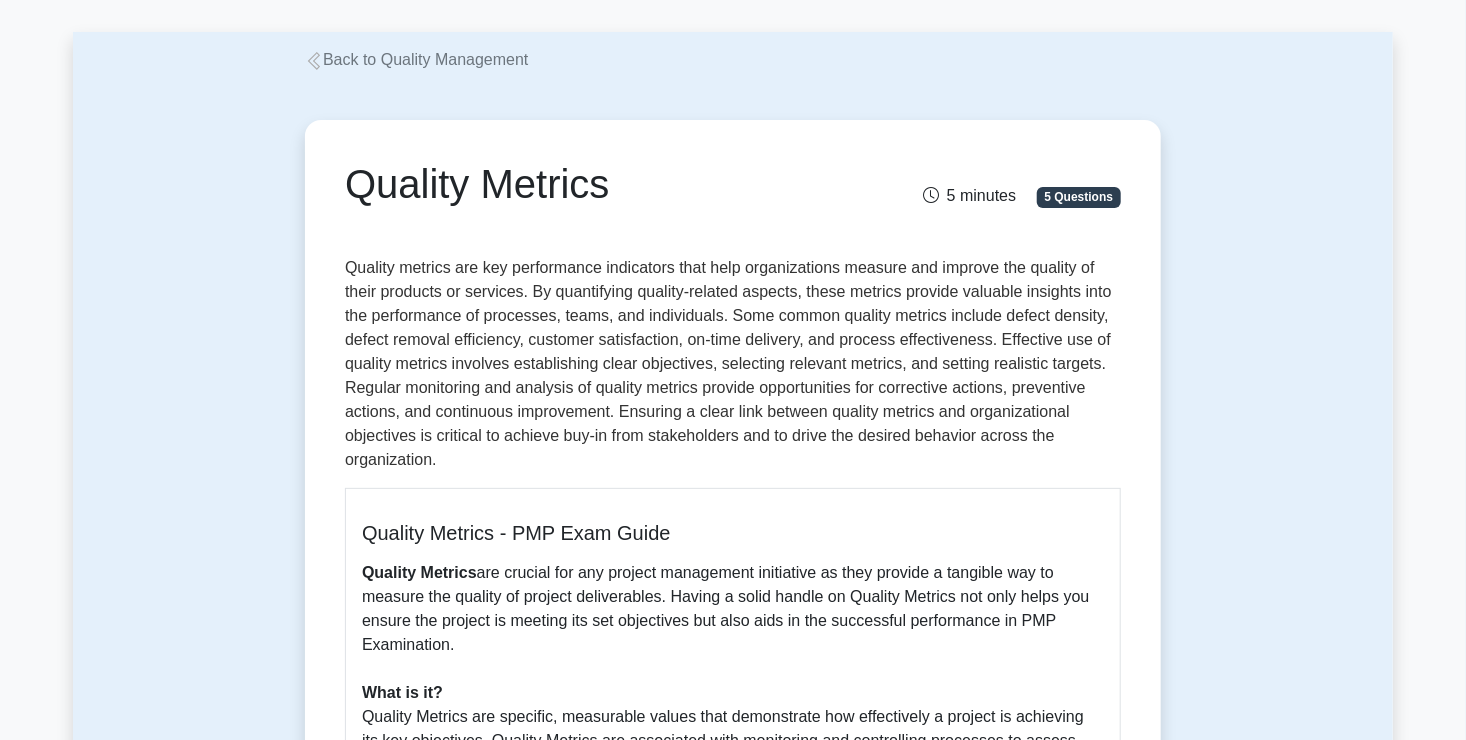 scroll, scrollTop: 0, scrollLeft: 0, axis: both 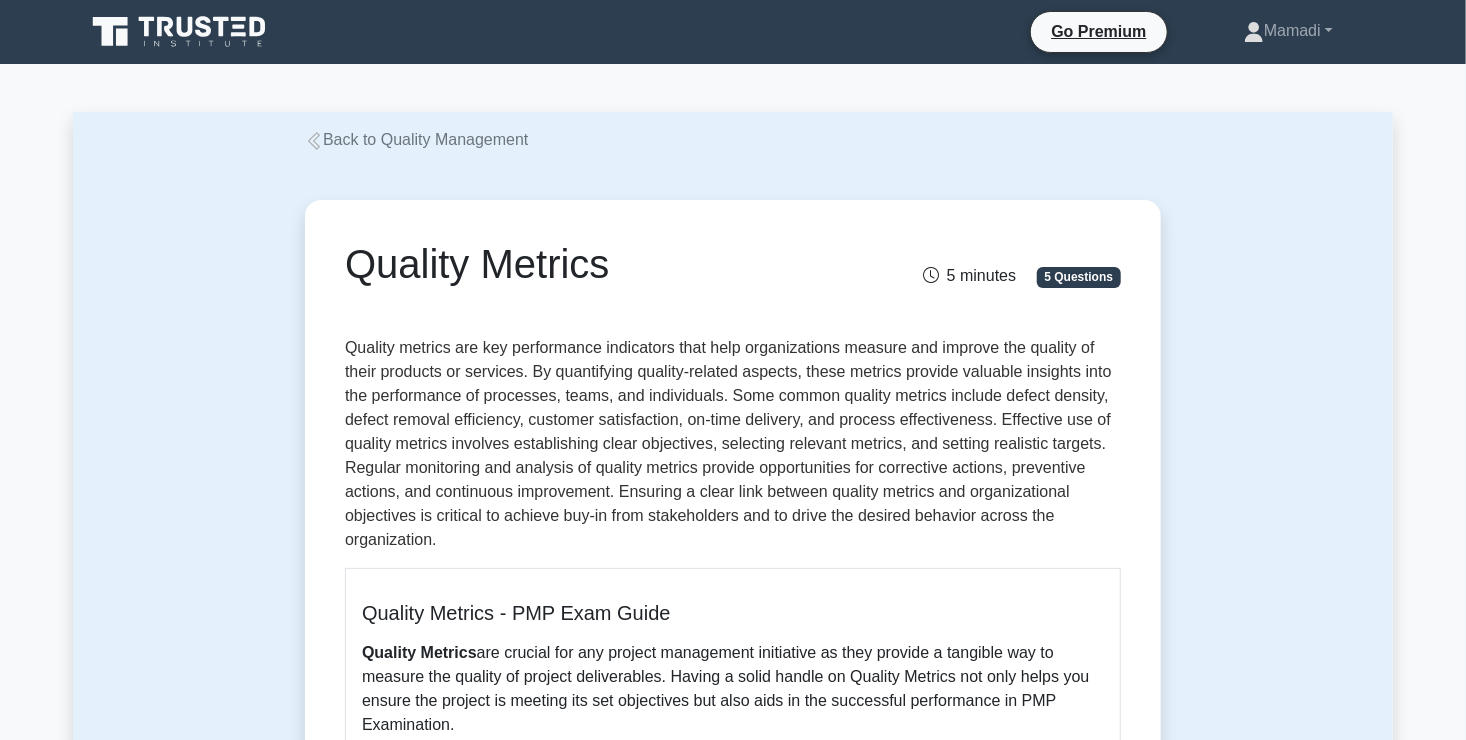 click on "Back to Quality Management" at bounding box center [416, 139] 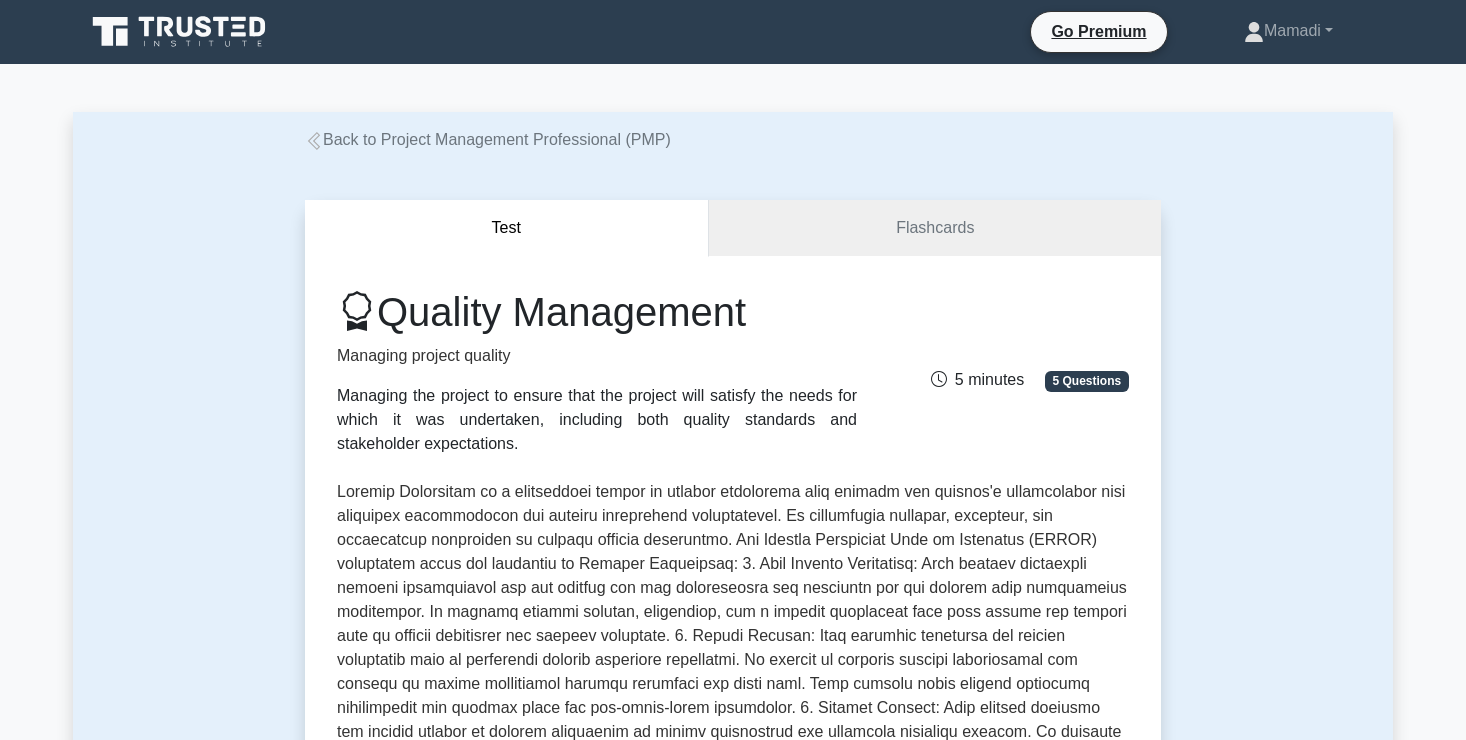 scroll, scrollTop: 0, scrollLeft: 0, axis: both 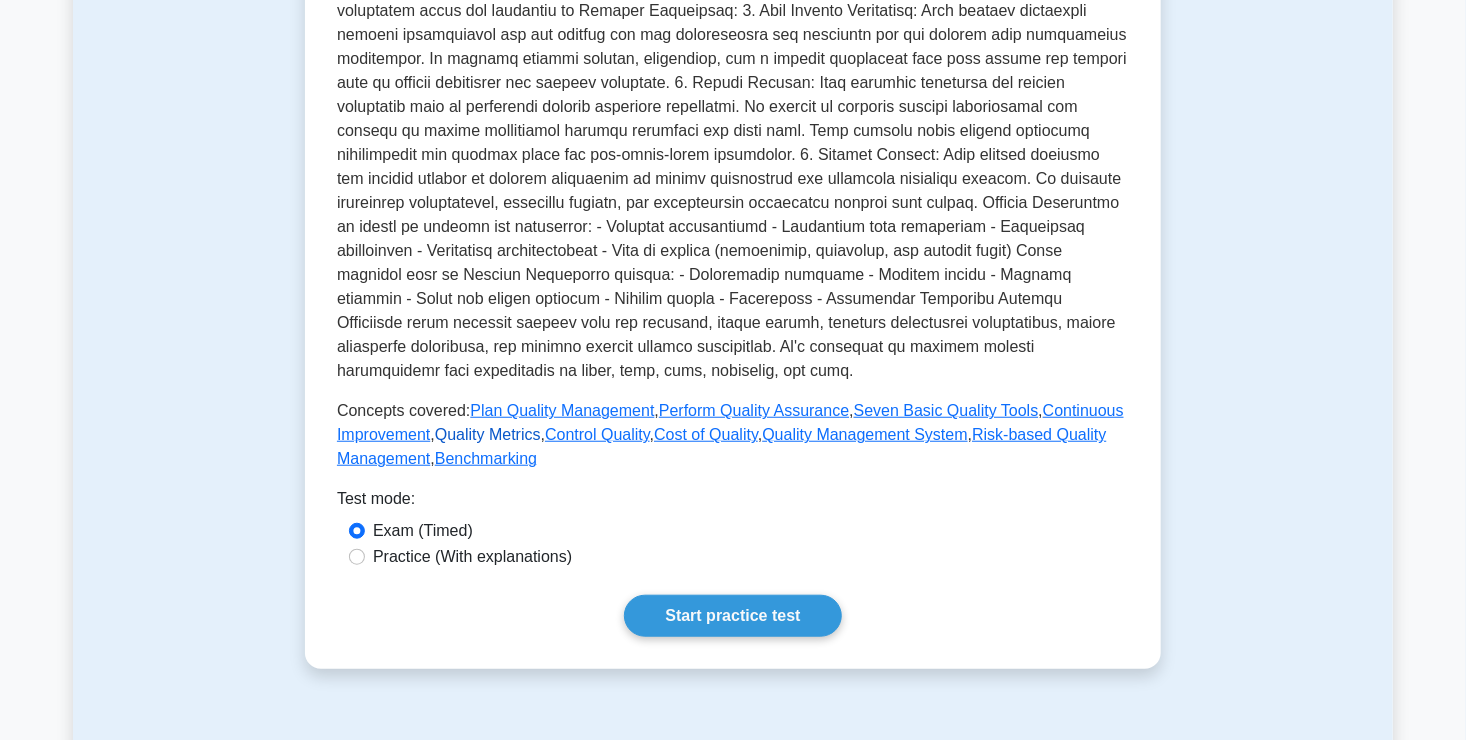 click on "Quality Metrics" at bounding box center [488, 434] 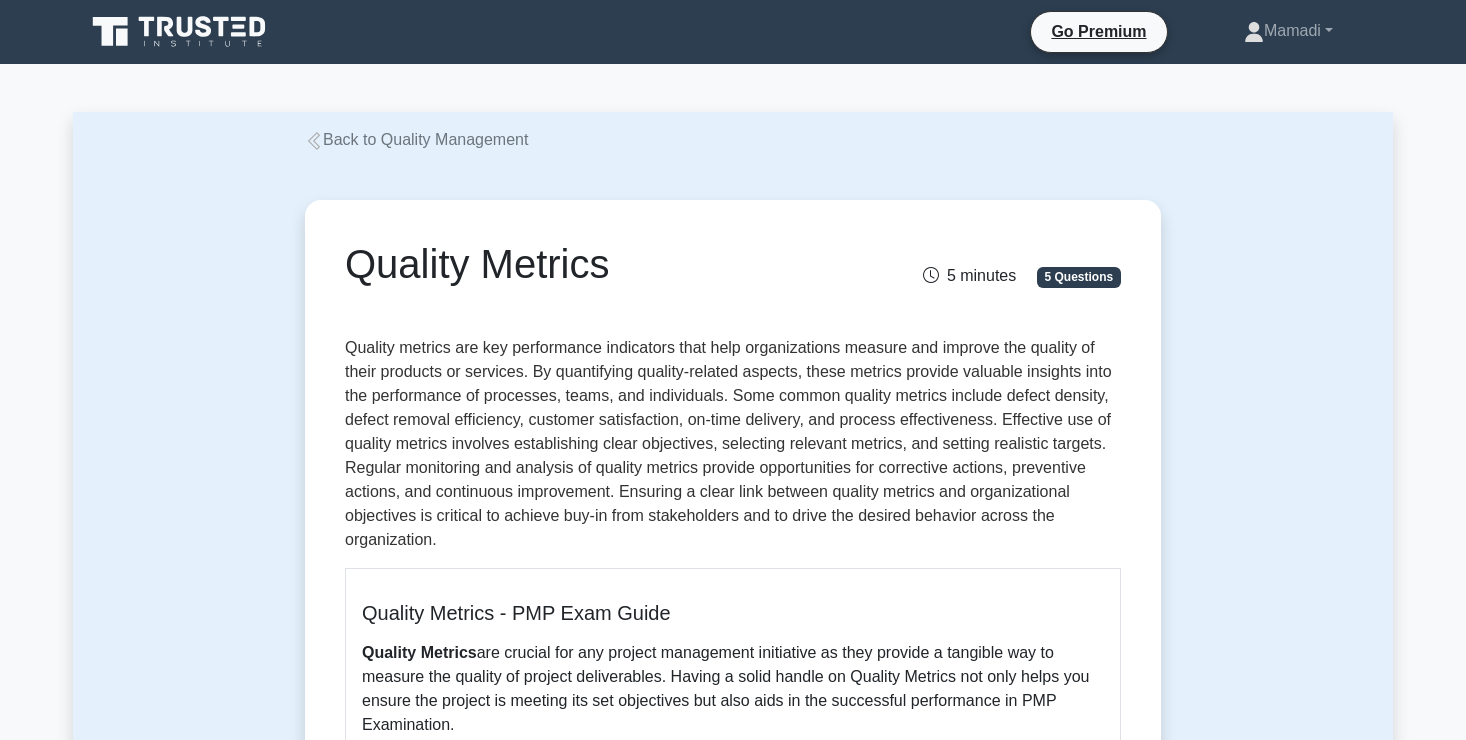 scroll, scrollTop: 0, scrollLeft: 0, axis: both 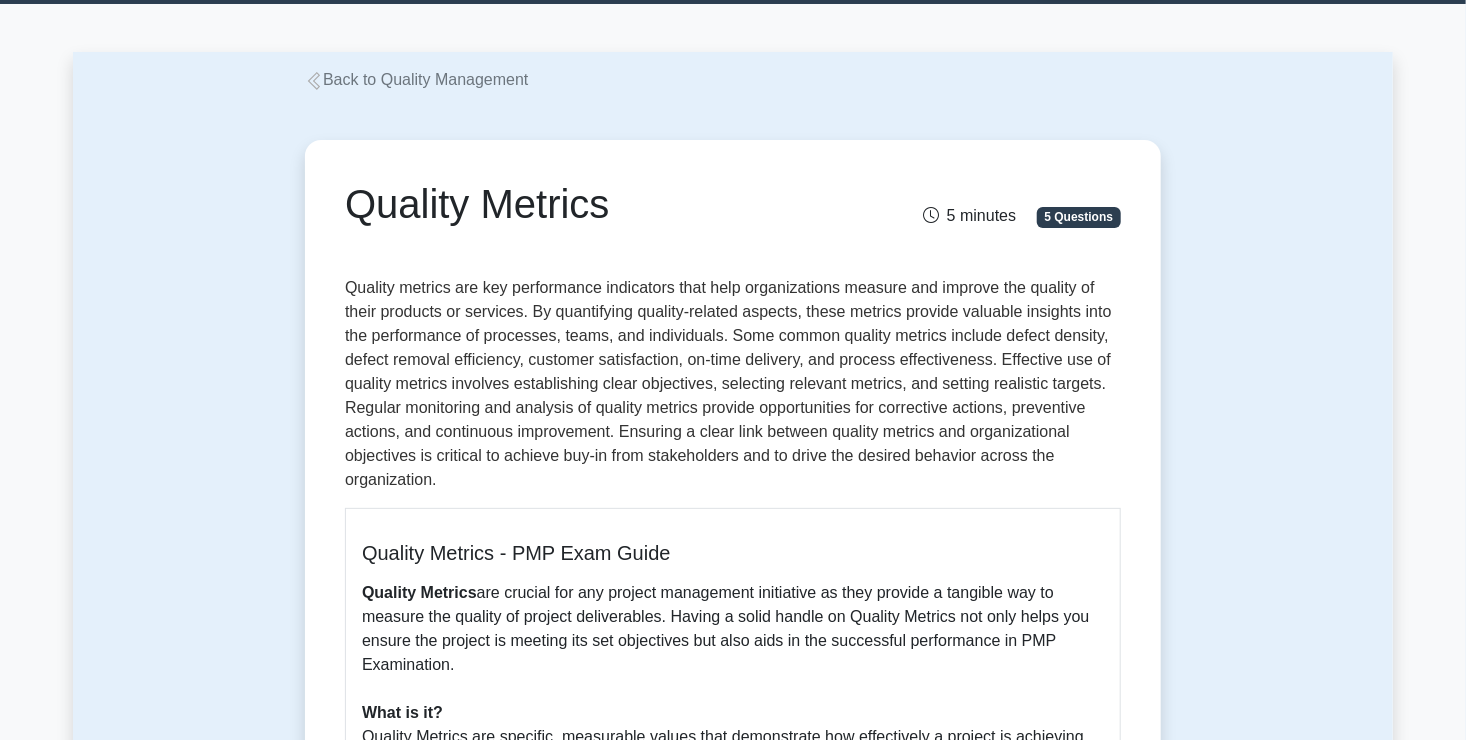 click on "Back to Quality Management" at bounding box center (416, 79) 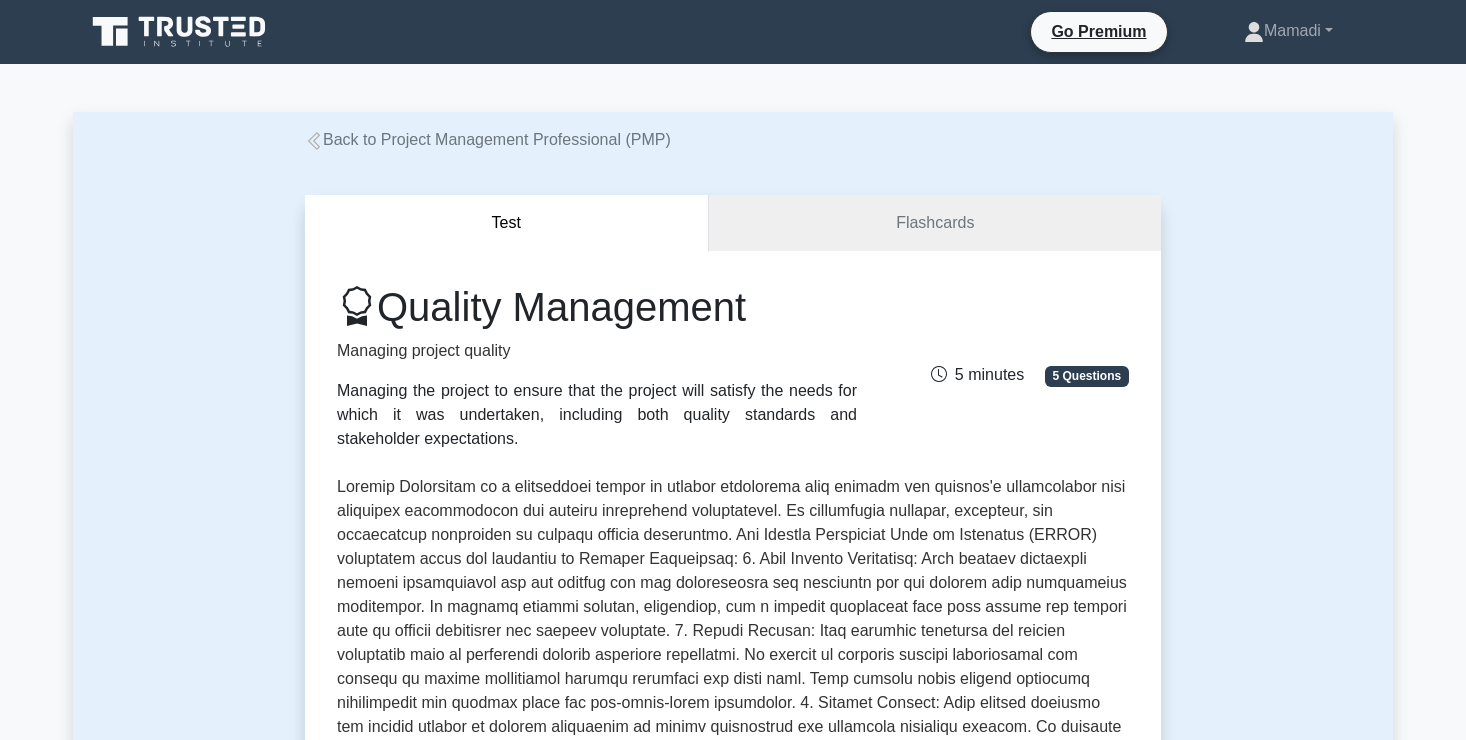scroll, scrollTop: 0, scrollLeft: 0, axis: both 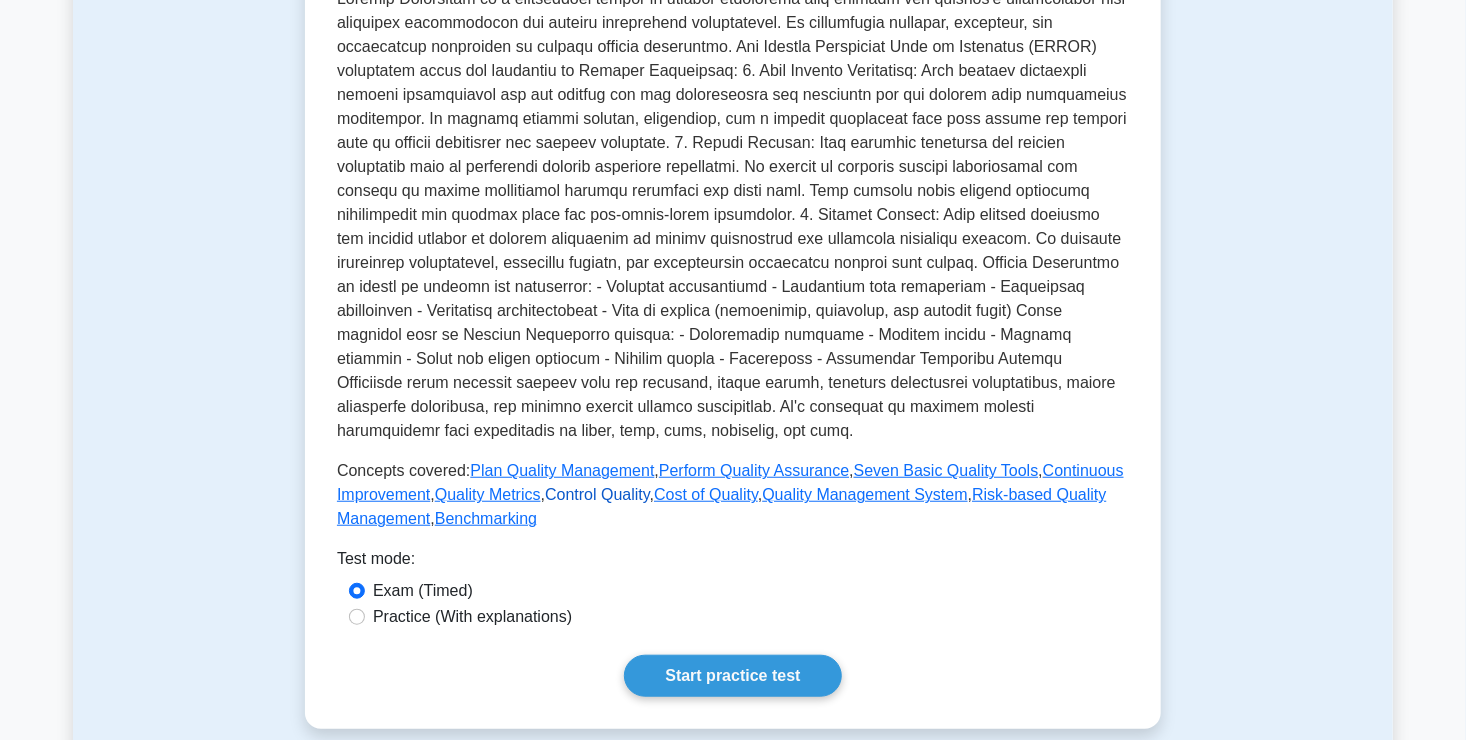 click on "Control Quality" at bounding box center (597, 494) 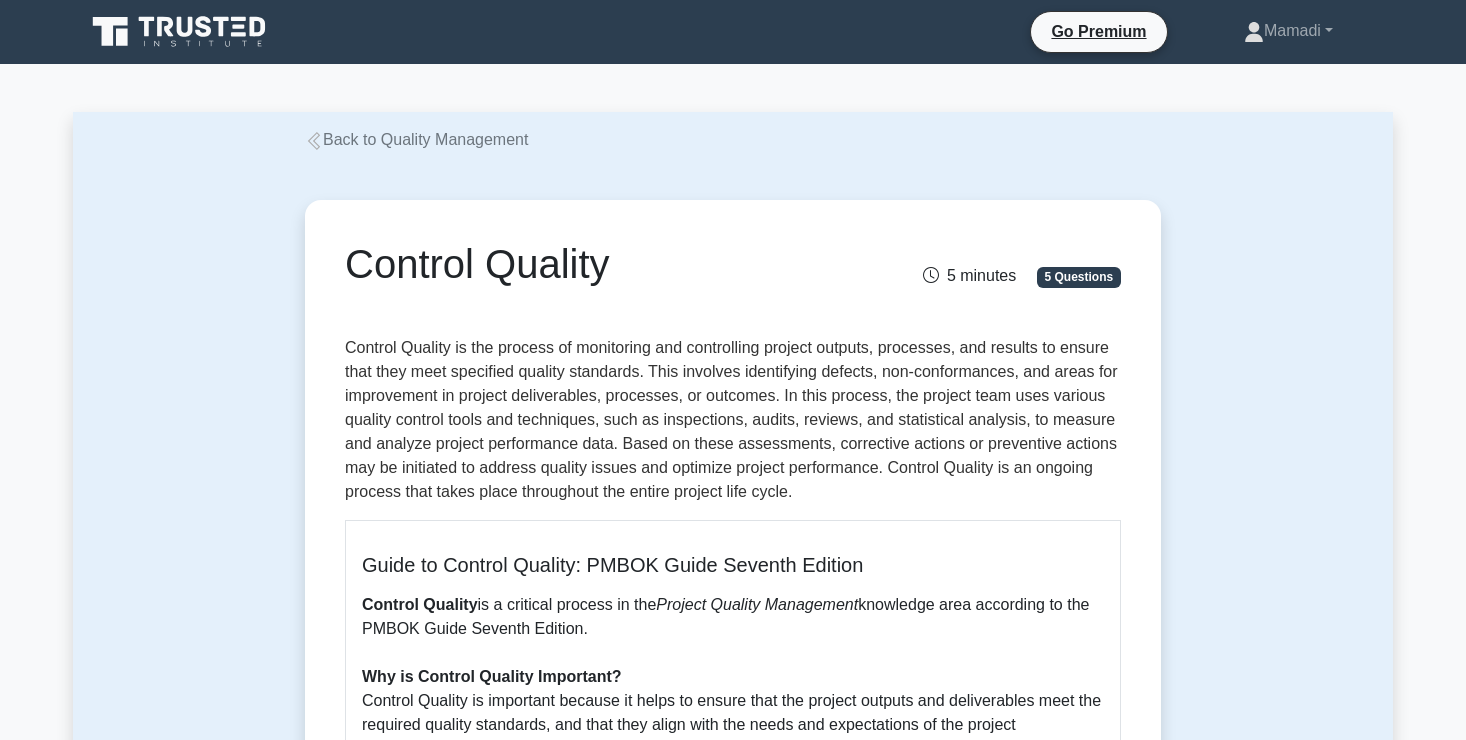 scroll, scrollTop: 0, scrollLeft: 0, axis: both 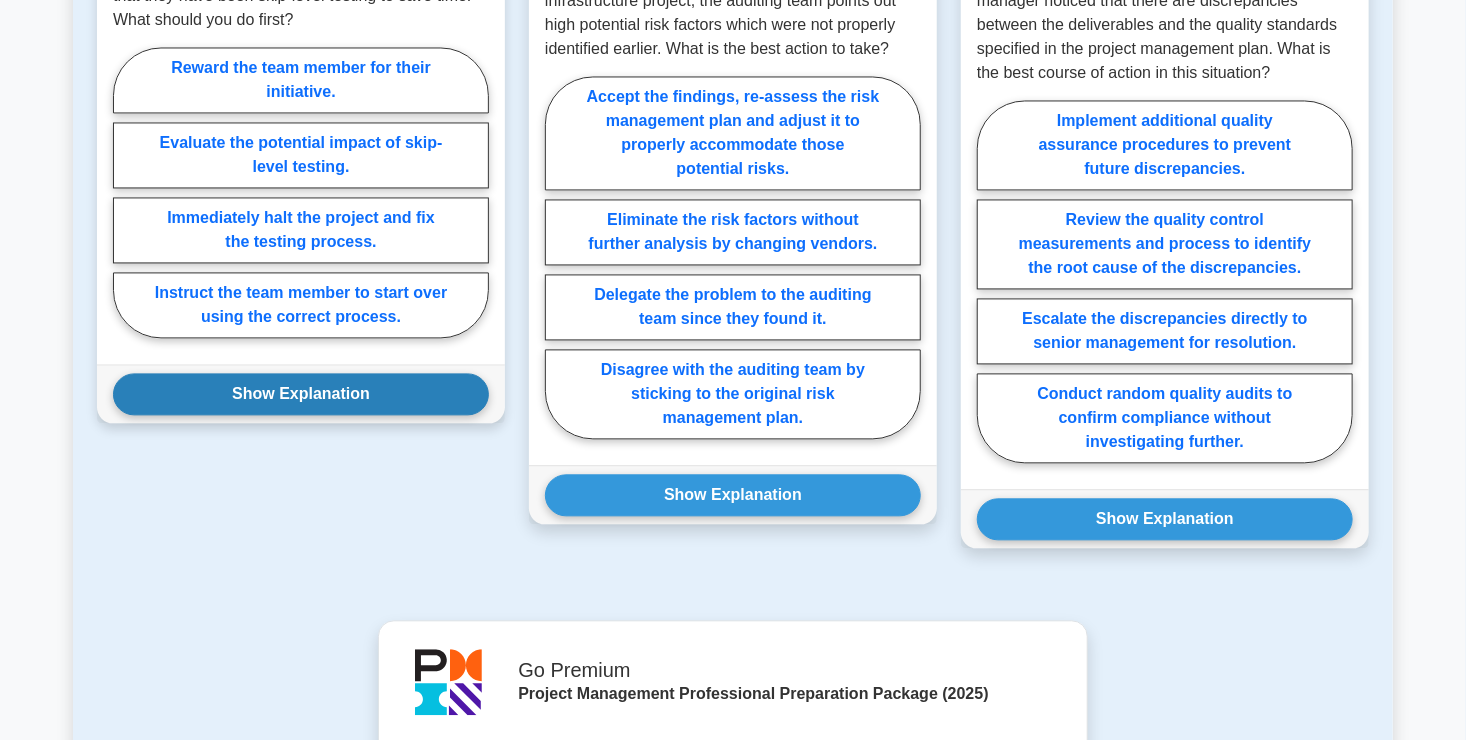 click on "Show Explanation" at bounding box center (301, 394) 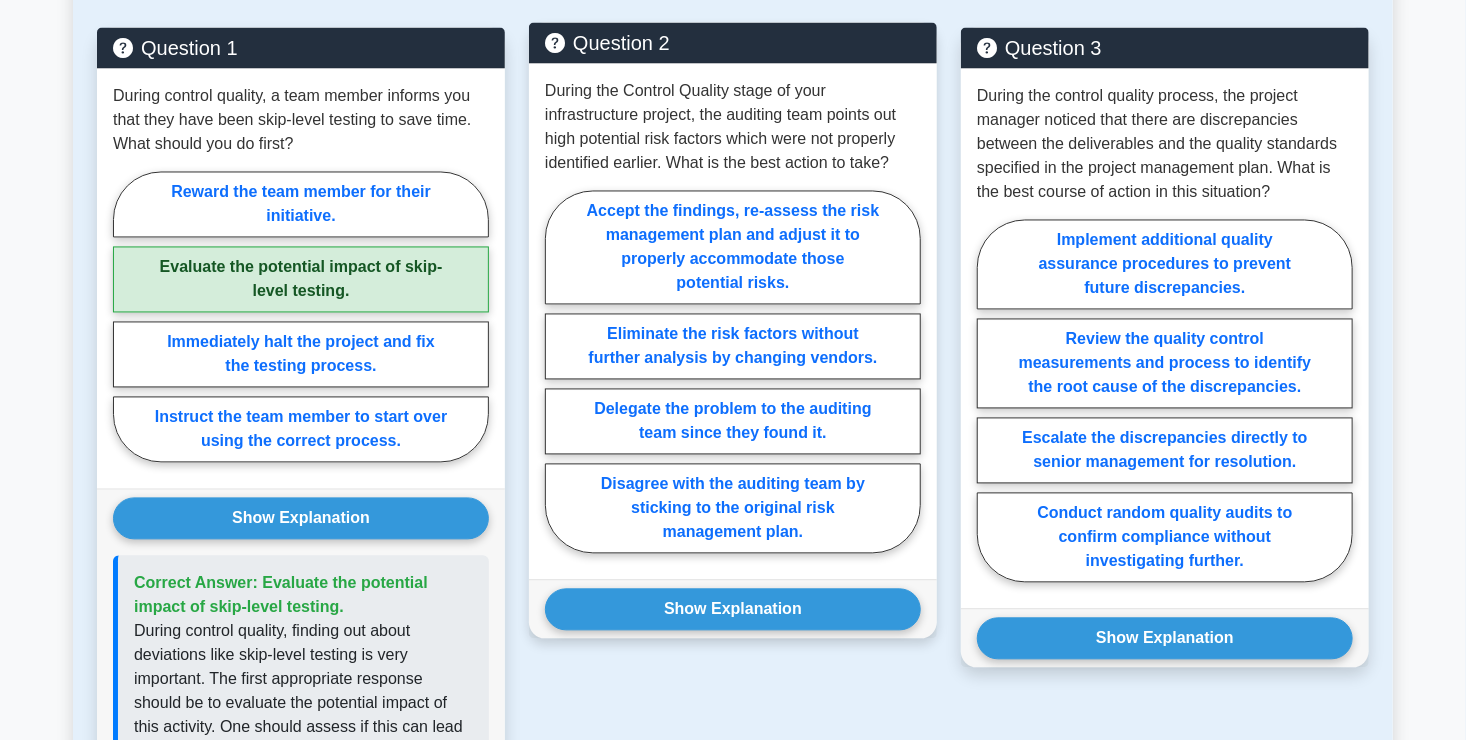 scroll, scrollTop: 1810, scrollLeft: 0, axis: vertical 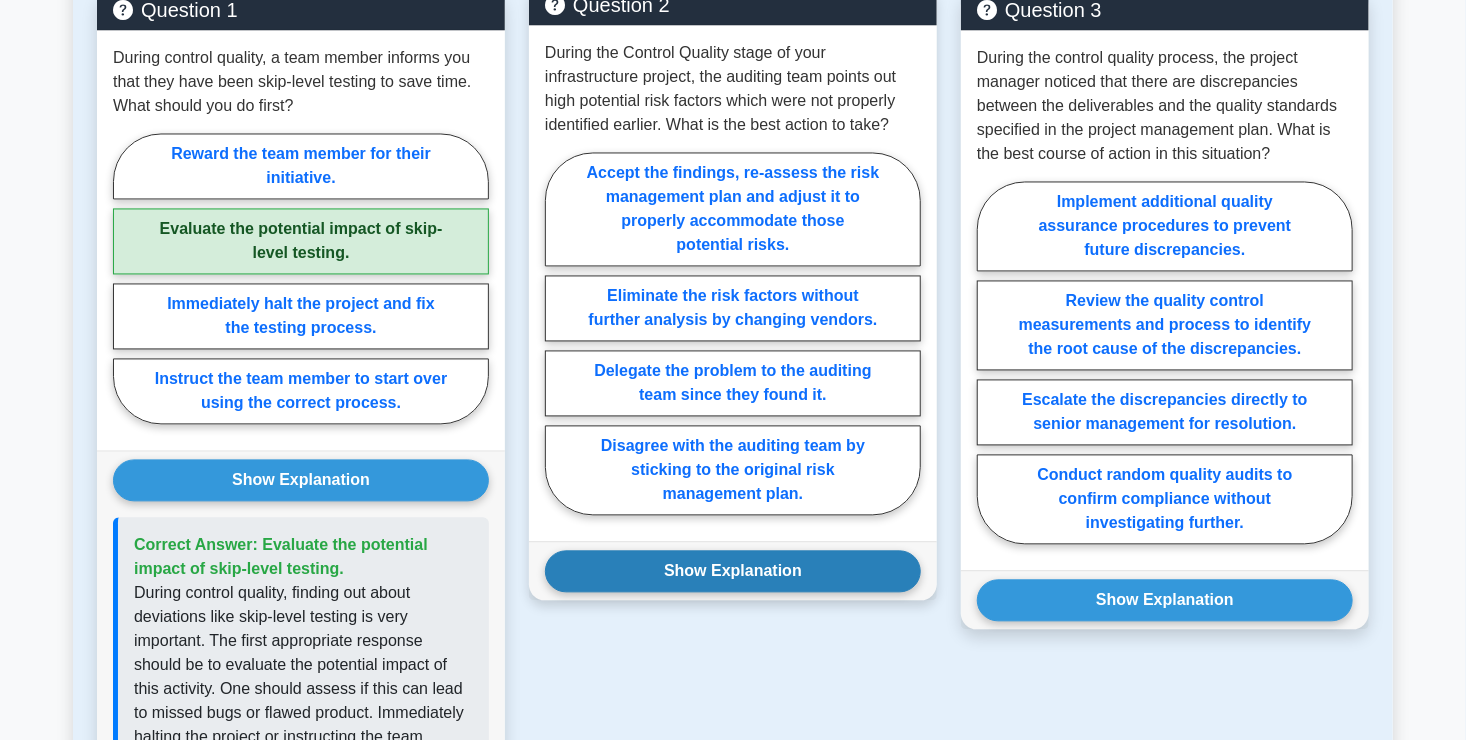 click on "Show Explanation" at bounding box center [733, 572] 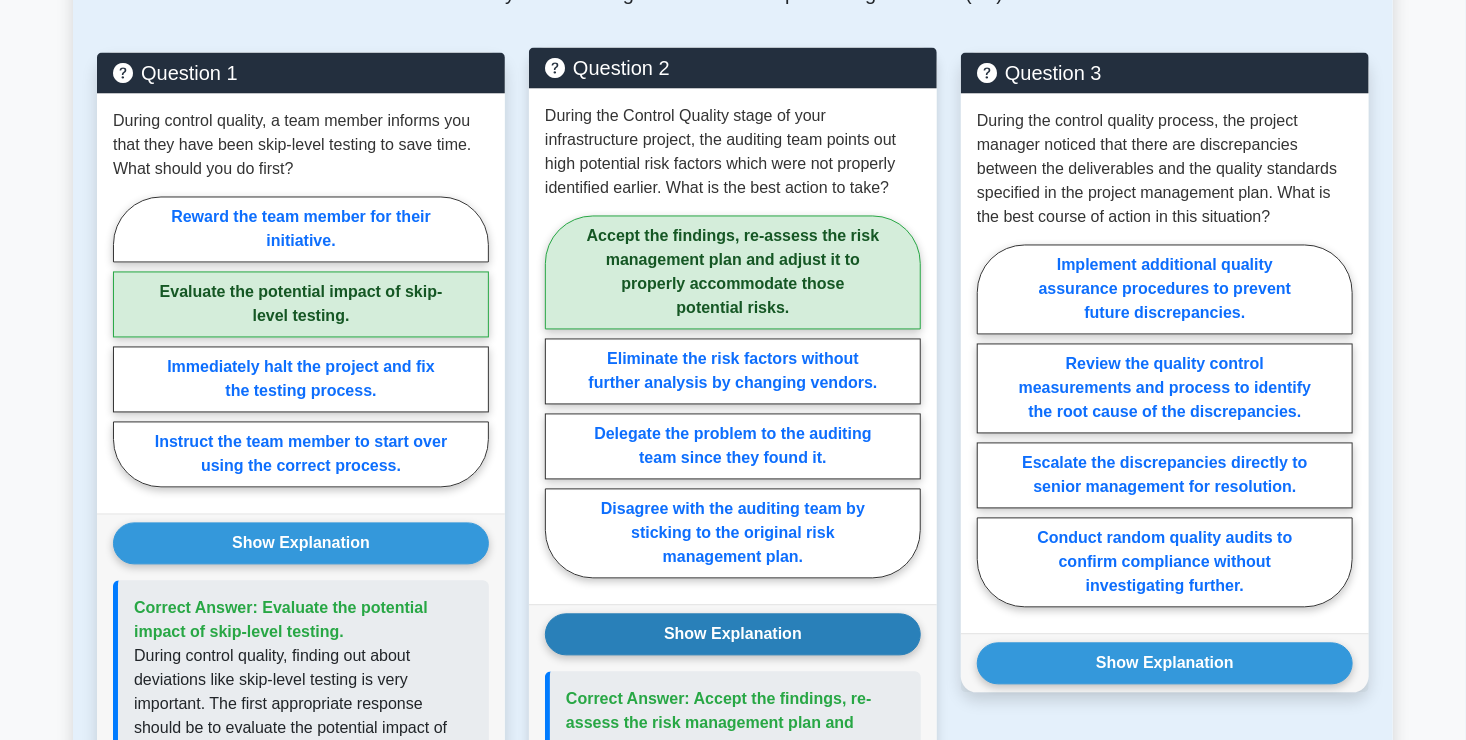 scroll, scrollTop: 1744, scrollLeft: 0, axis: vertical 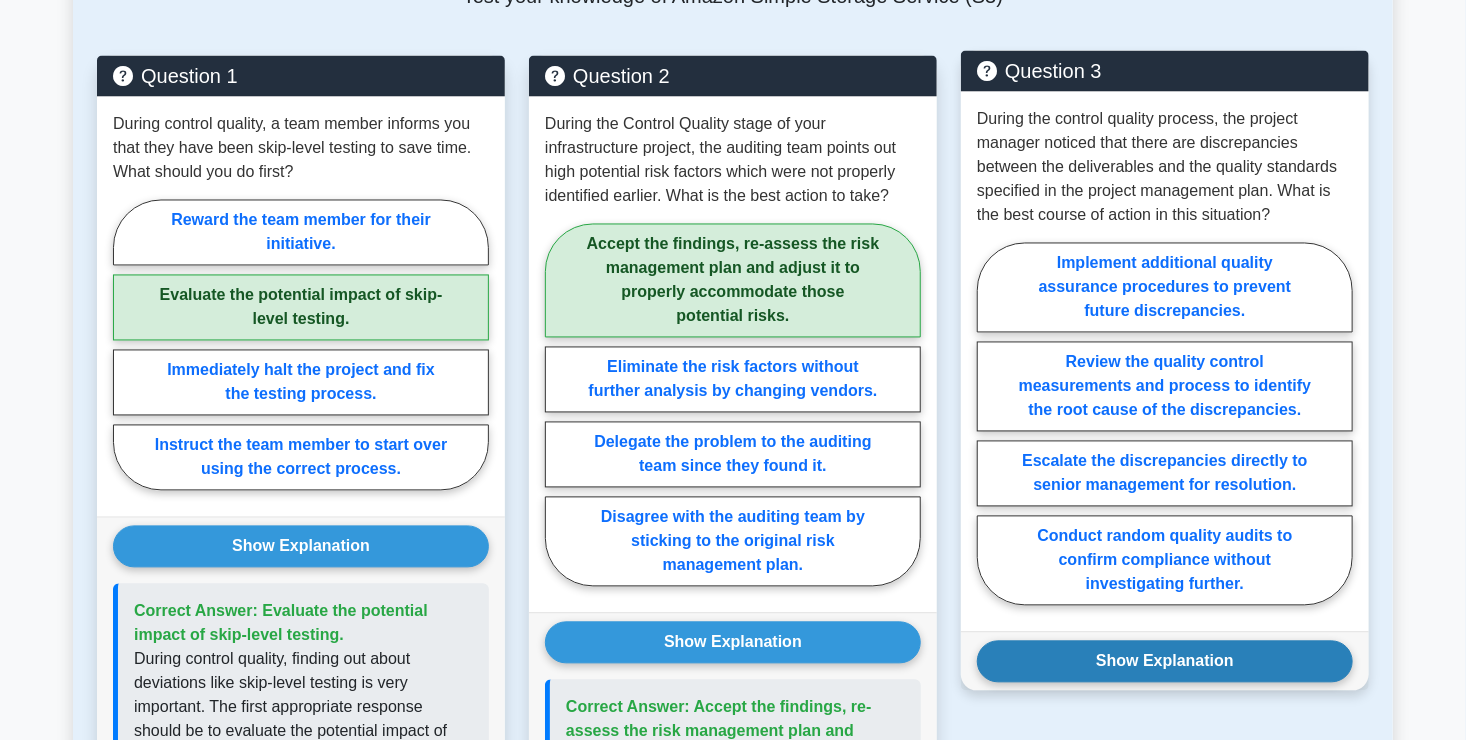 click on "Show Explanation" at bounding box center (1165, 662) 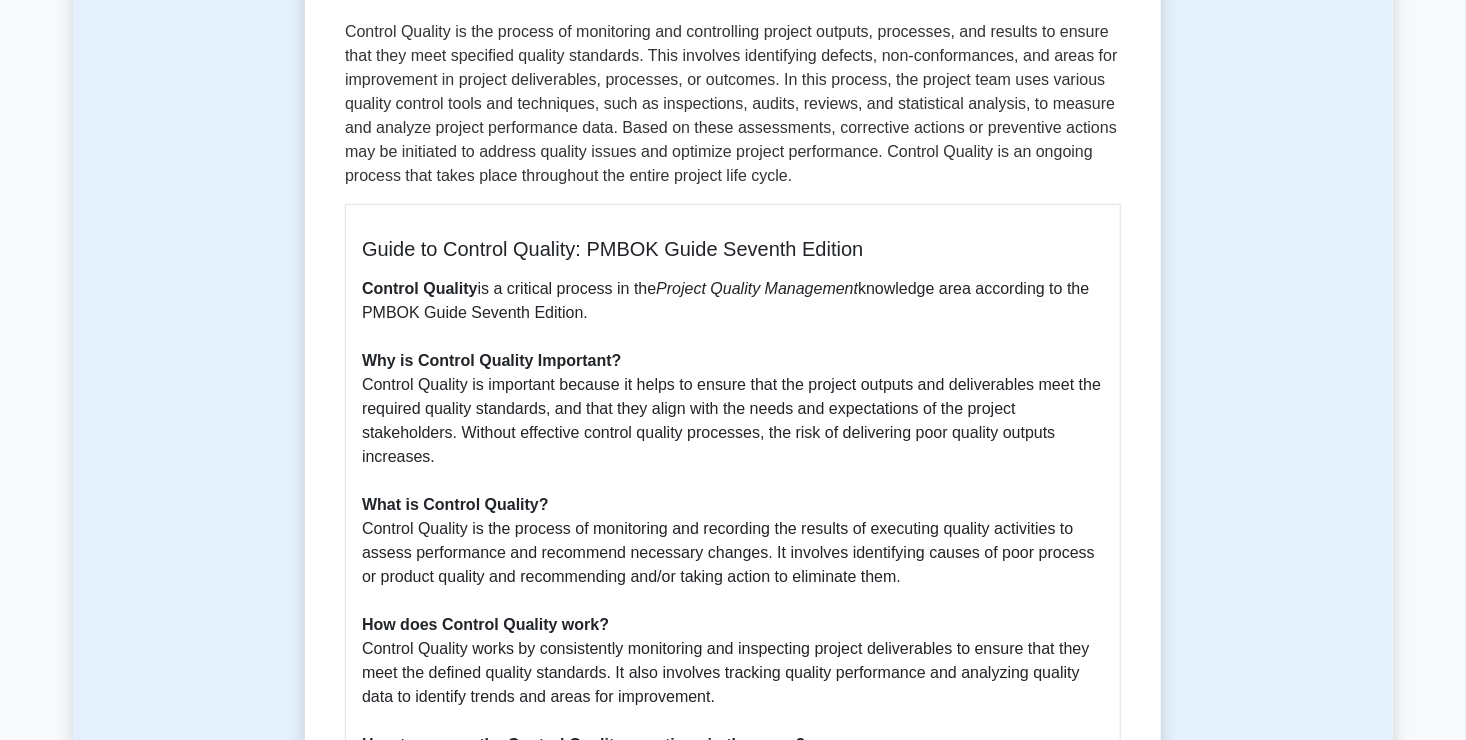 scroll, scrollTop: 0, scrollLeft: 0, axis: both 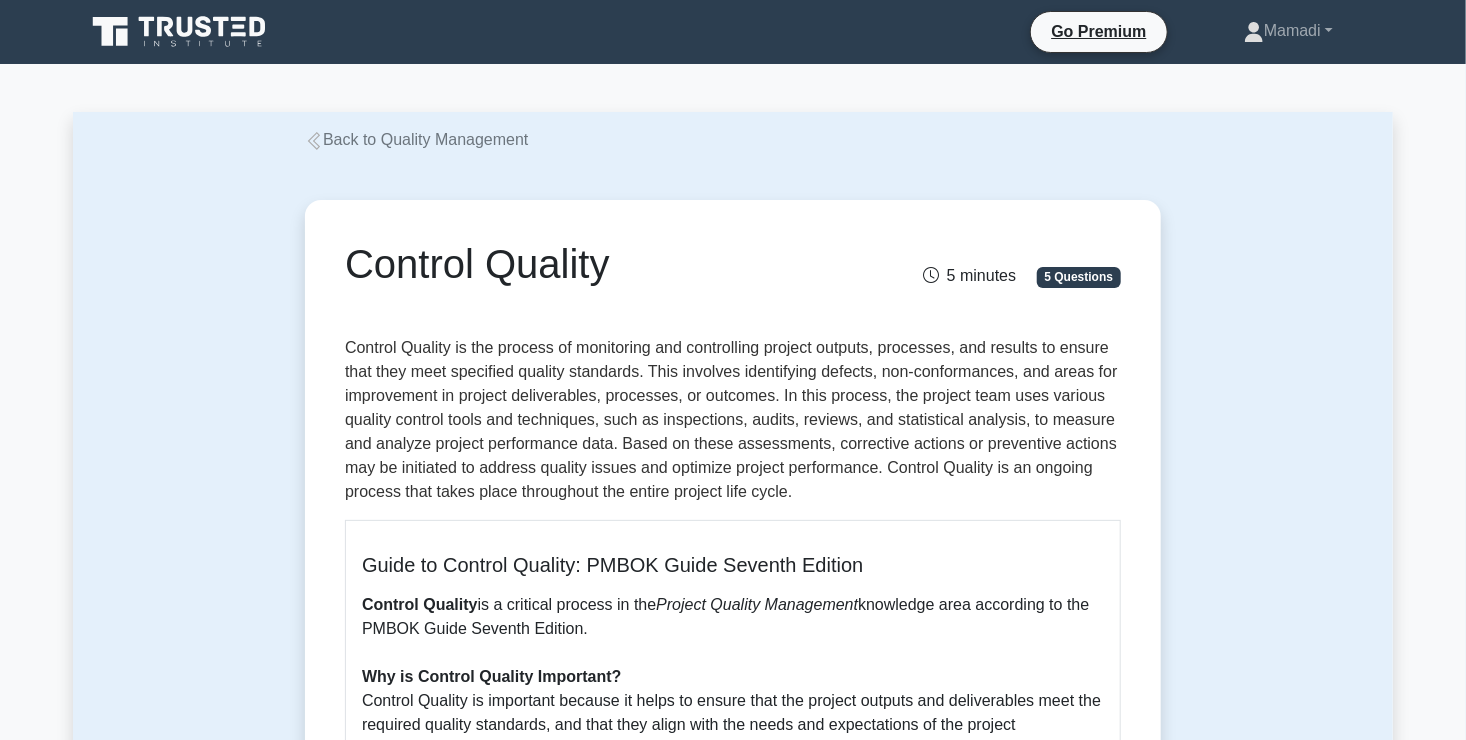 click on "Back to Quality Management" at bounding box center (416, 139) 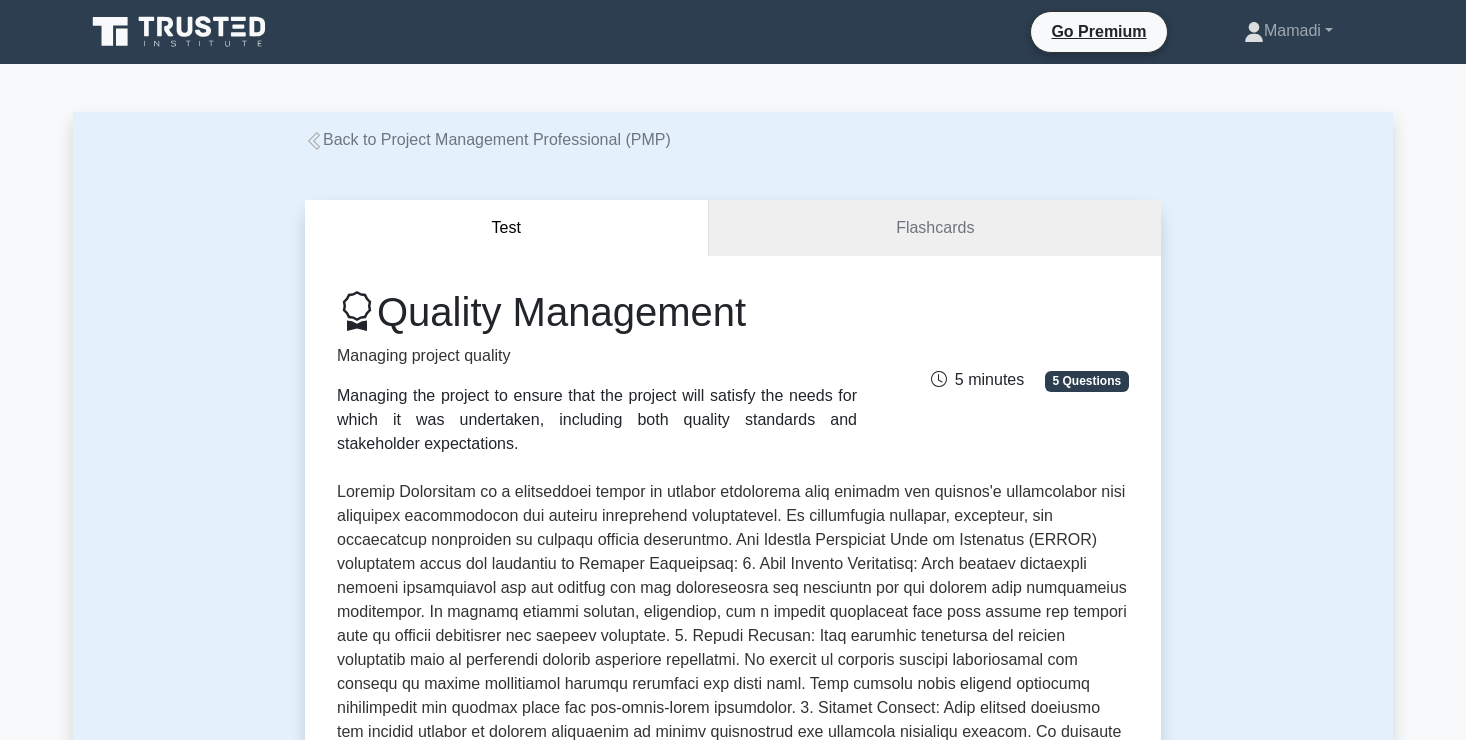 scroll, scrollTop: 335, scrollLeft: 0, axis: vertical 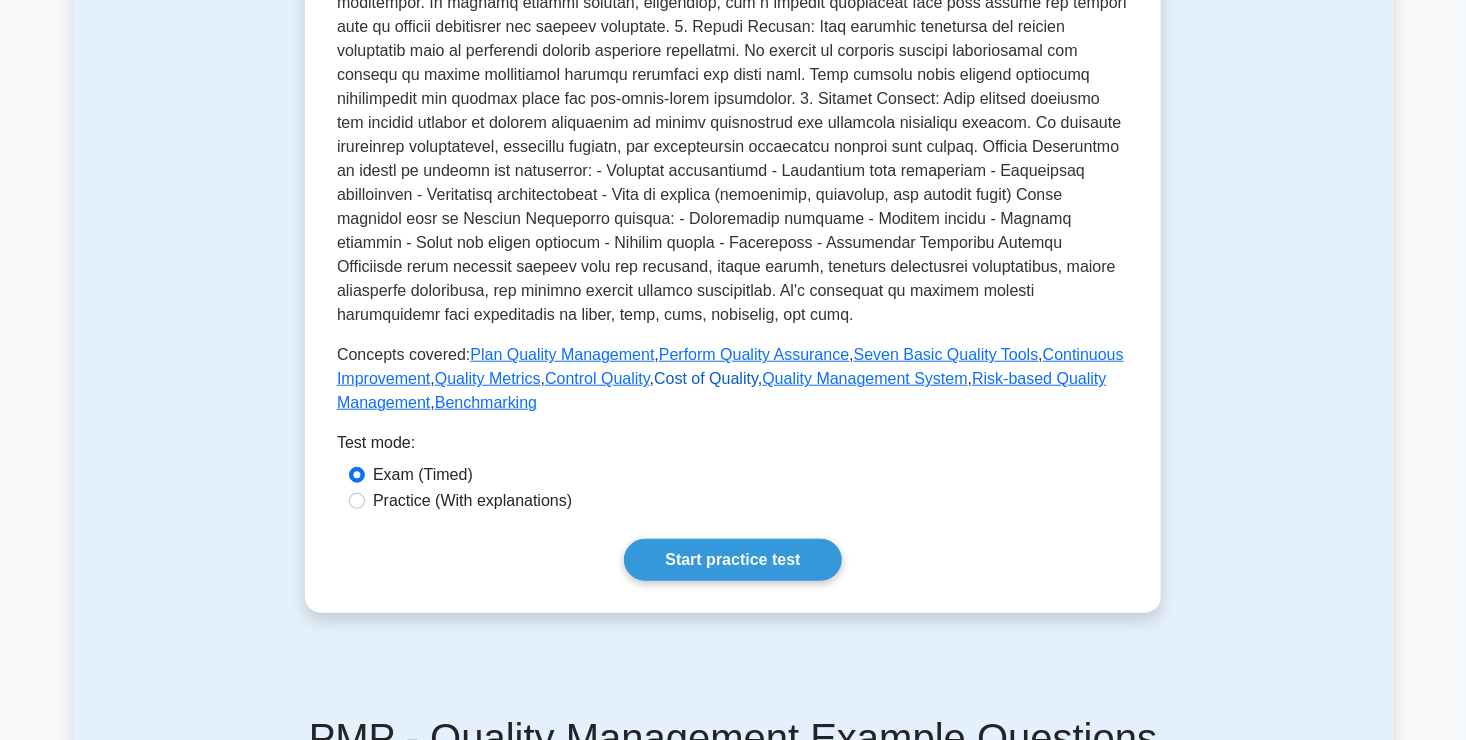 click on "Cost of Quality" at bounding box center (706, 378) 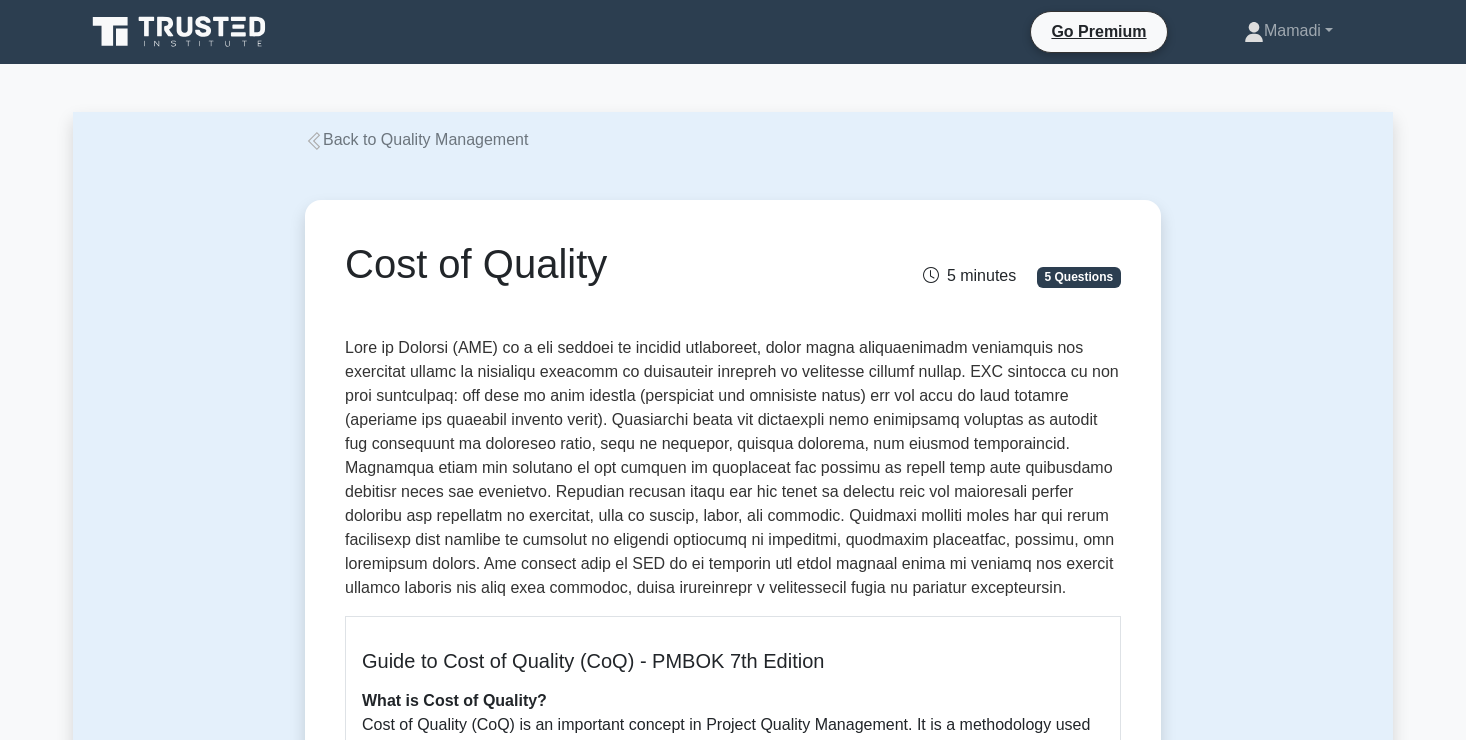 scroll, scrollTop: 0, scrollLeft: 0, axis: both 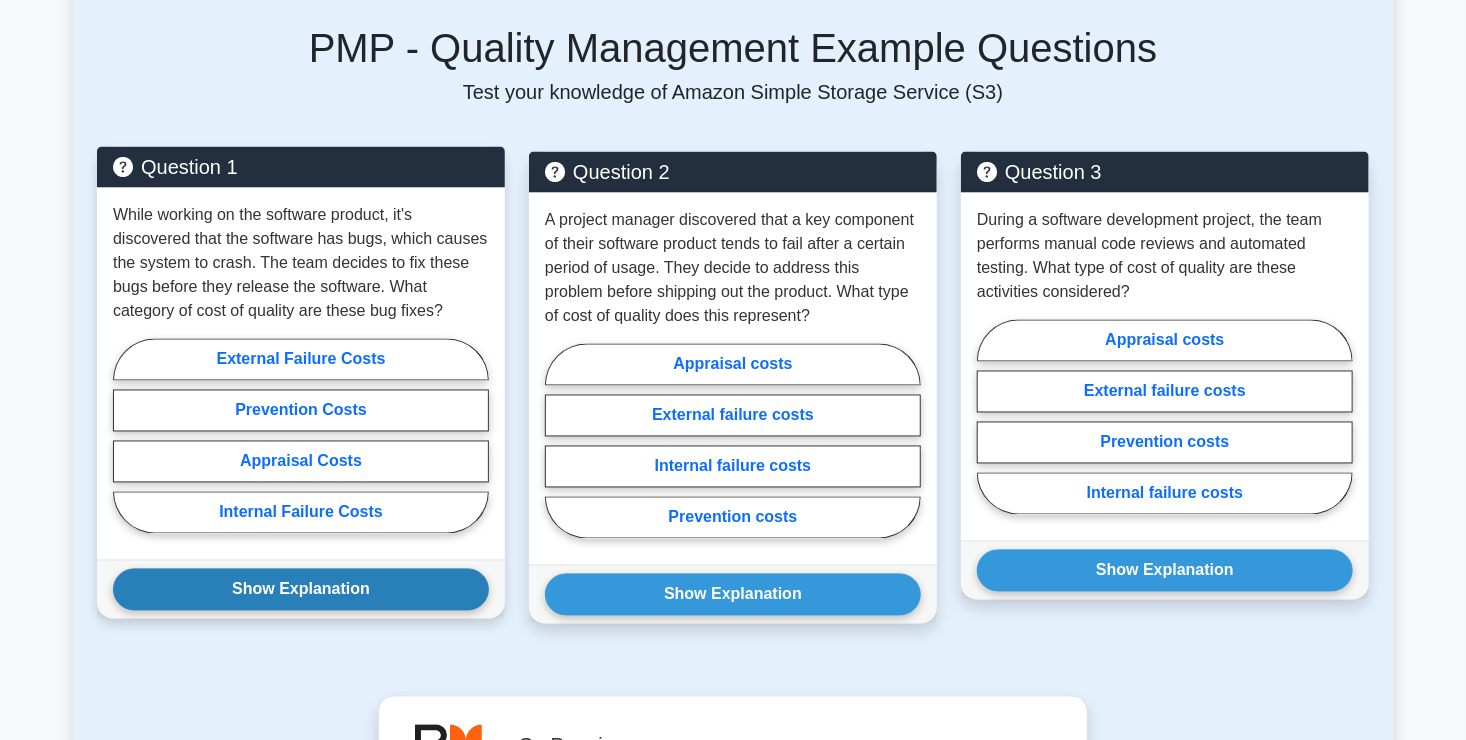 click on "Show Explanation" at bounding box center (301, 590) 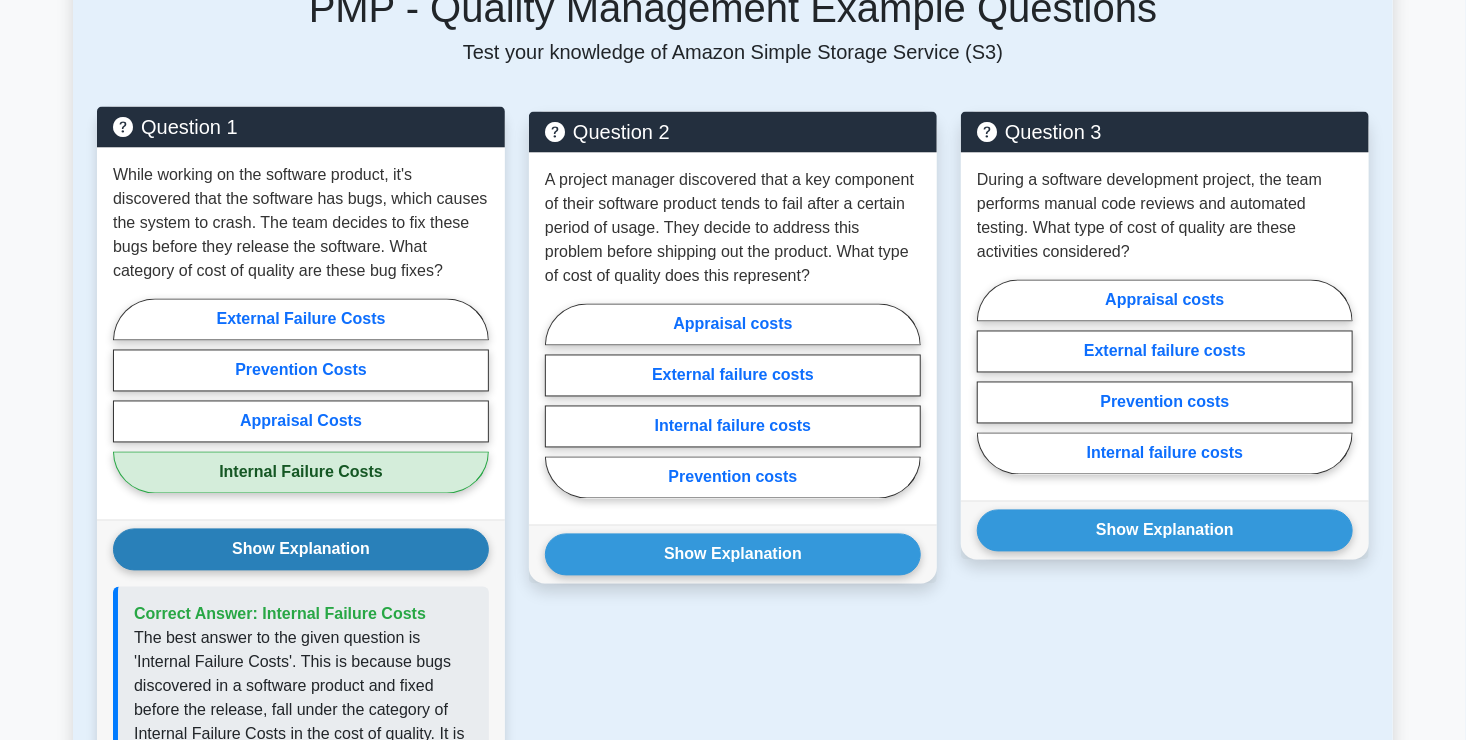 scroll, scrollTop: 1663, scrollLeft: 0, axis: vertical 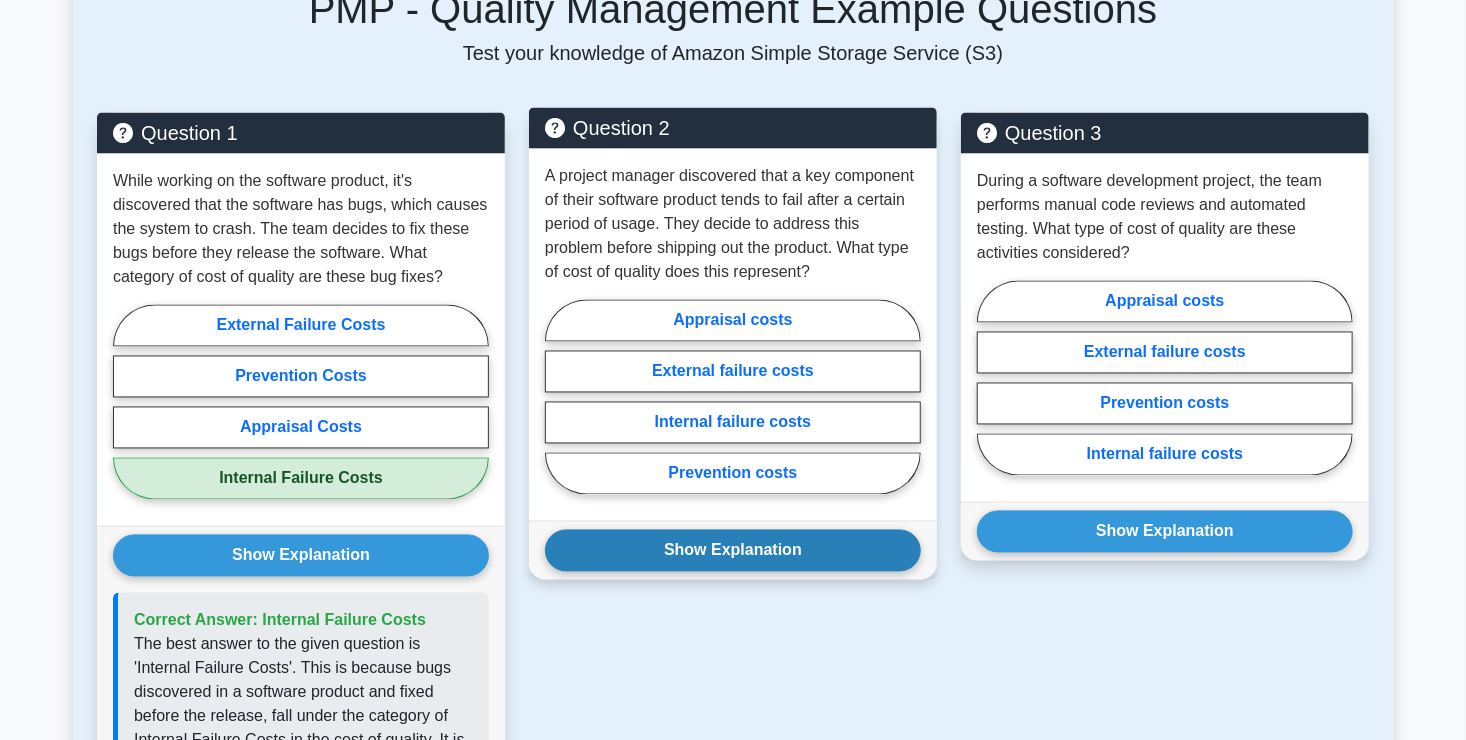 click on "Show Explanation" at bounding box center [733, 551] 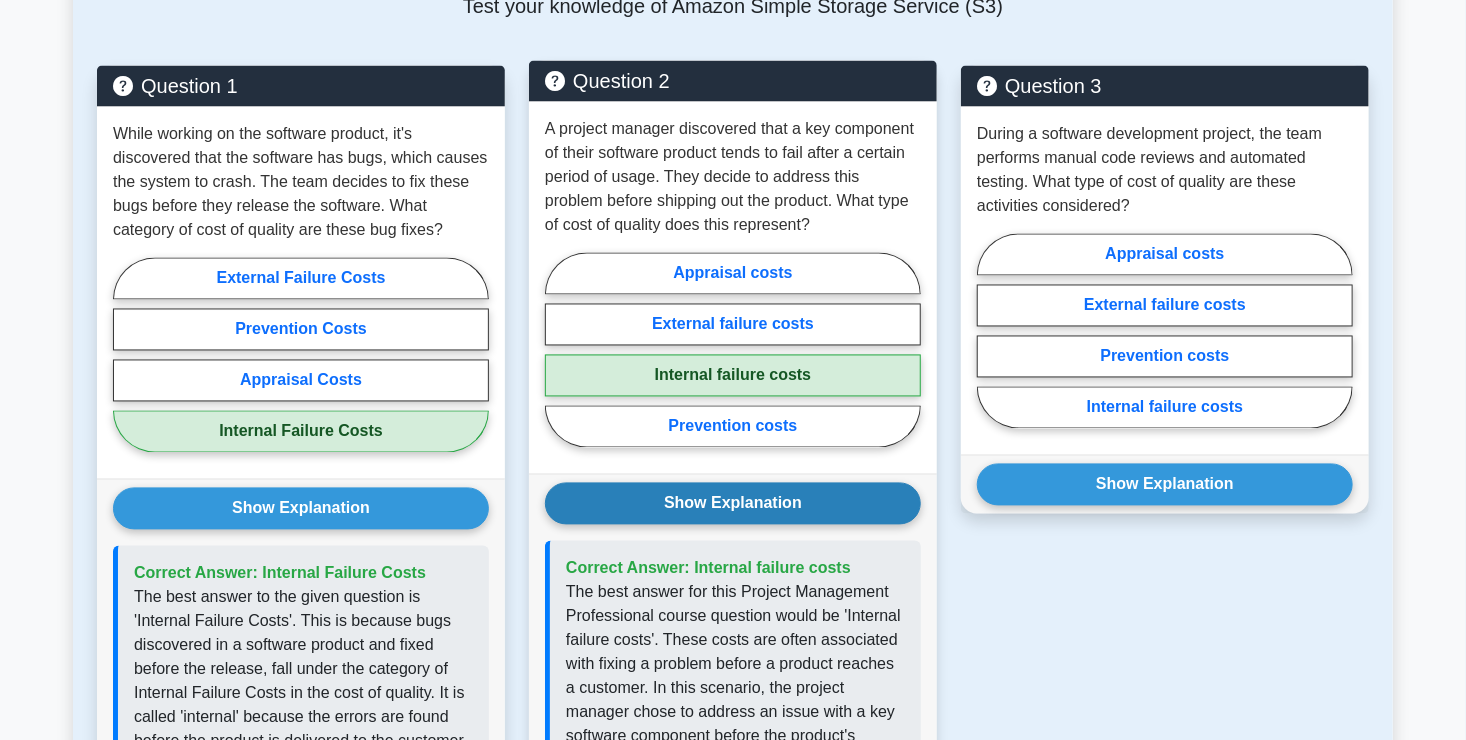 scroll, scrollTop: 1711, scrollLeft: 0, axis: vertical 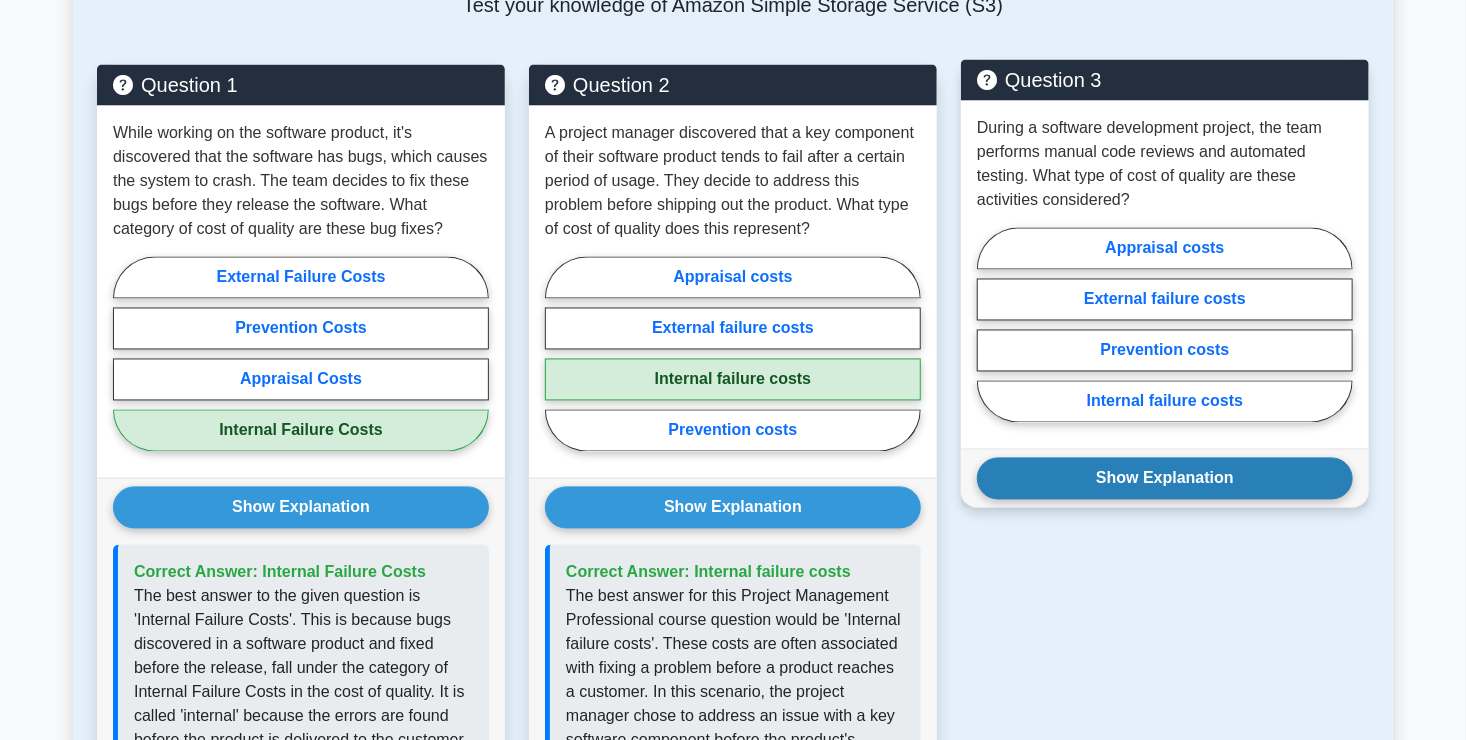 click on "Show Explanation" at bounding box center (1165, 479) 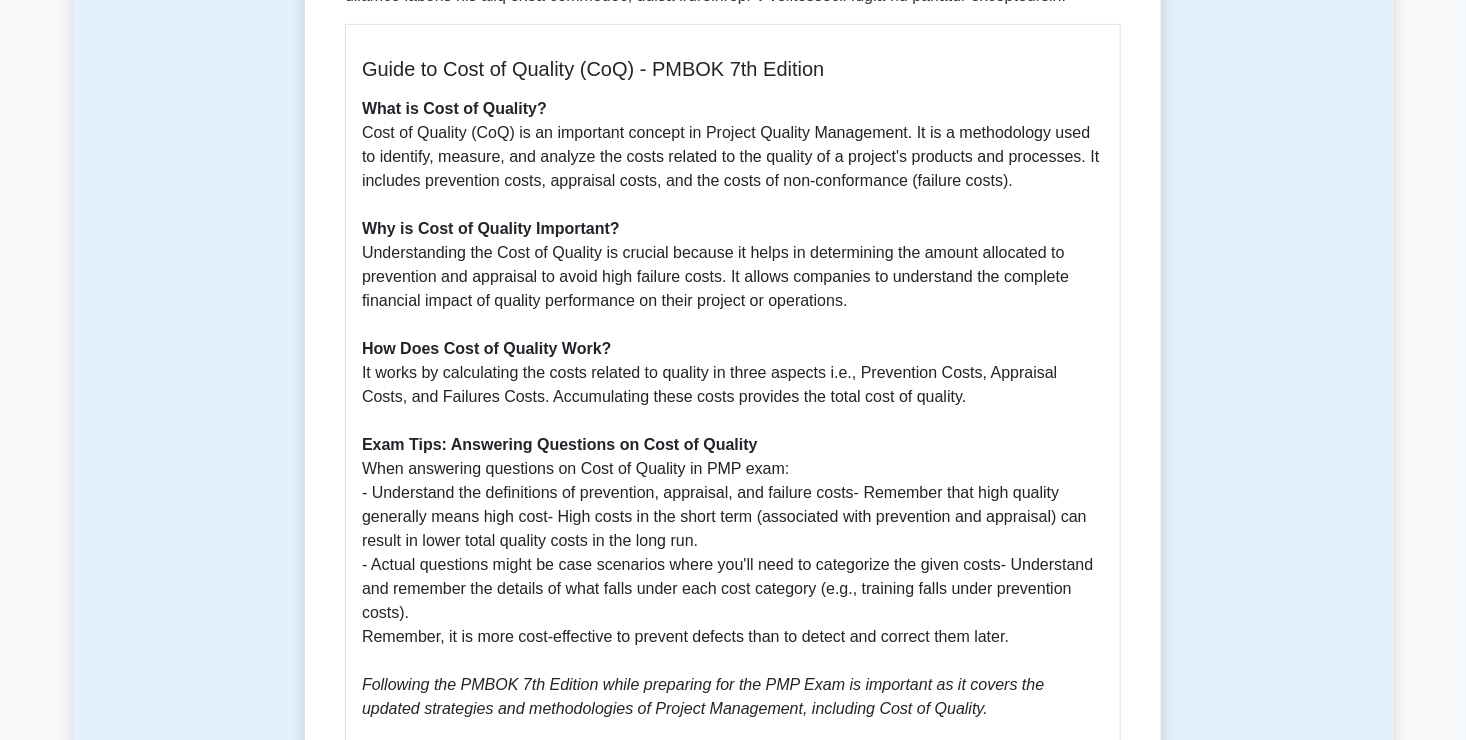 scroll, scrollTop: 0, scrollLeft: 0, axis: both 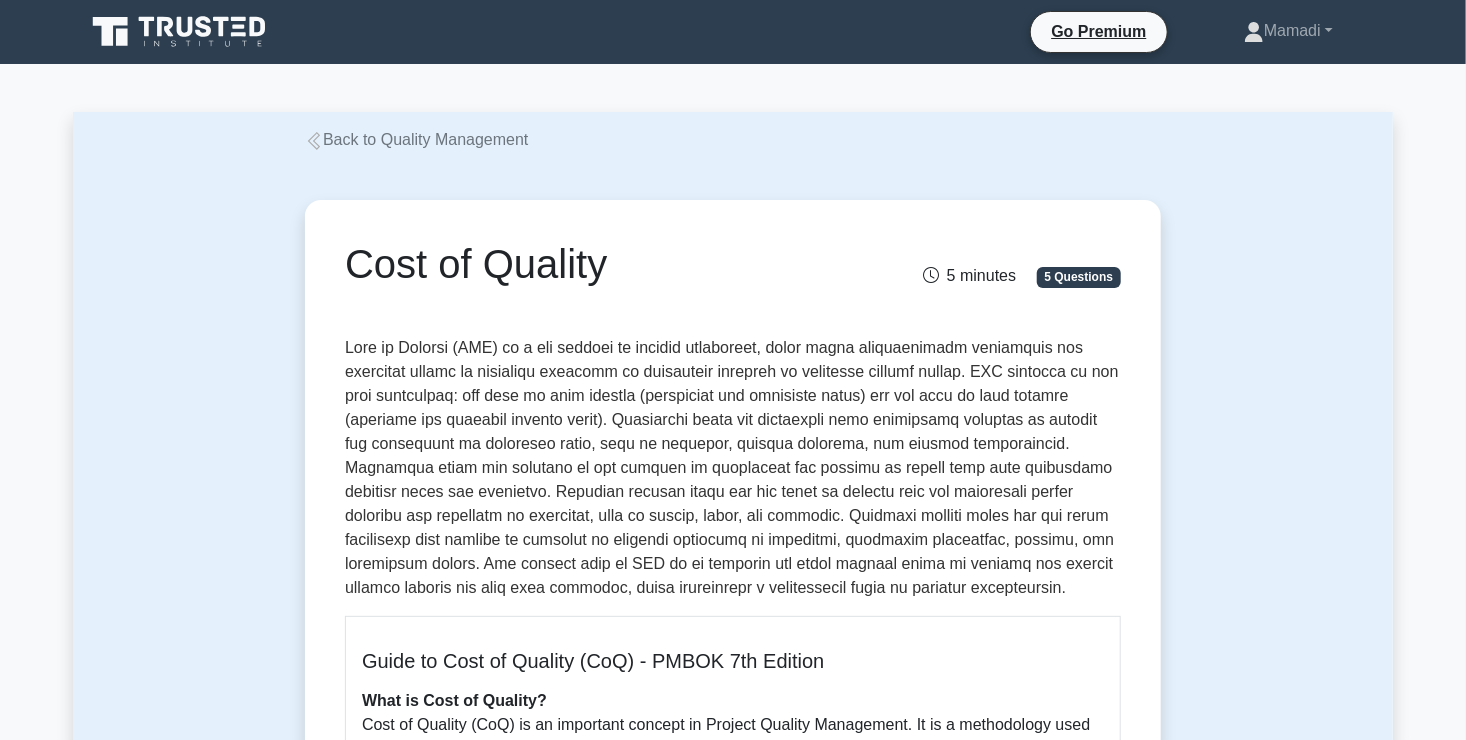 click on "Back to Quality Management" at bounding box center [416, 139] 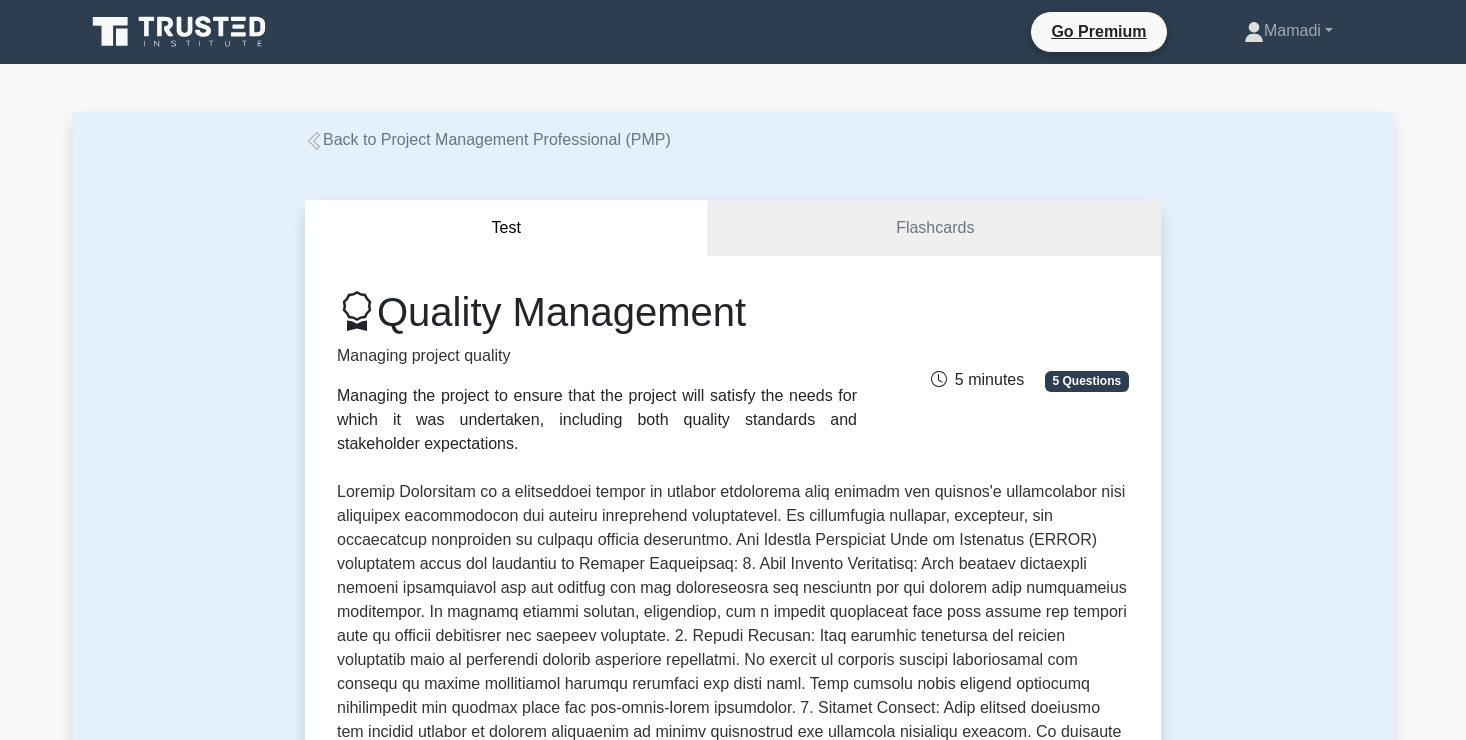 scroll, scrollTop: 0, scrollLeft: 0, axis: both 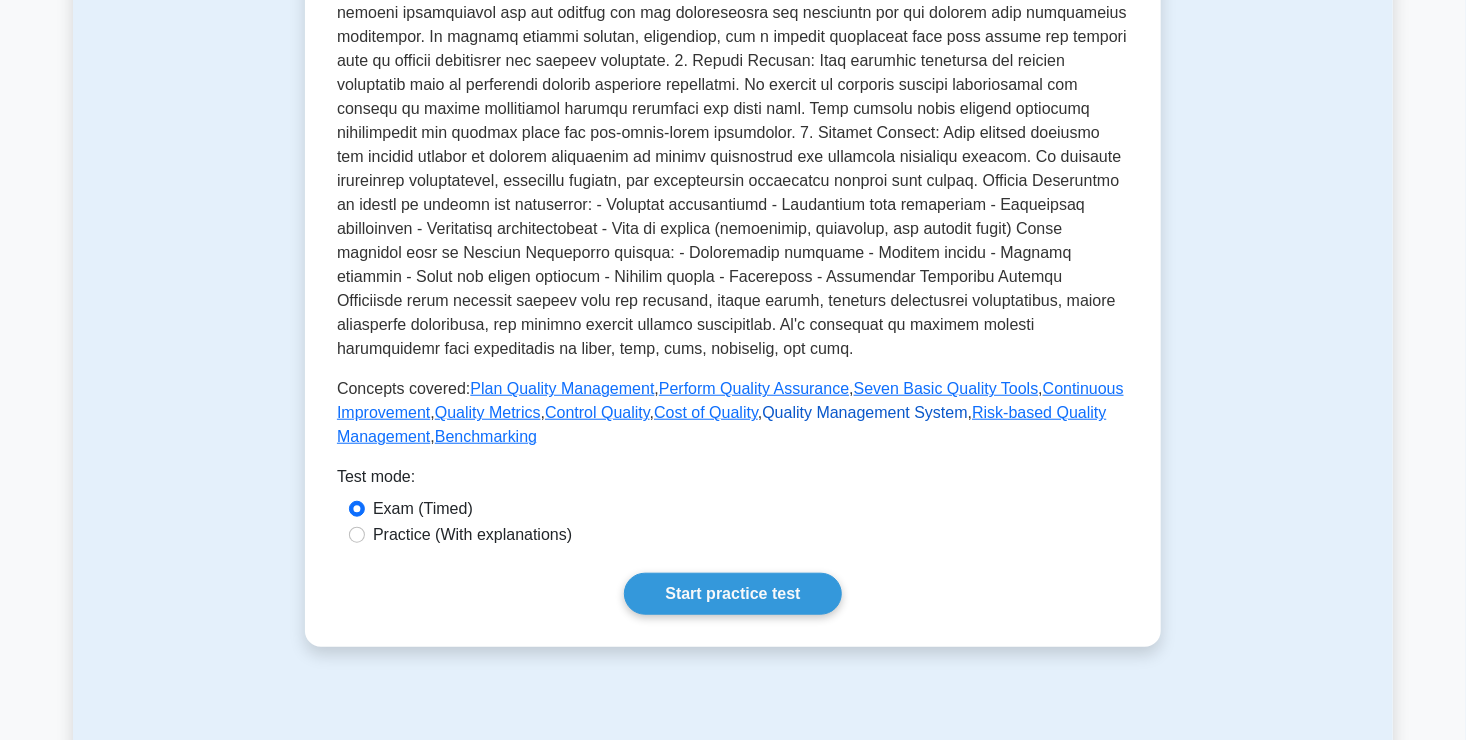 click on "Quality Management System" at bounding box center [864, 412] 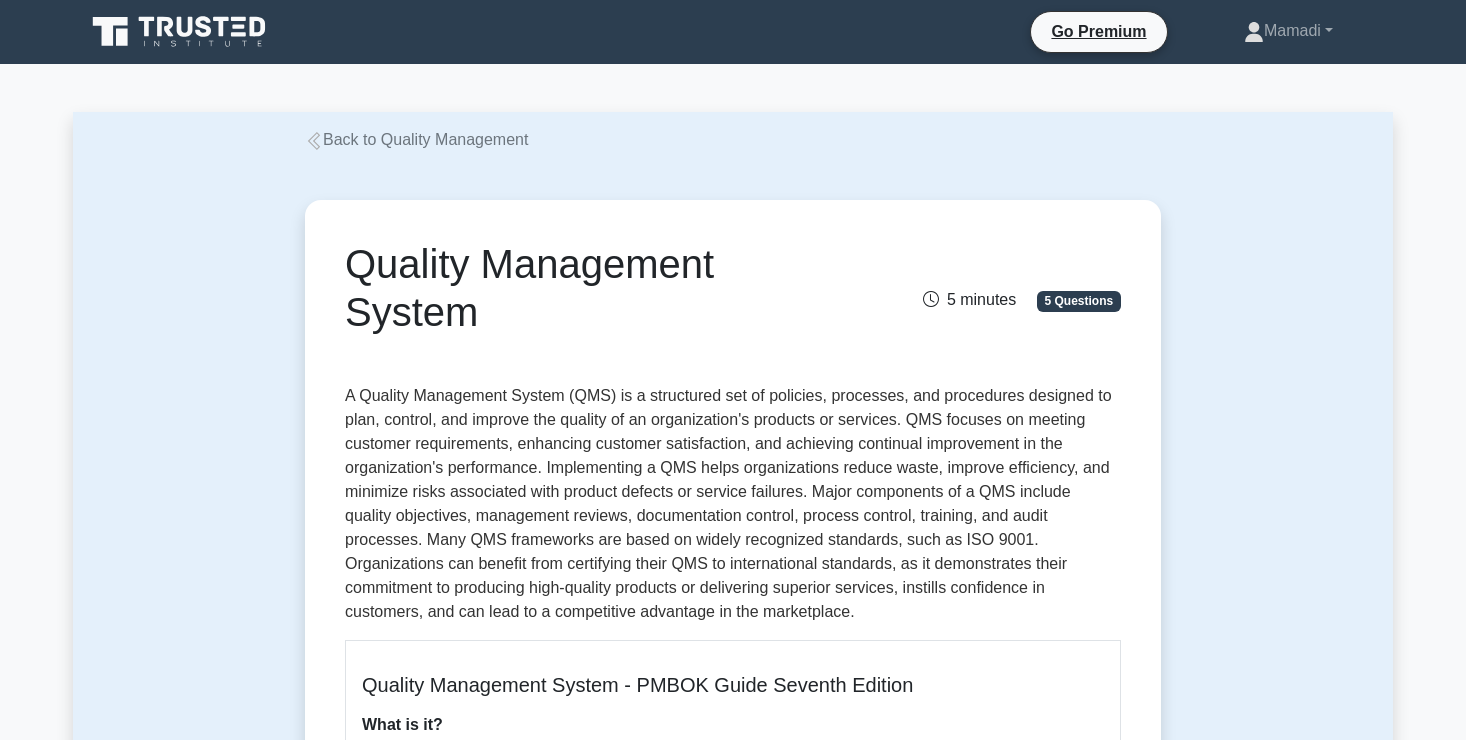 scroll, scrollTop: 0, scrollLeft: 0, axis: both 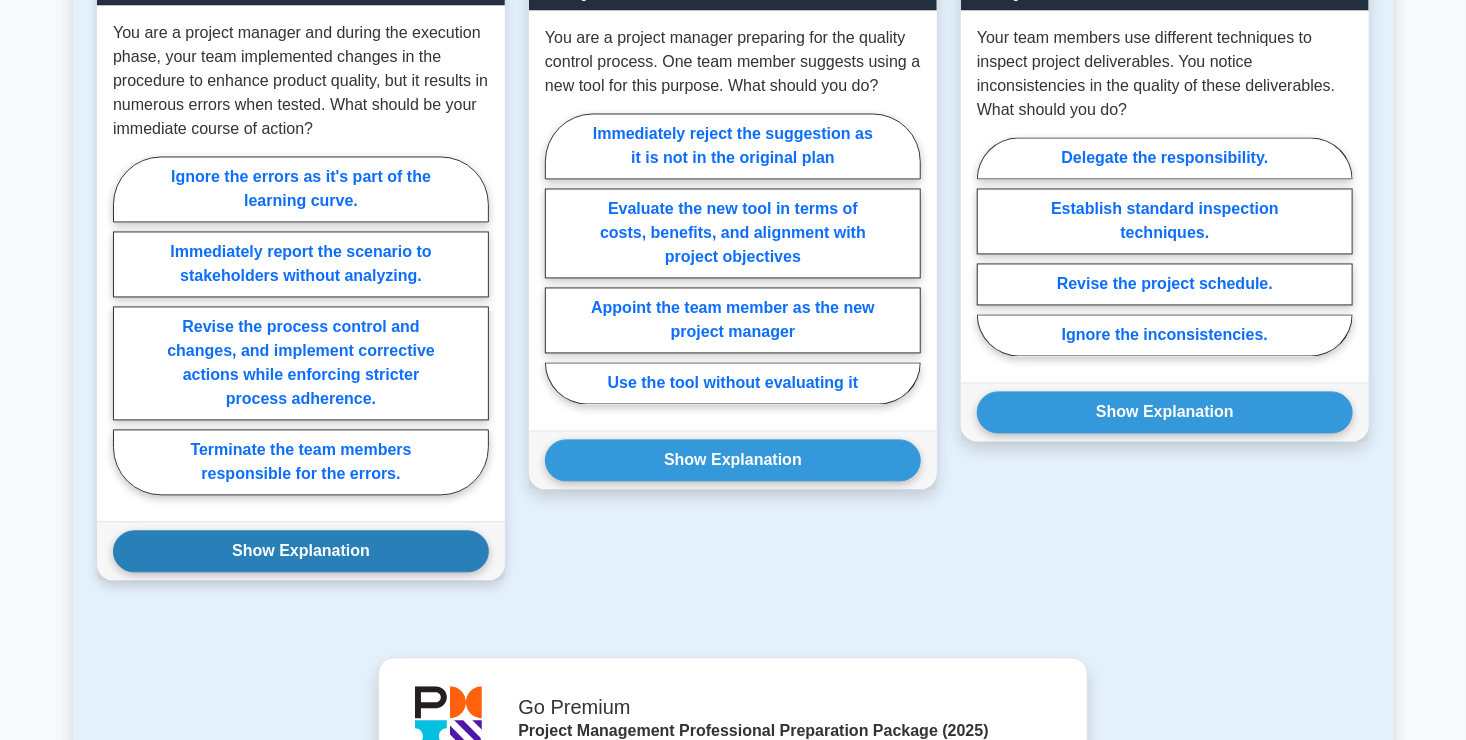 click on "Show Explanation" at bounding box center [301, 552] 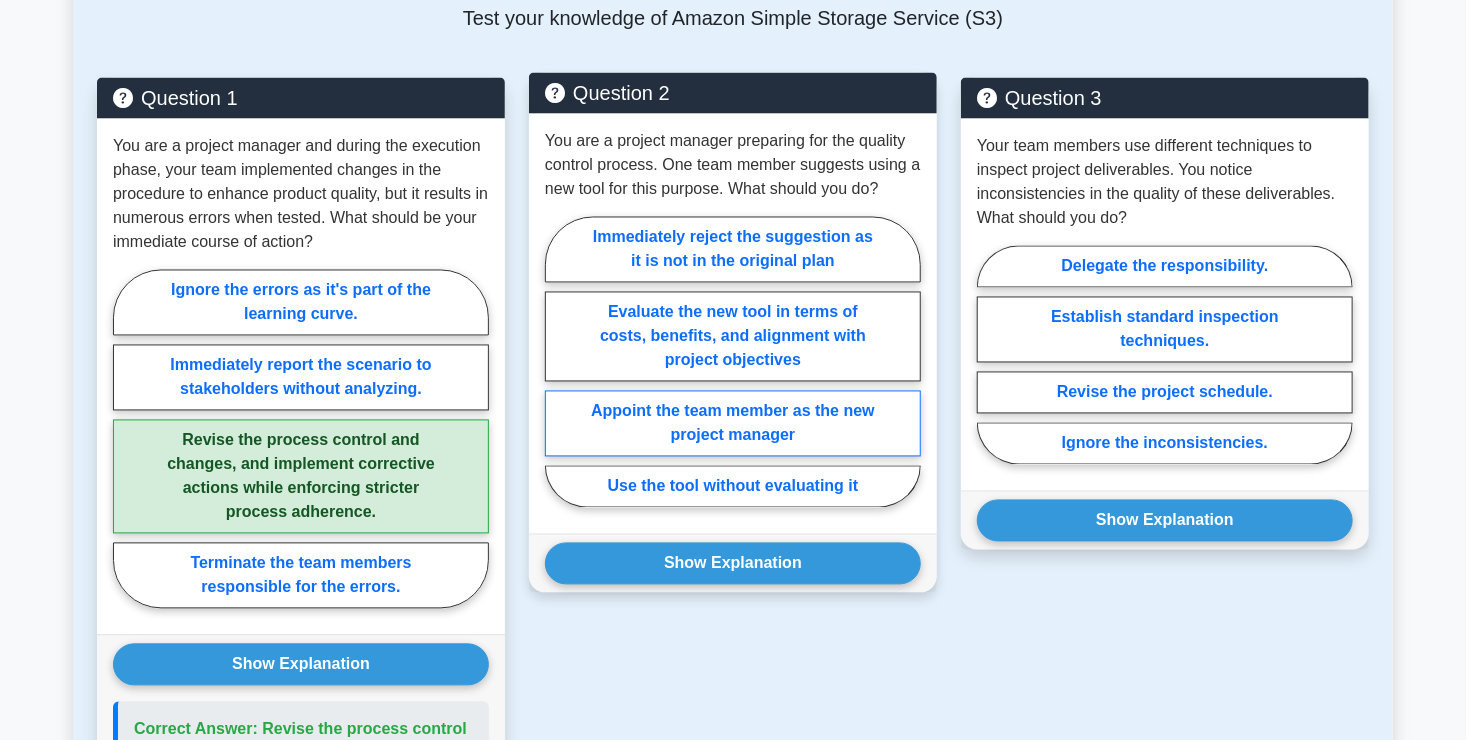 scroll, scrollTop: 1675, scrollLeft: 0, axis: vertical 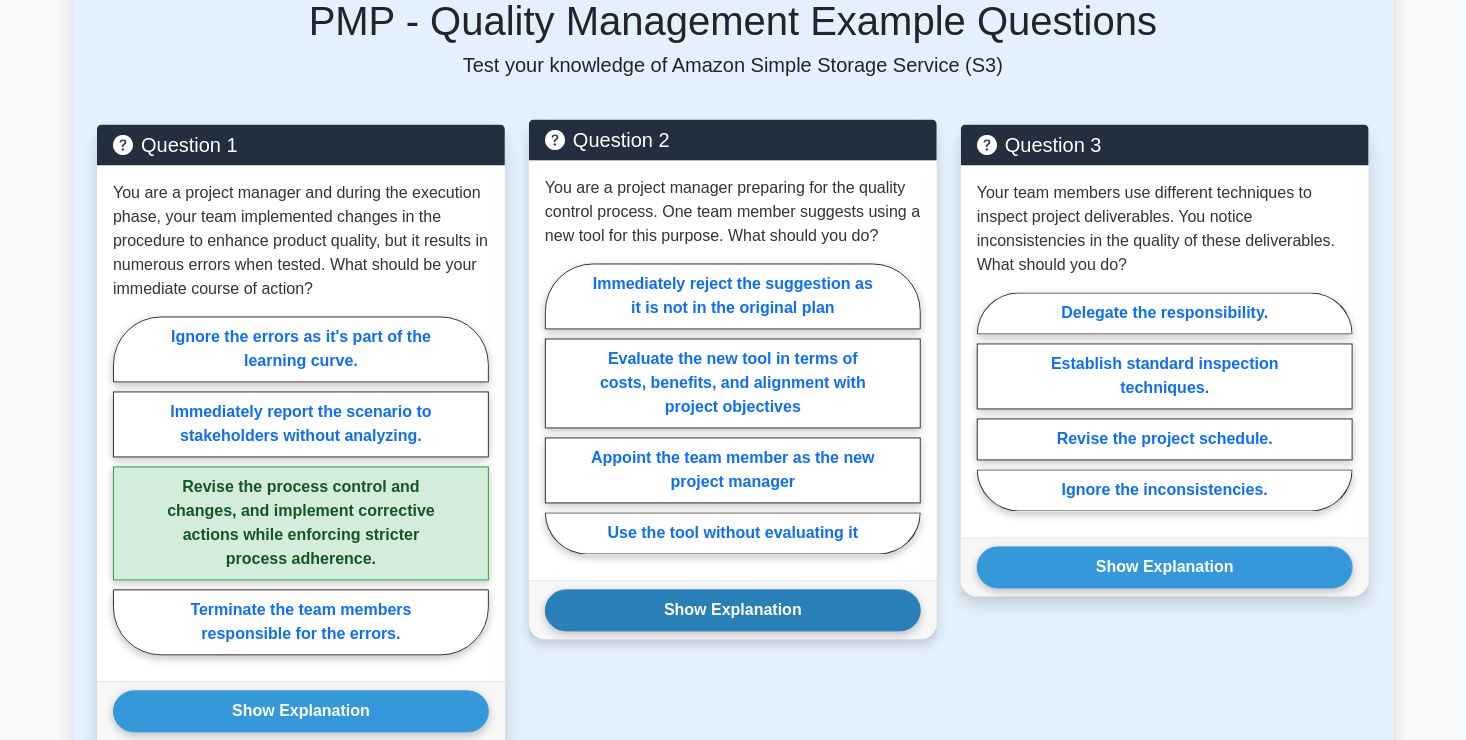 click on "Show Explanation" at bounding box center [733, 611] 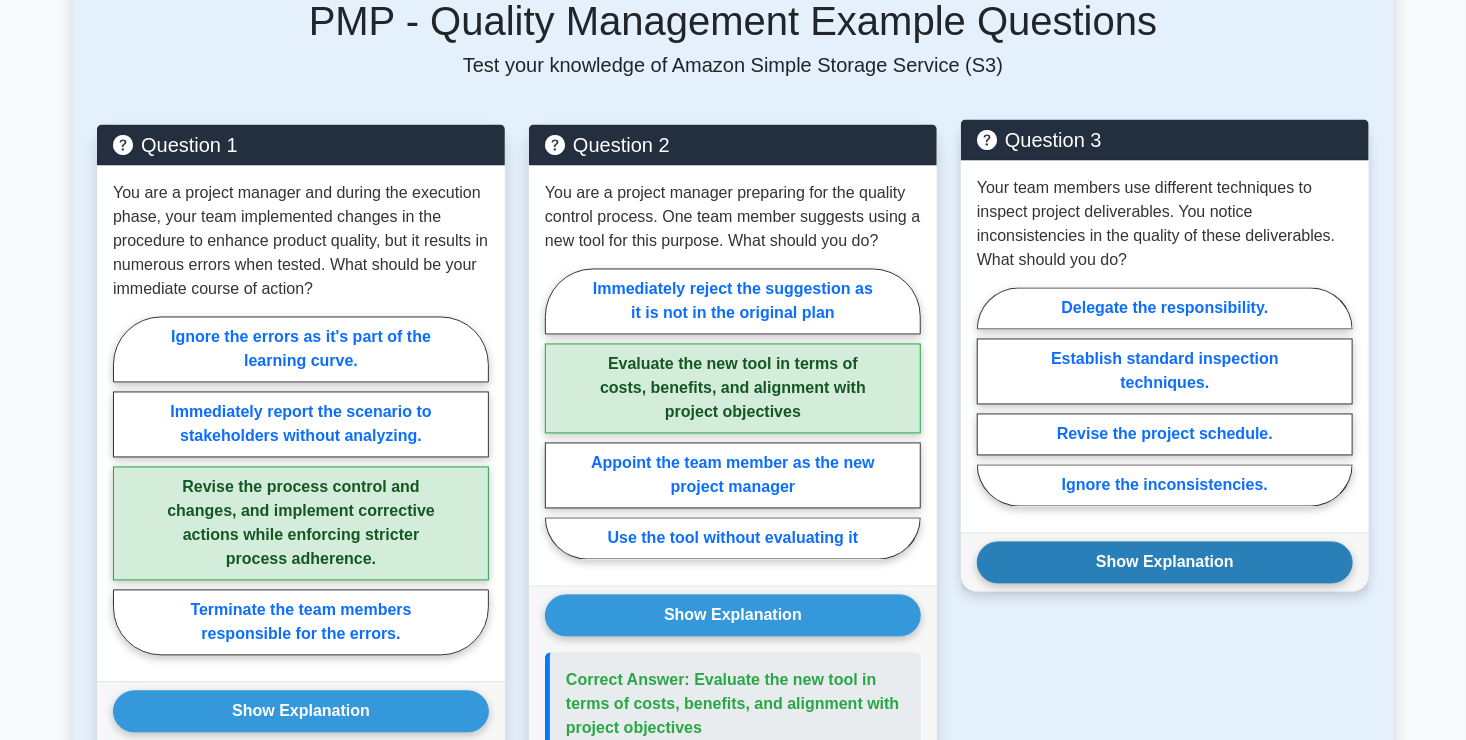 click on "Show Explanation" at bounding box center [1165, 563] 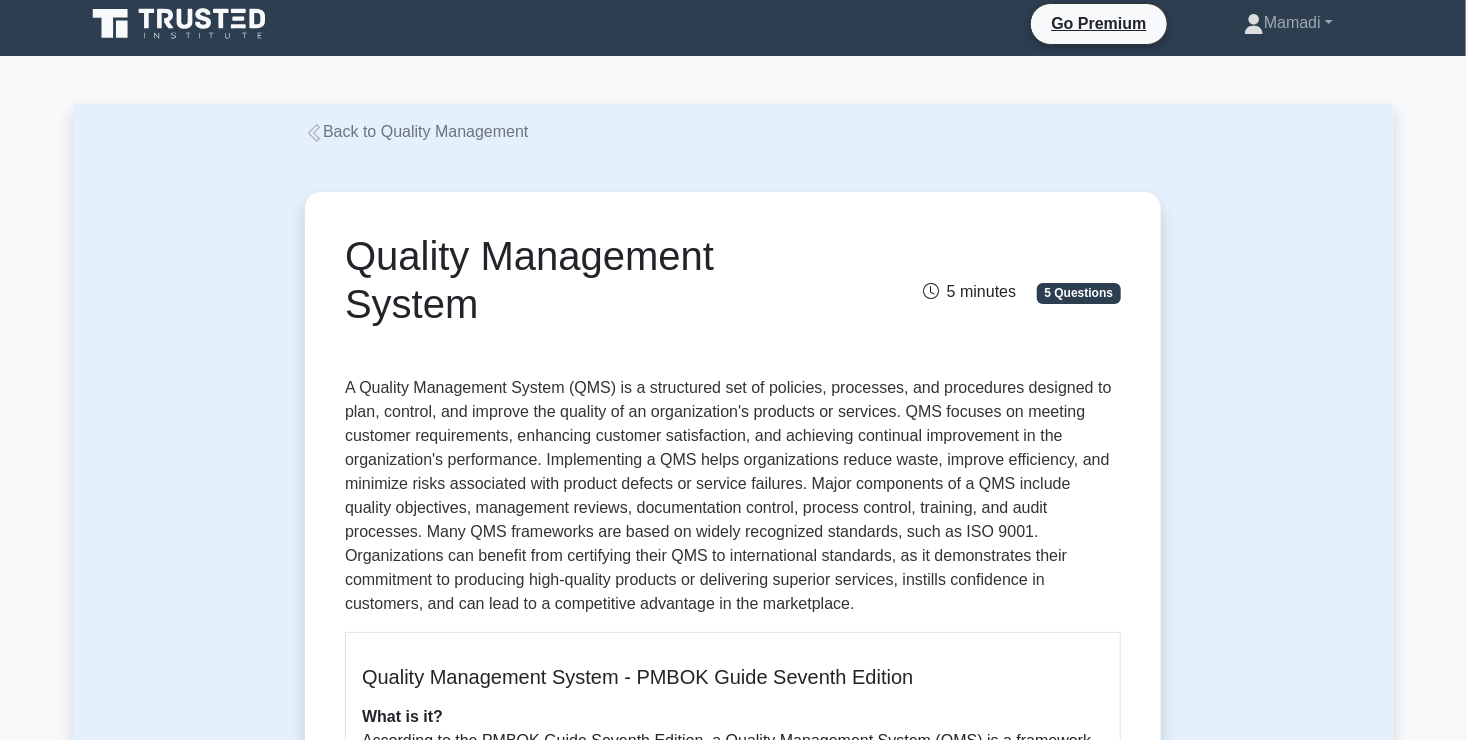 scroll, scrollTop: 0, scrollLeft: 0, axis: both 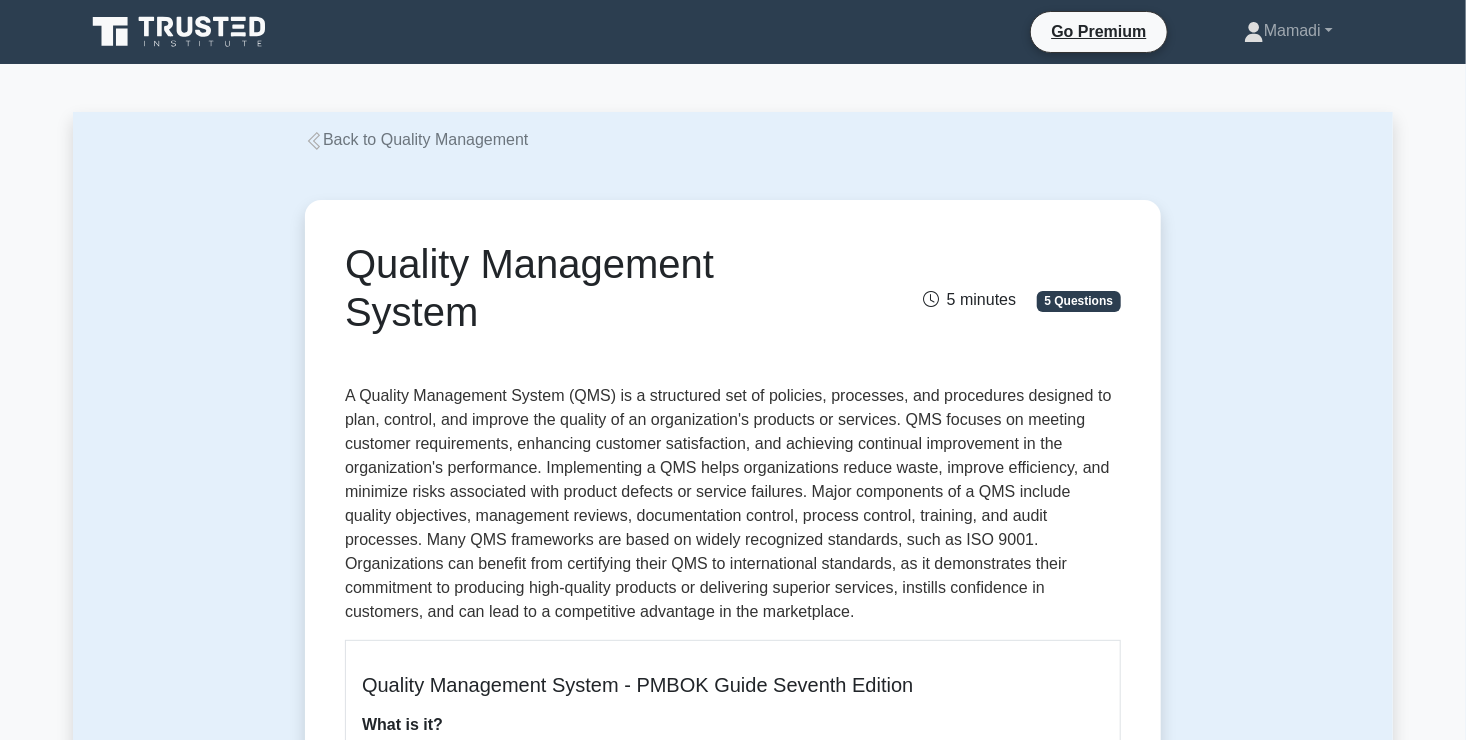 click on "Back to Quality Management" at bounding box center (416, 139) 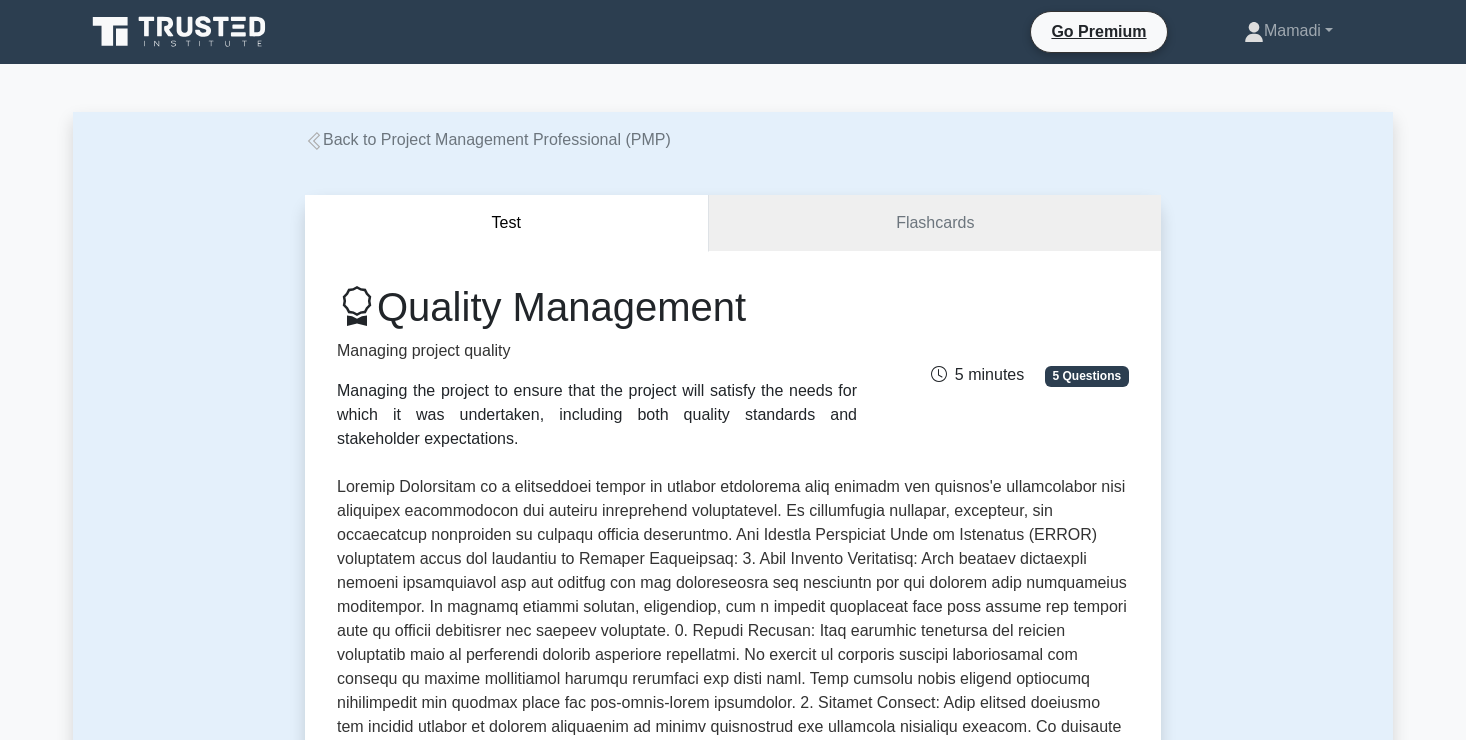 scroll, scrollTop: 0, scrollLeft: 0, axis: both 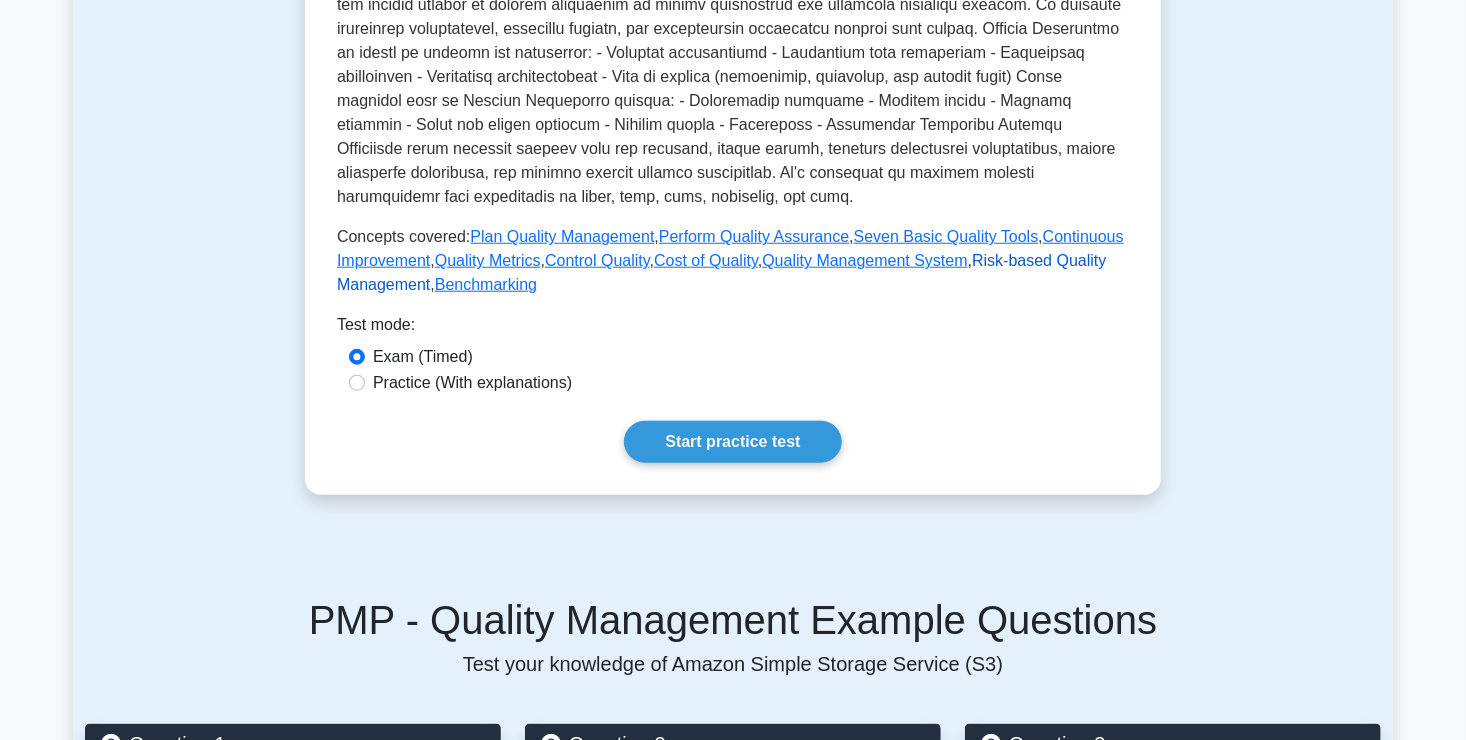 click on "Risk-based Quality Management" at bounding box center [722, 272] 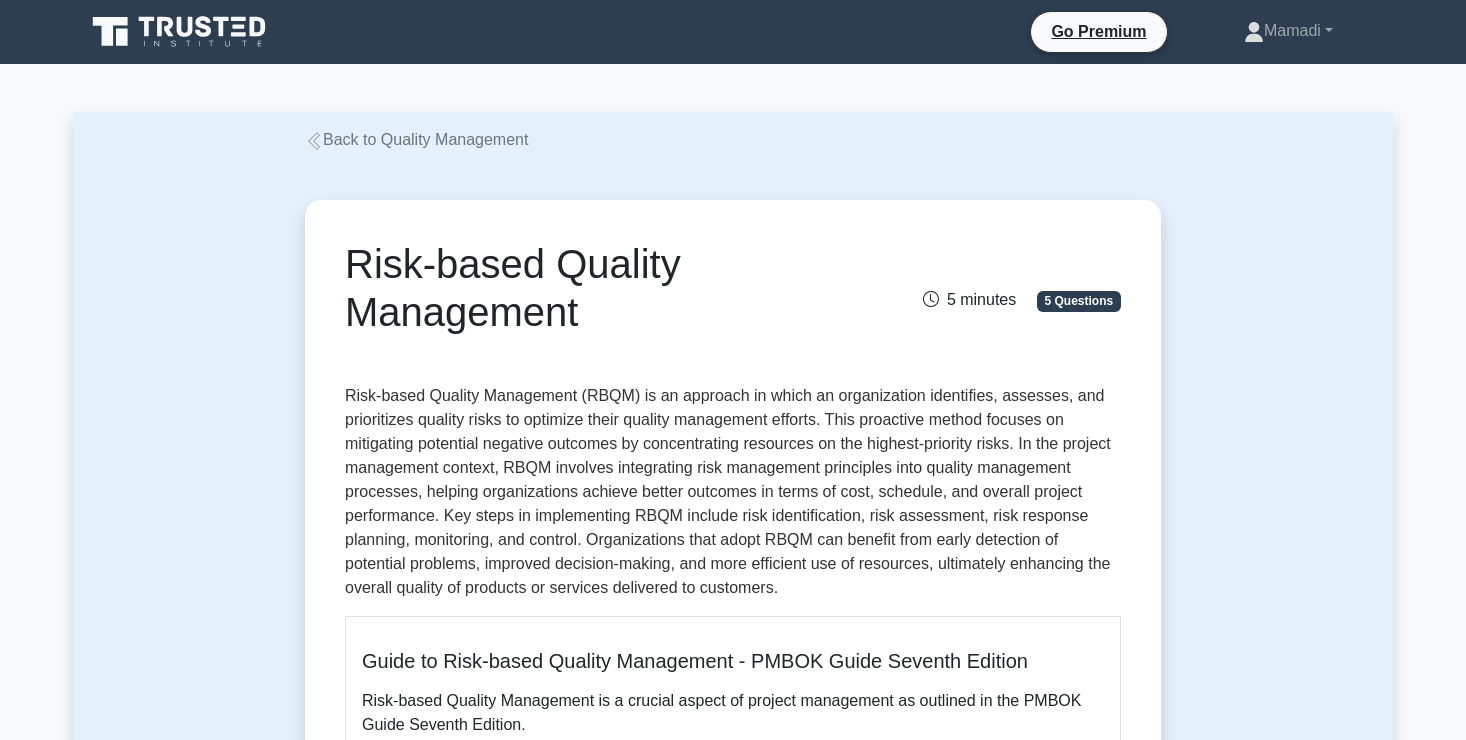 scroll, scrollTop: 0, scrollLeft: 0, axis: both 